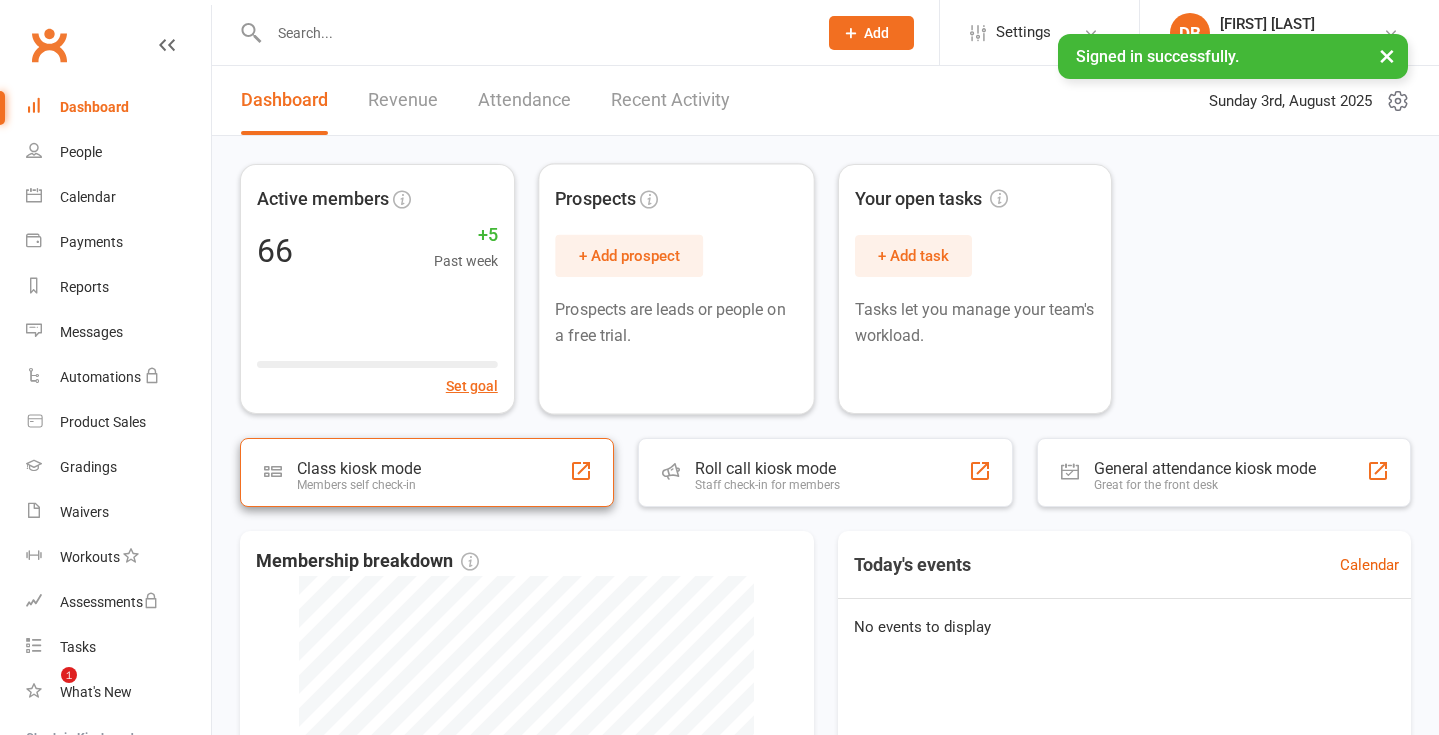 scroll, scrollTop: 0, scrollLeft: 0, axis: both 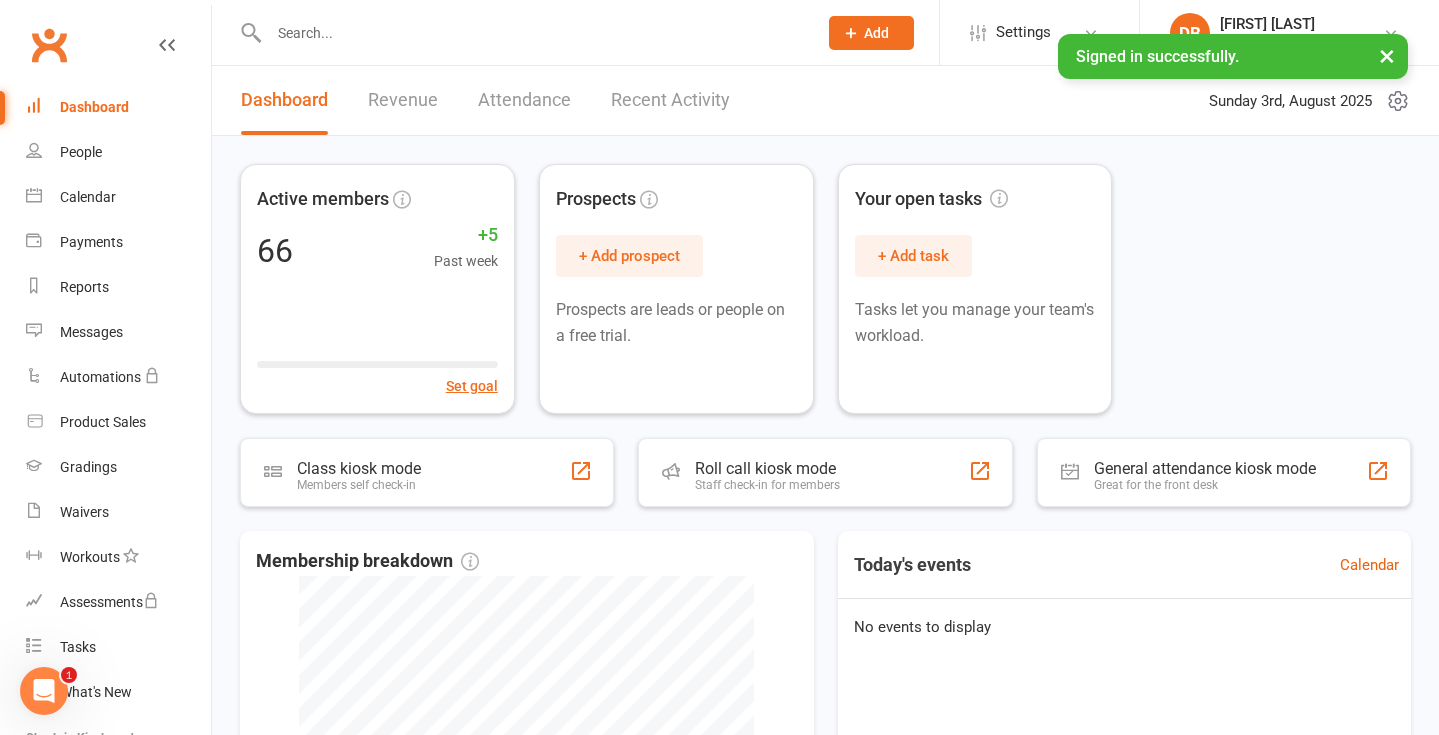 click on "Active members 66 +5 Past week Set goal Prospects + Add prospect Prospects are leads or people on a free trial. Your open tasks + Add task Tasks let you manage your team's workload. Class kiosk mode Members self check-in Roll call kiosk mode Staff check-in for members General attendance kiosk mode Great for the front desk Membership breakdown 4 Cancelled 2 Suspended 1 Active cancelling 63 Active Today's events Calendar No events to display" at bounding box center [825, 630] 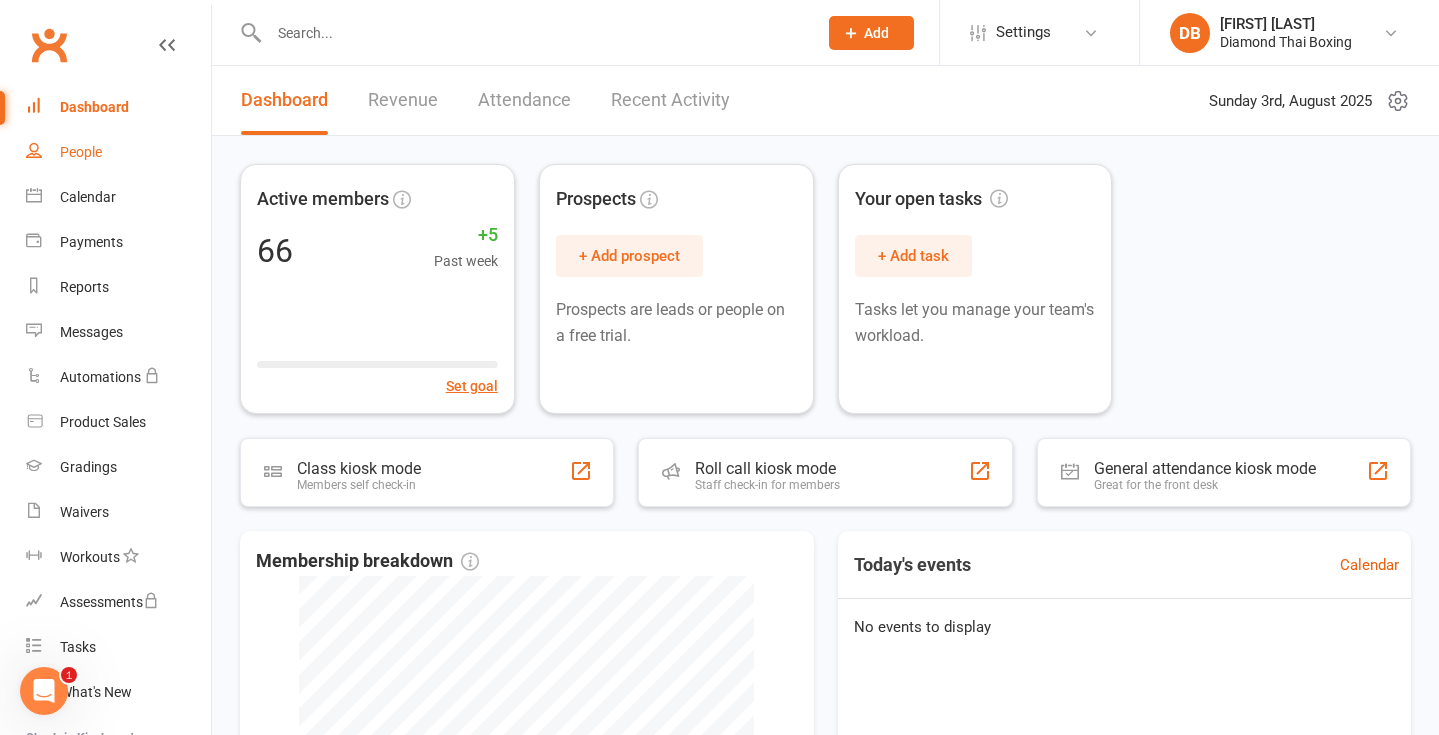 click on "People" at bounding box center [81, 152] 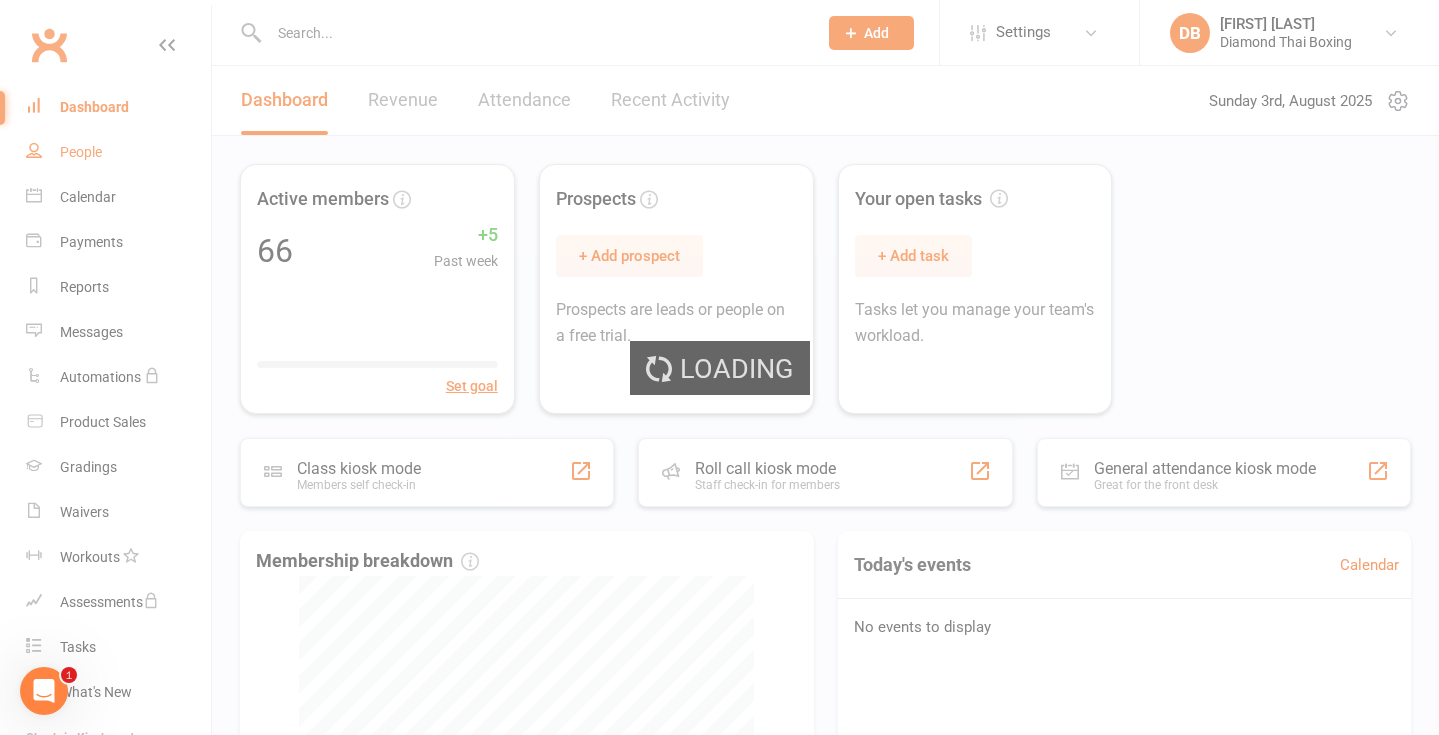 select on "100" 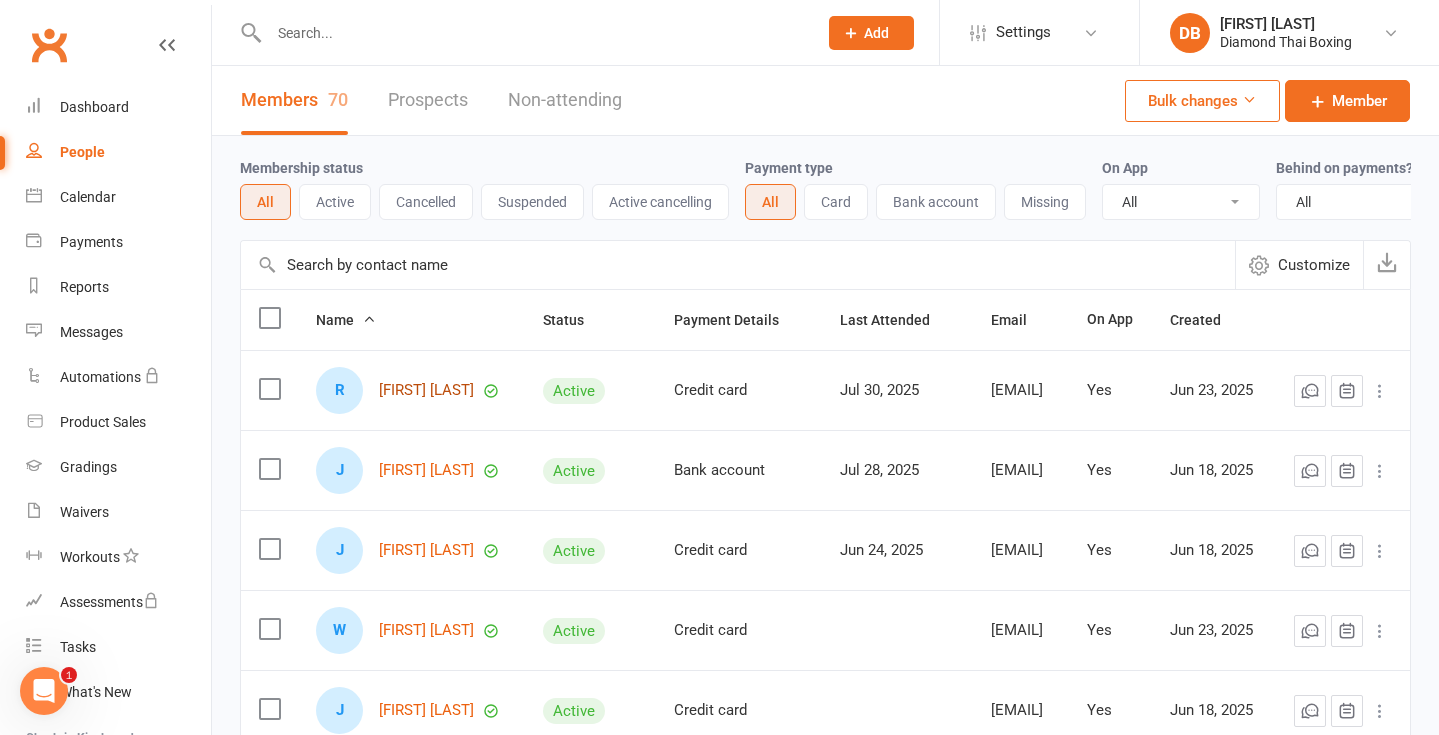 click on "[FIRST] [LAST]" at bounding box center [426, 390] 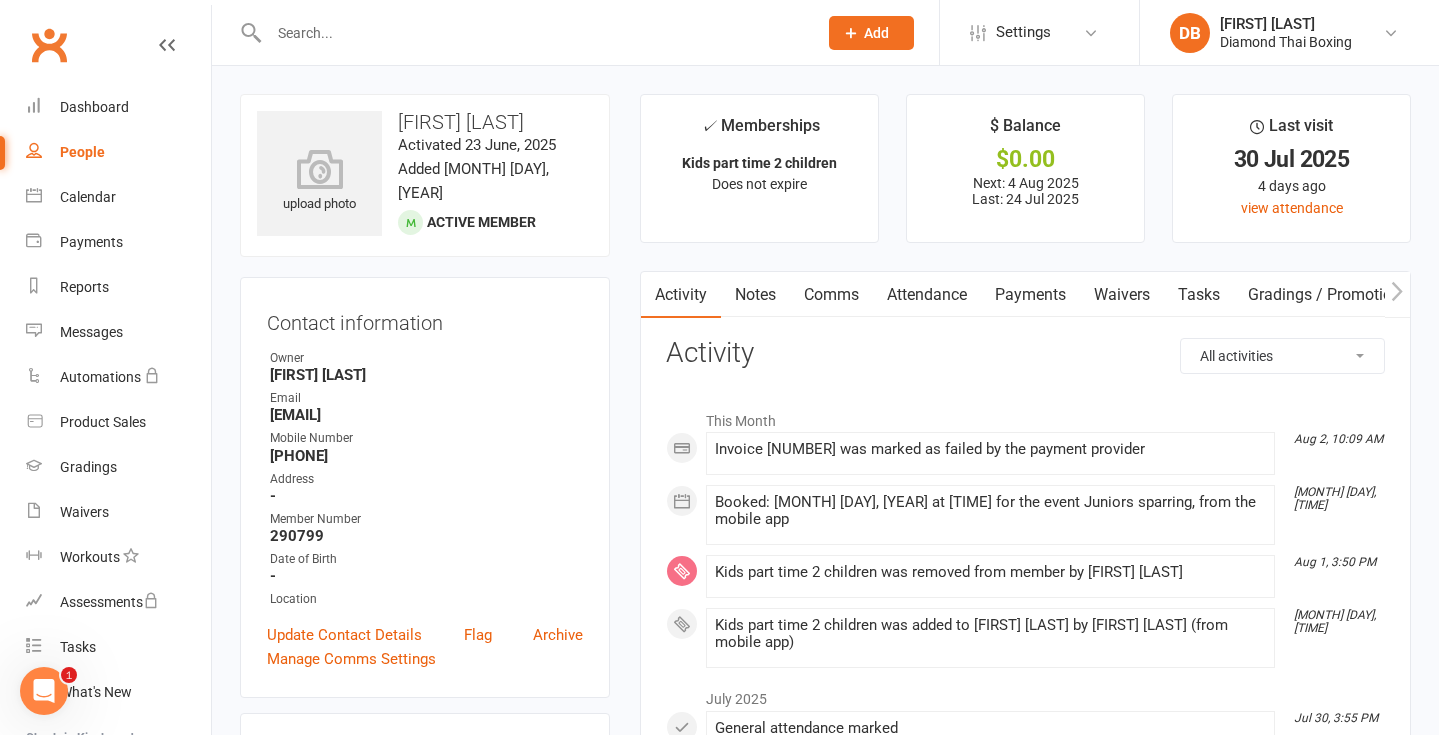 click on "Payments" at bounding box center [1030, 295] 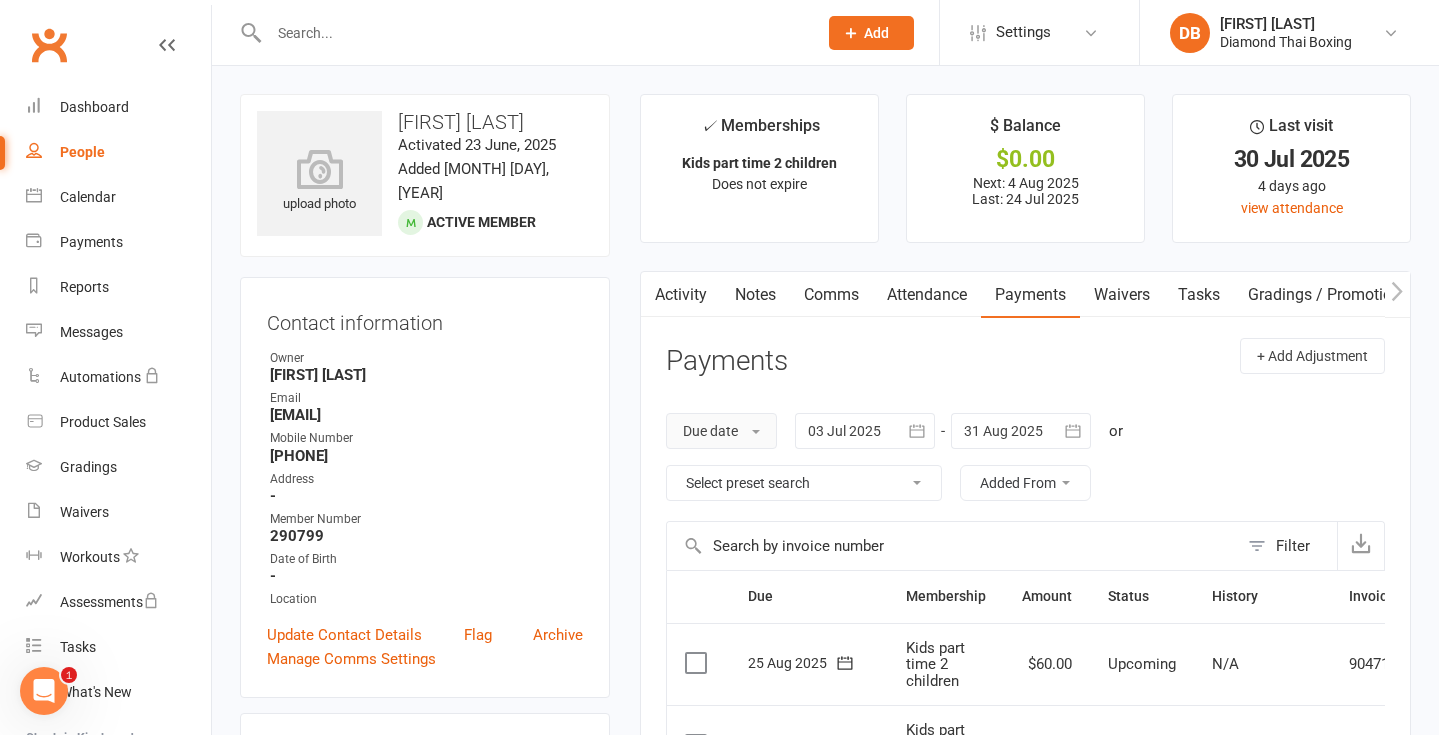 click on "Due date" at bounding box center (721, 431) 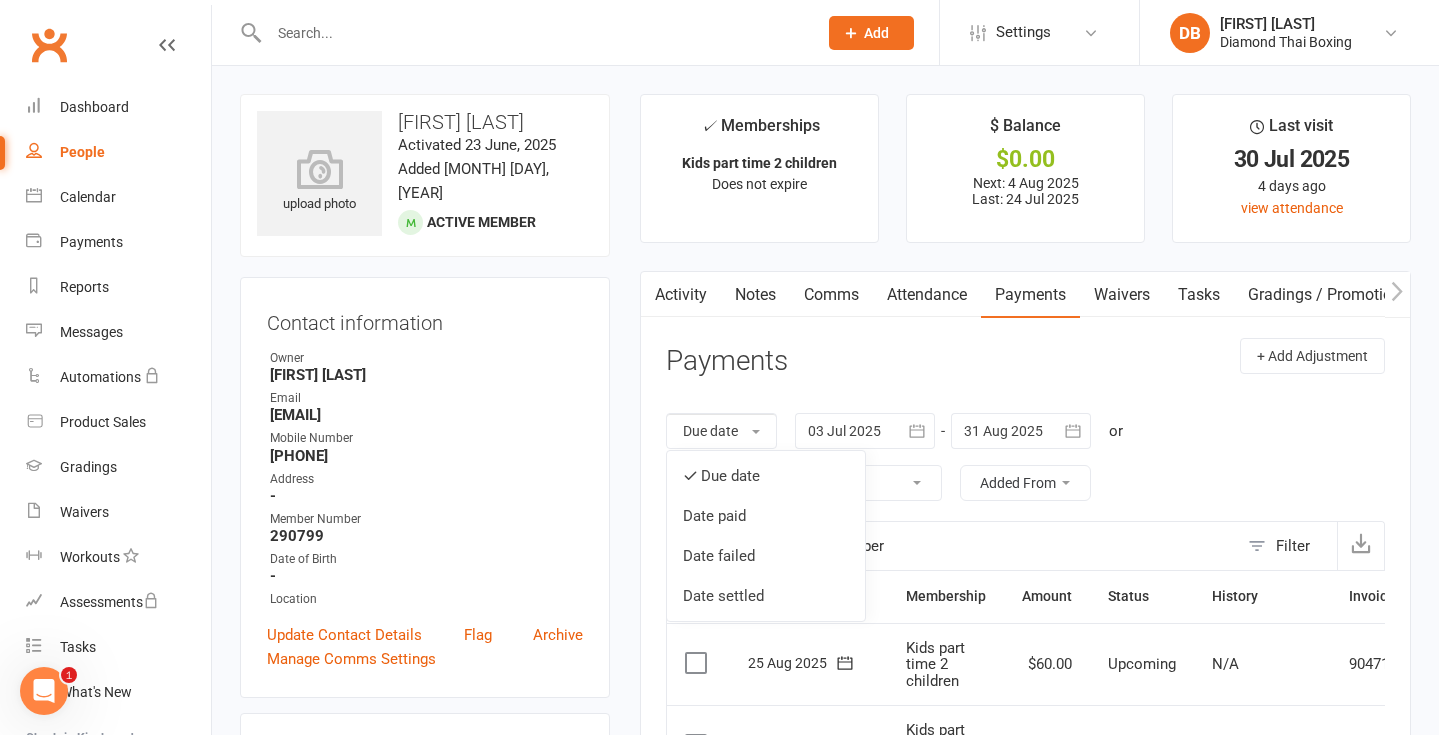 click on "✓ Memberships Kids part time 2 children Does not expire $ Balance $0.00 Next: 4 Aug 2025 Last: 24 Jul 2025 Last visit 30 Jul 2025 4 days ago view attendance
Activity Notes Comms Attendance Payments Waivers Tasks Gradings / Promotions Mobile App
Payments + Add Adjustment Due date  Due date Date paid Date failed Date settled 03 Jul 2025
July 2025
Sun Mon Tue Wed Thu Fri Sat
27
29
30
01
02
03
04
05
28
06
07
08
09
10
11
12
29
13
14
15
16
17
18
19
30
20 21 22" at bounding box center [1025, 874] 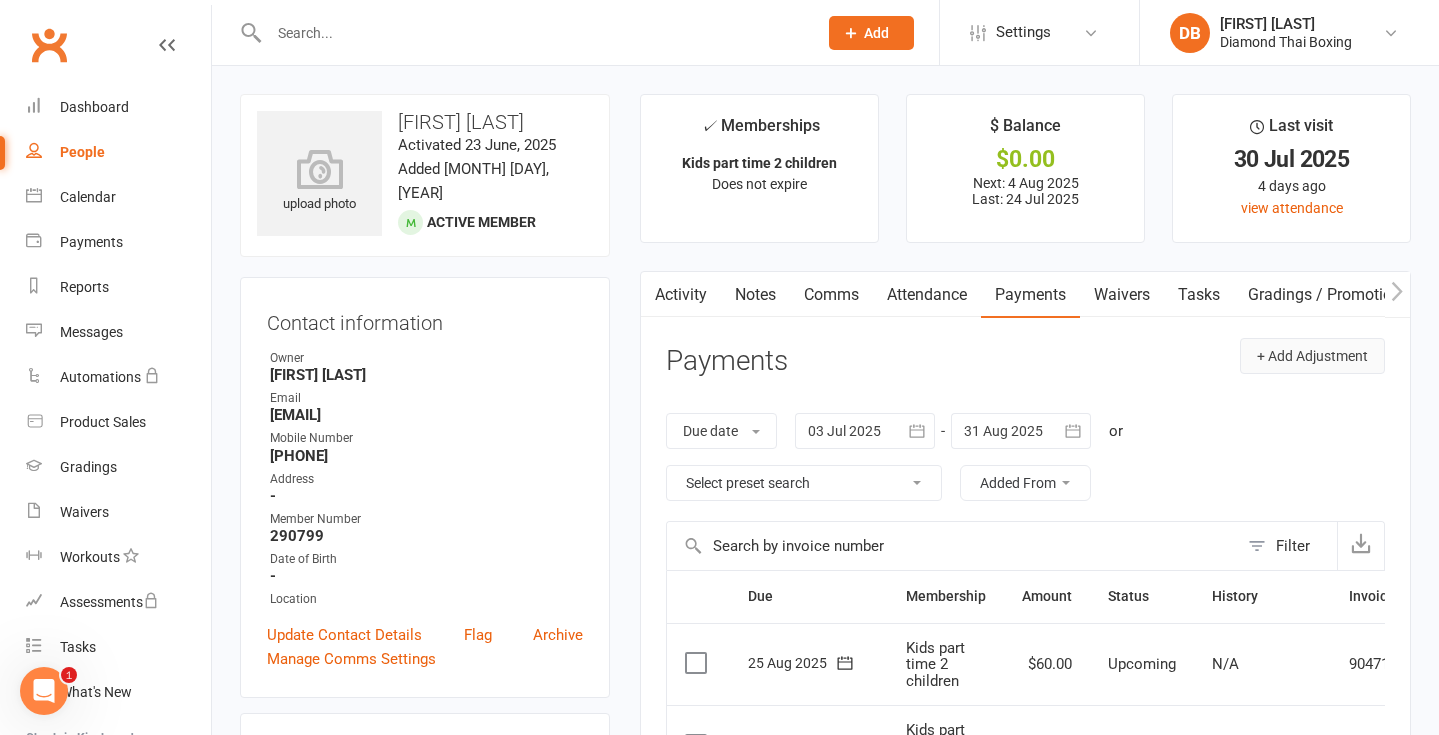 click on "+ Add Adjustment" at bounding box center [1312, 356] 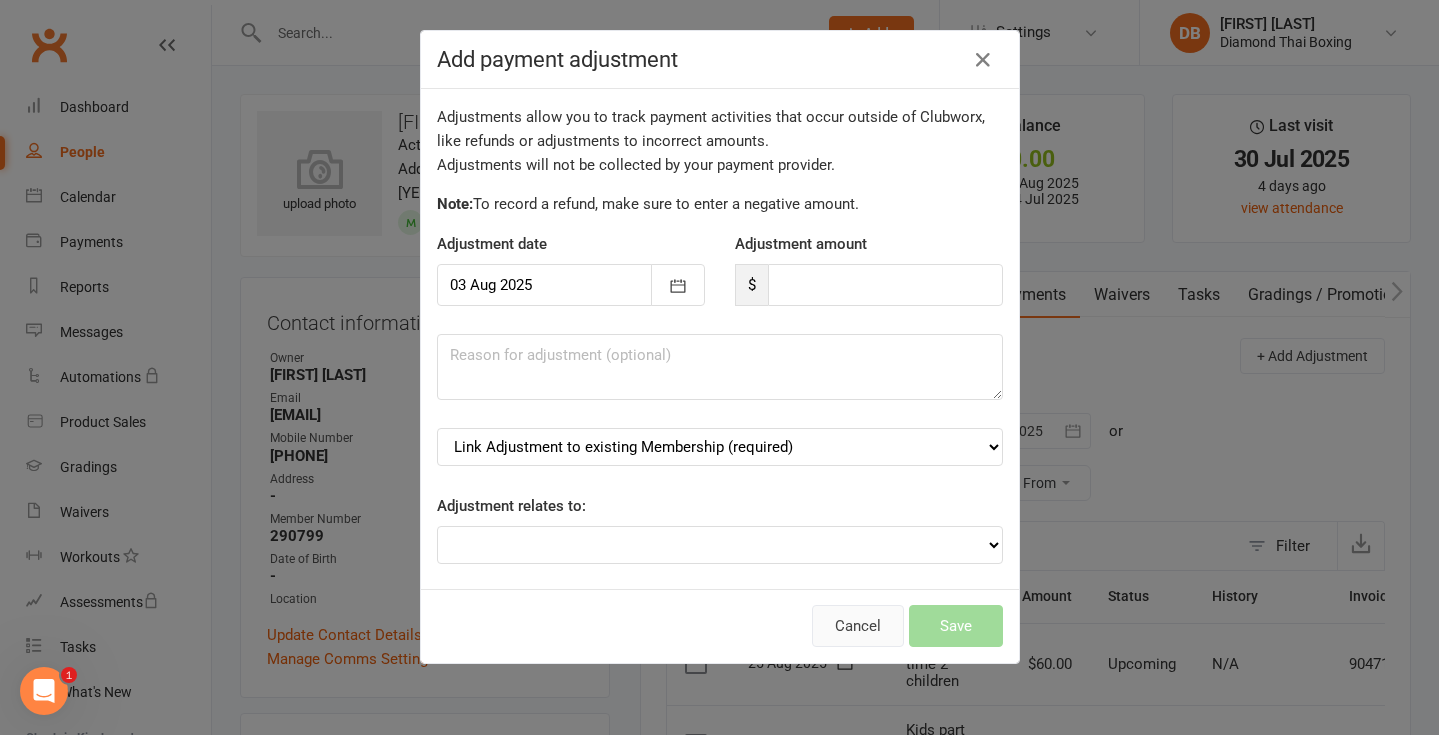 click on "Cancel" at bounding box center (858, 626) 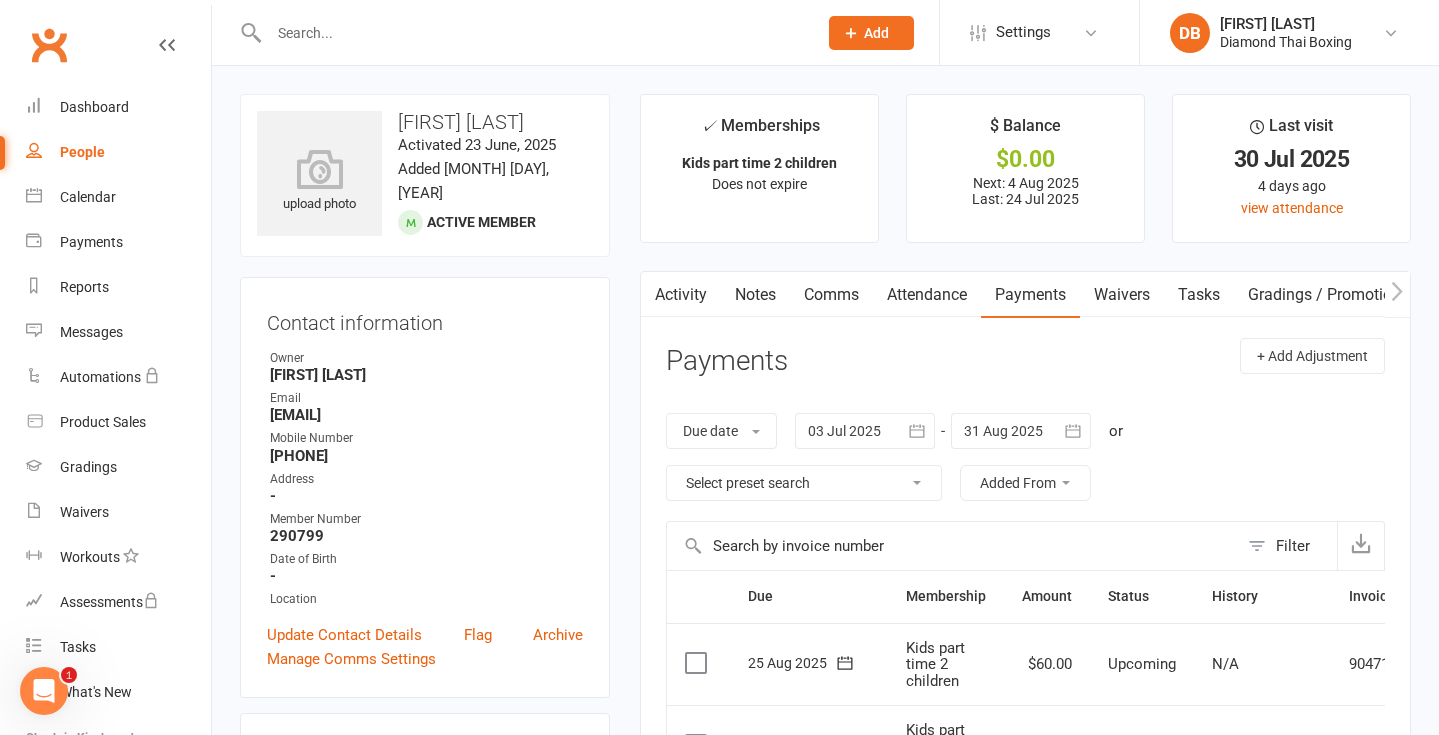 click 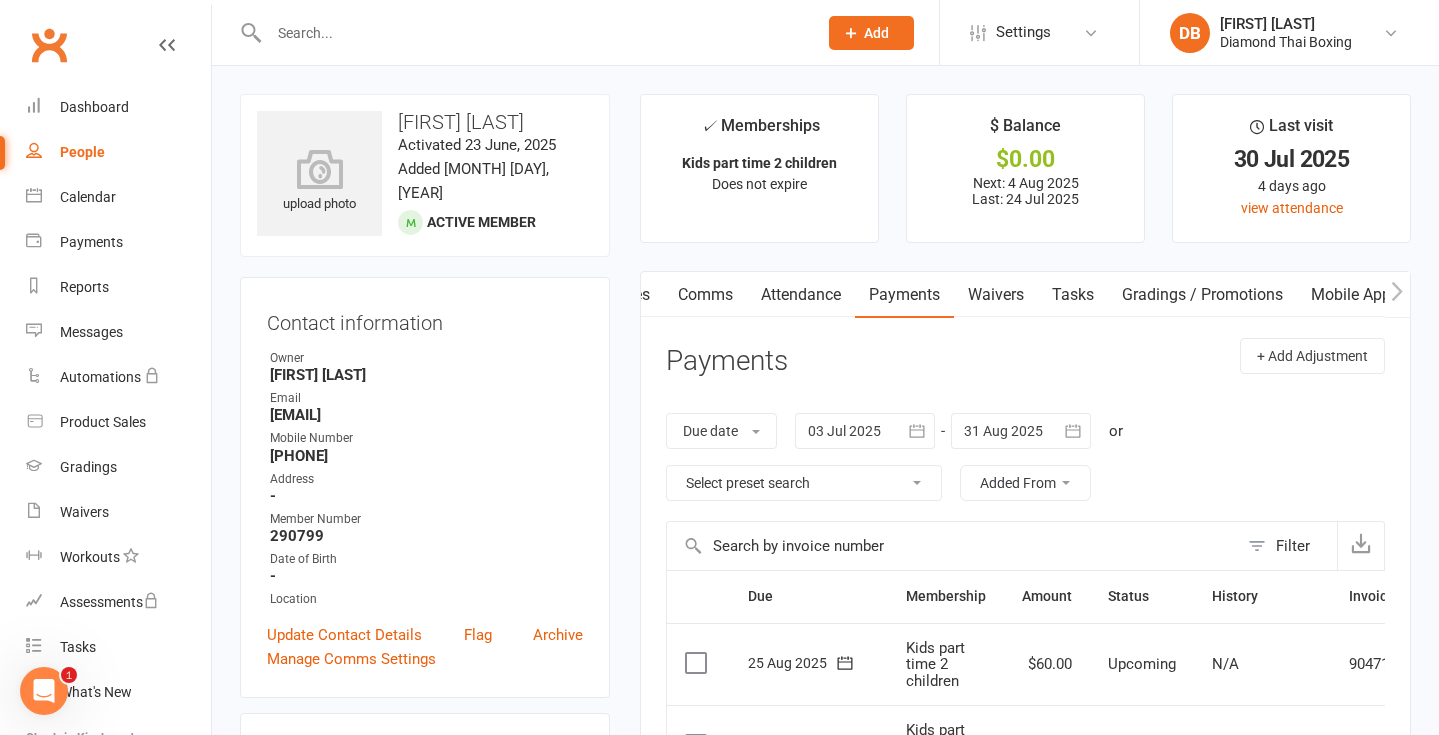 scroll, scrollTop: 0, scrollLeft: 126, axis: horizontal 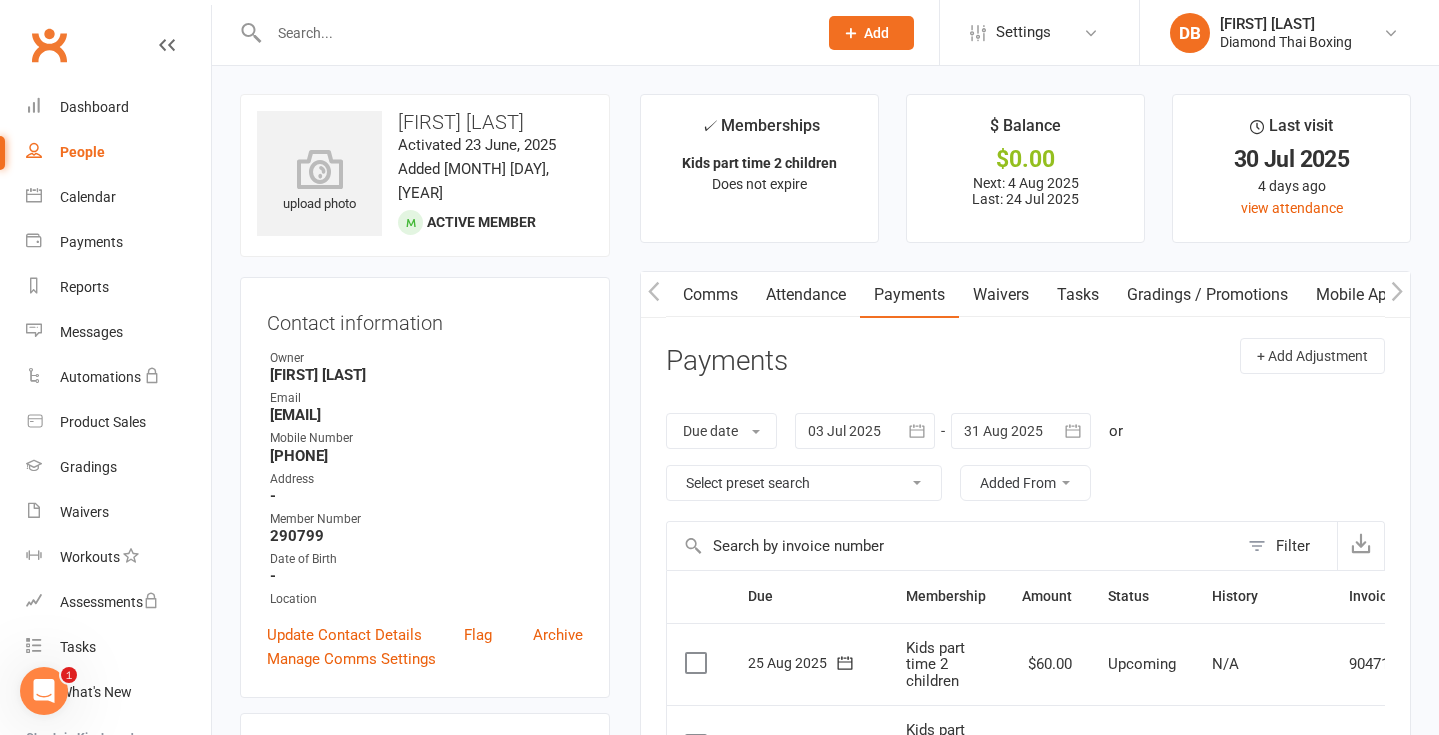 click 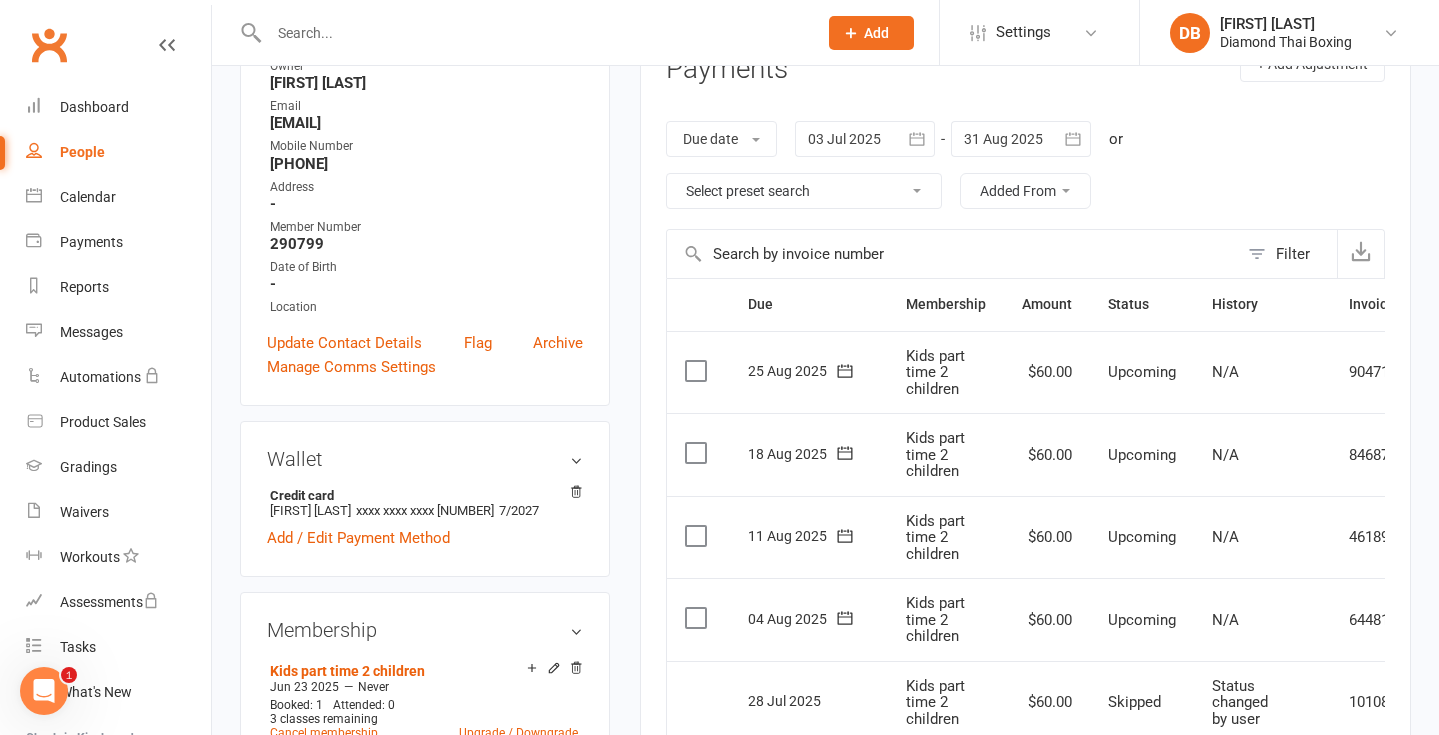 scroll, scrollTop: 298, scrollLeft: 0, axis: vertical 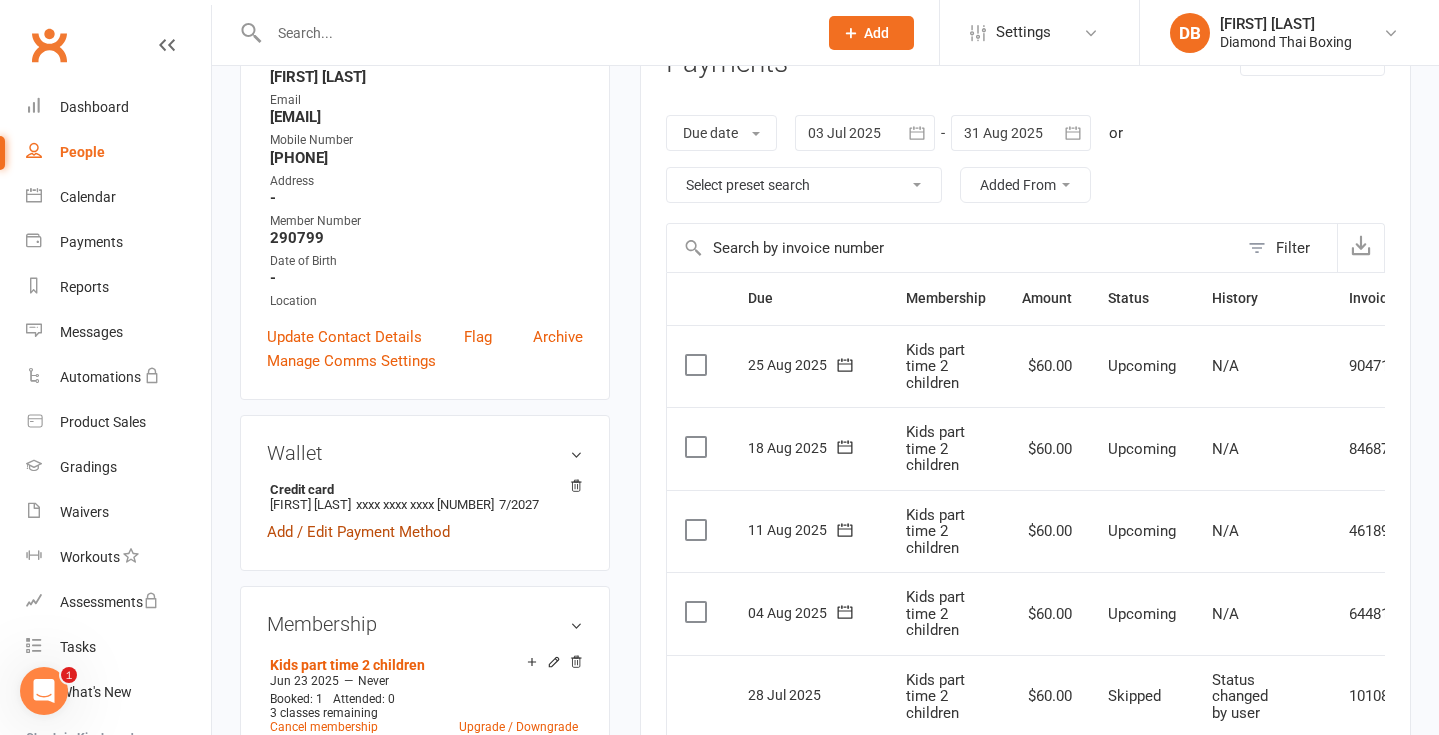 click on "Add / Edit Payment Method" at bounding box center [358, 532] 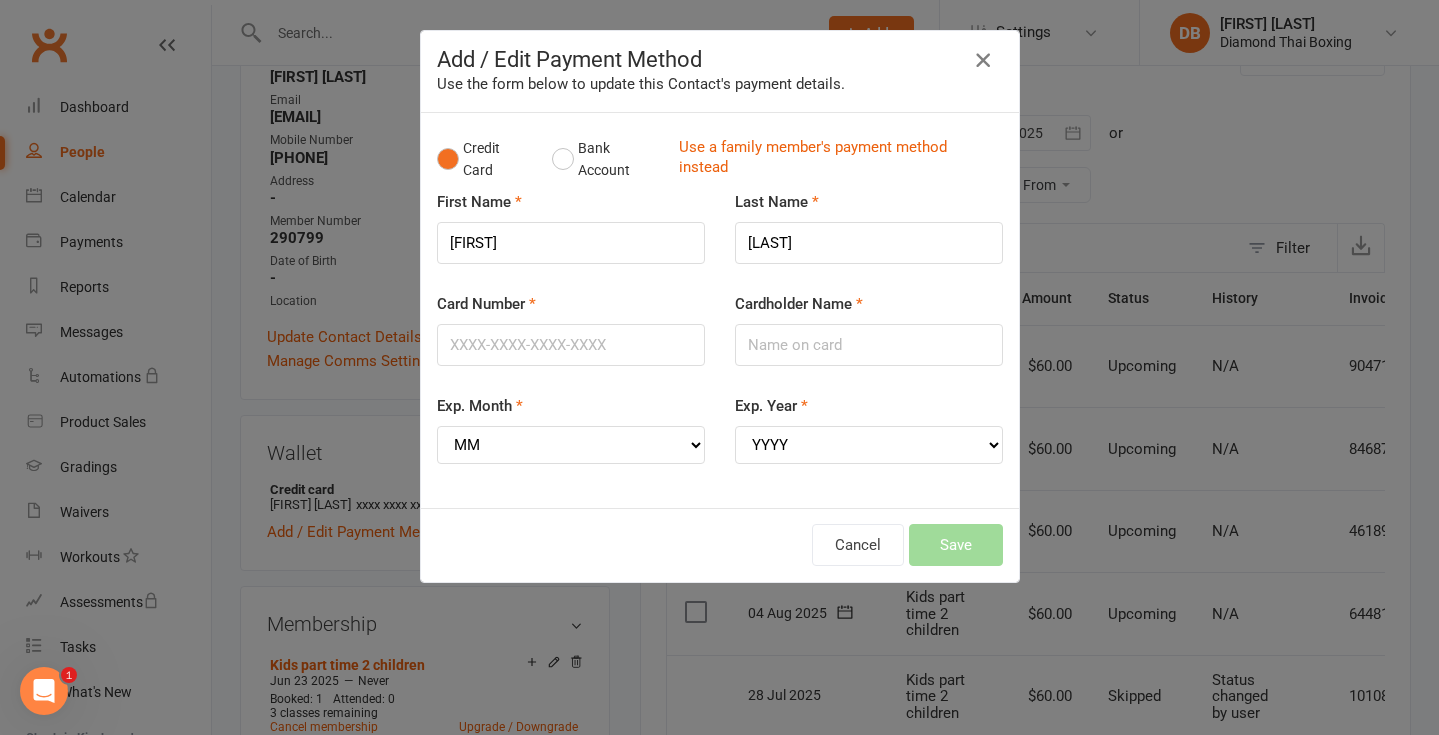 click at bounding box center [983, 60] 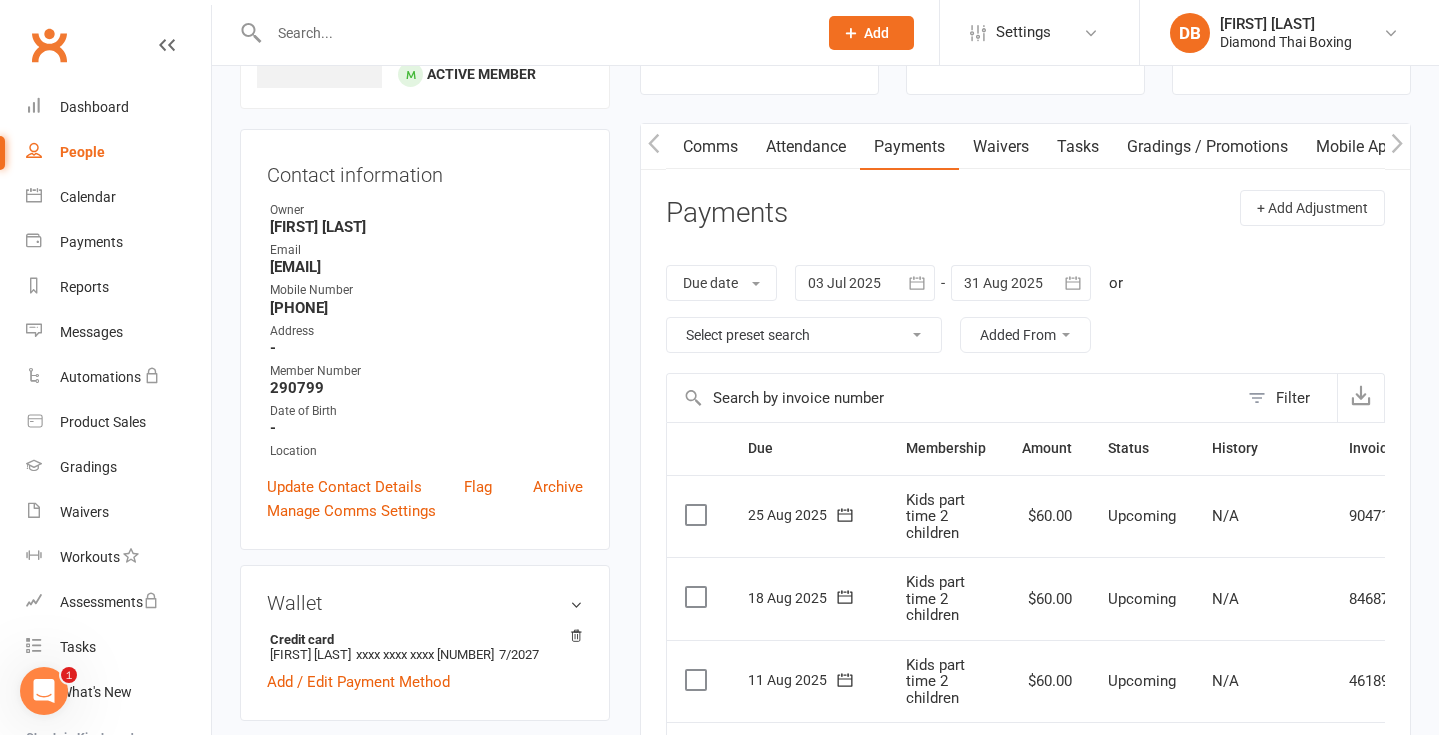 scroll, scrollTop: 69, scrollLeft: 0, axis: vertical 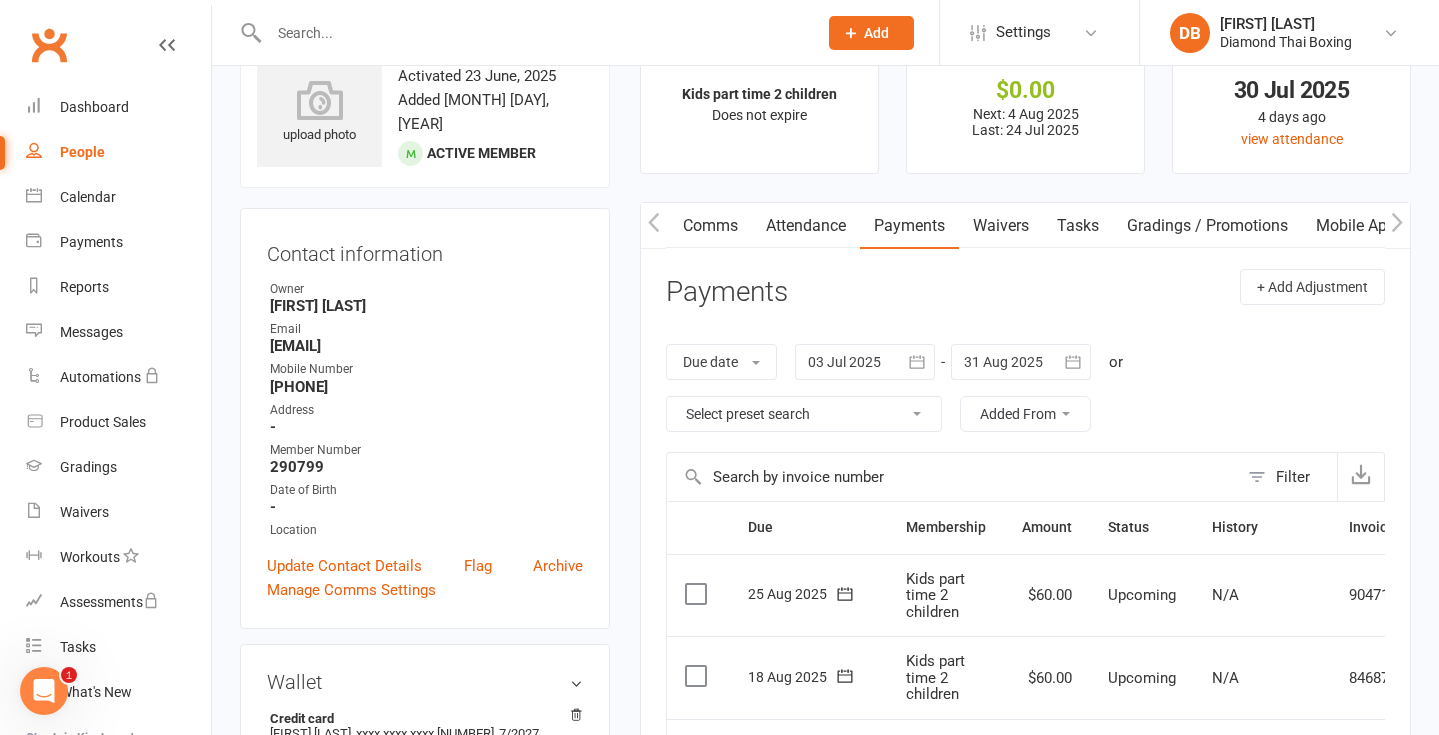 click 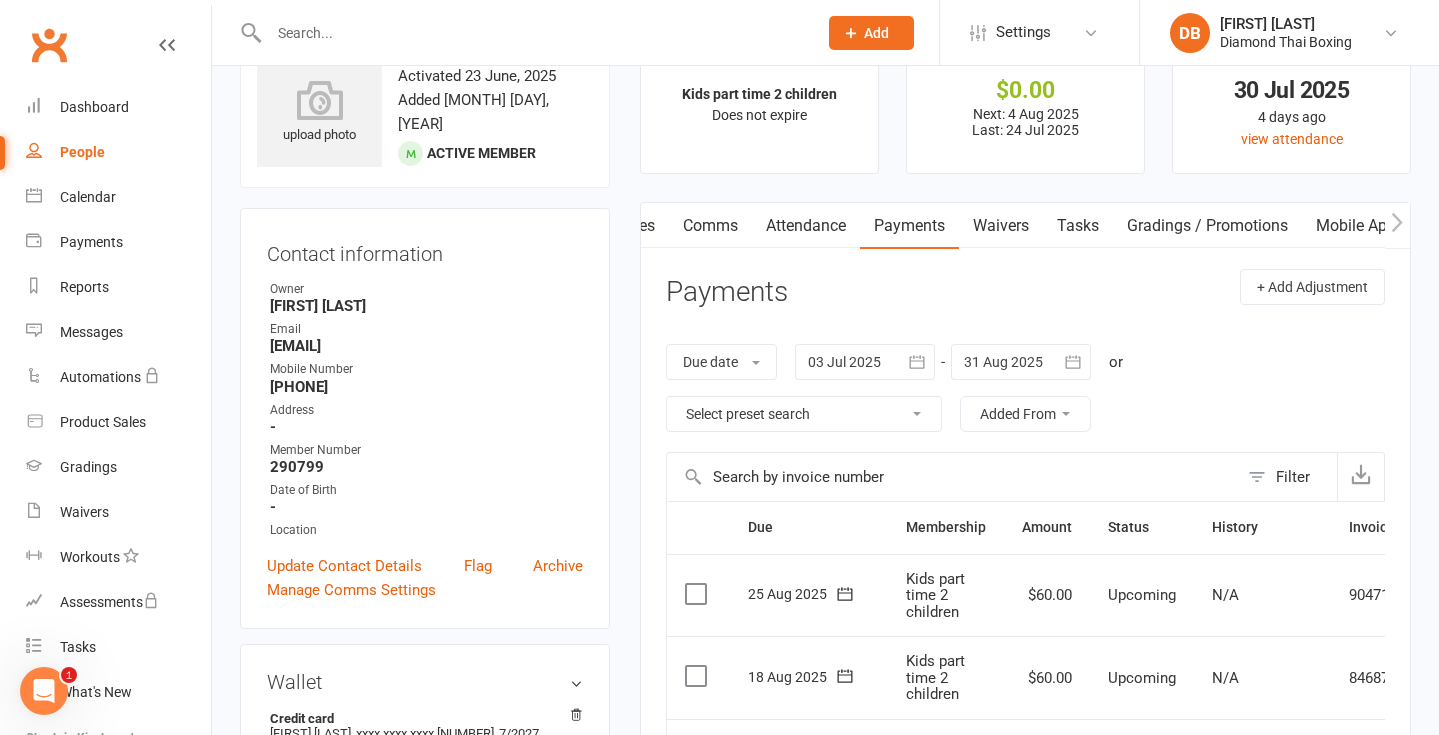 scroll, scrollTop: 0, scrollLeft: 0, axis: both 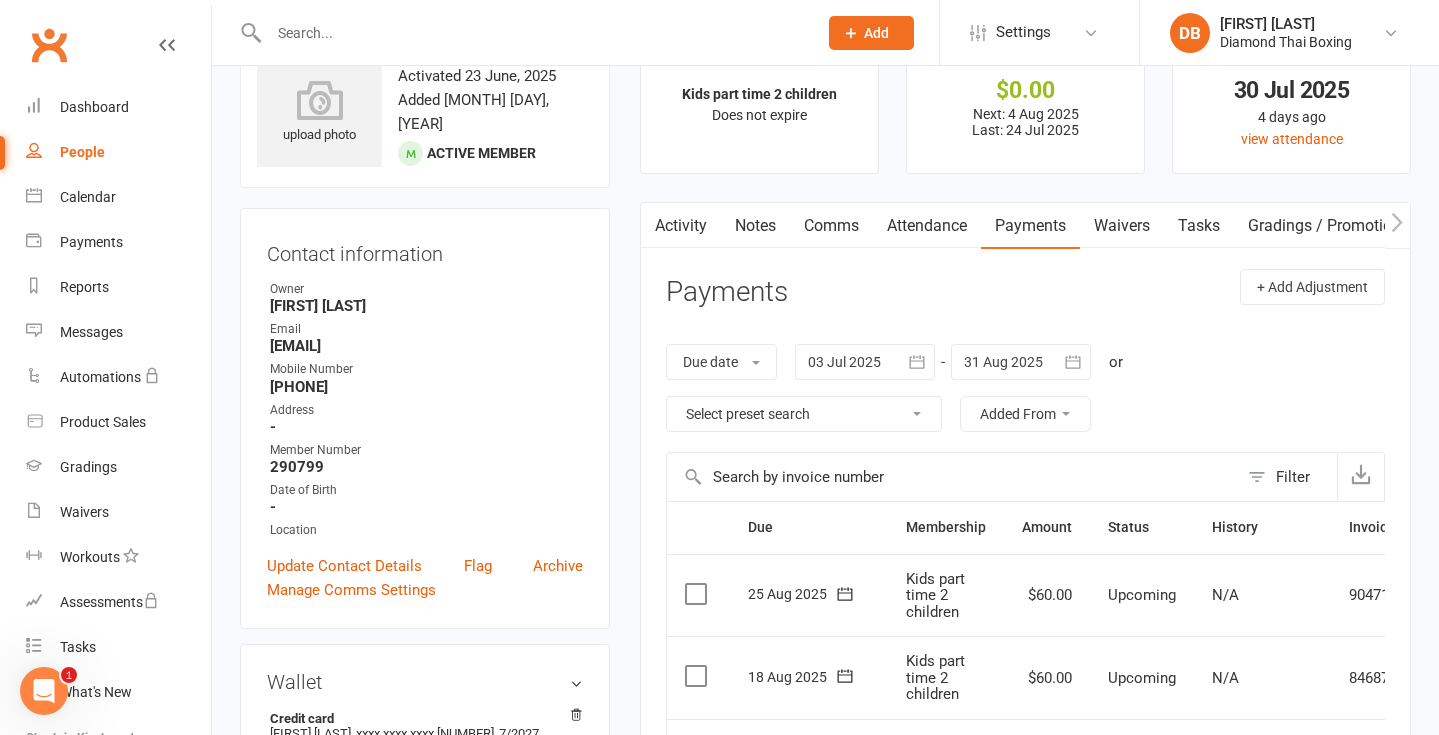 click 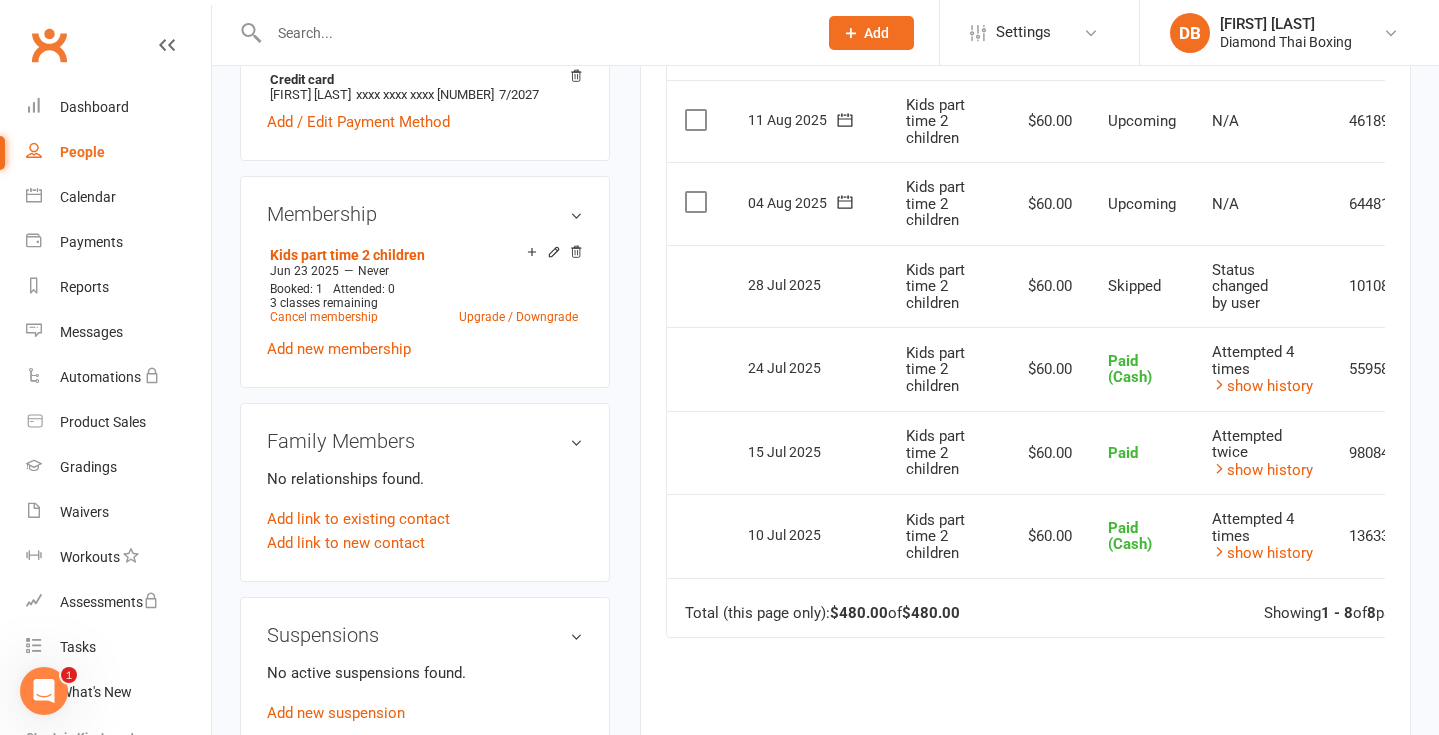 scroll, scrollTop: 704, scrollLeft: 0, axis: vertical 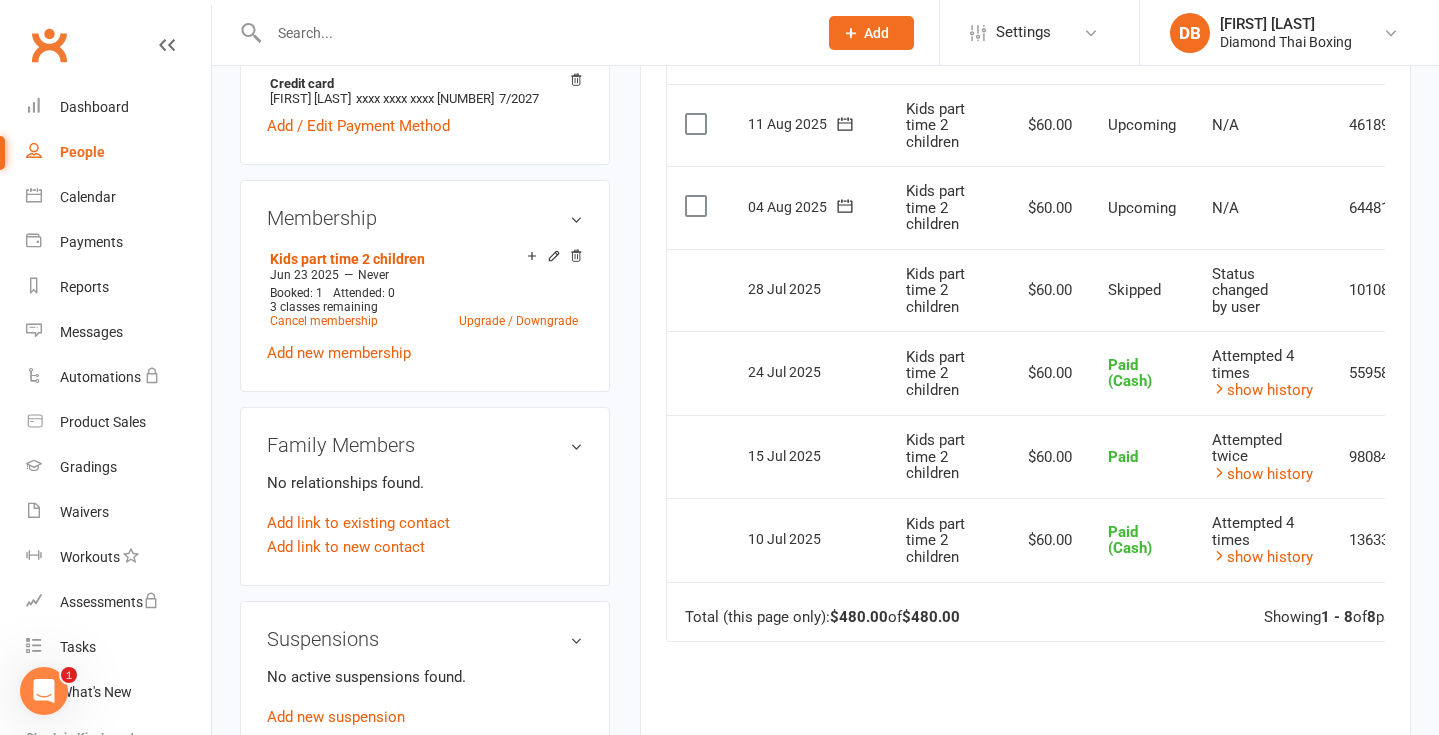 click 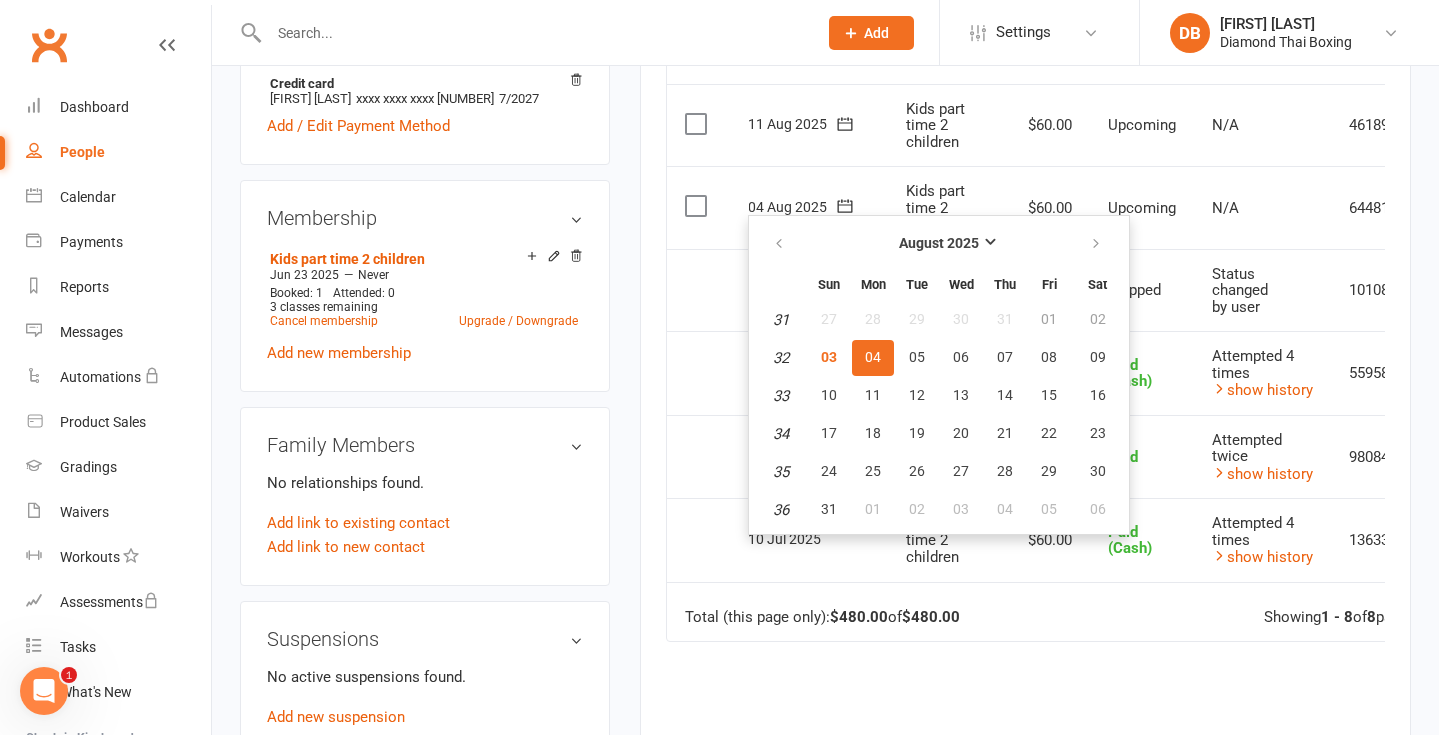 click on "People" at bounding box center (82, 152) 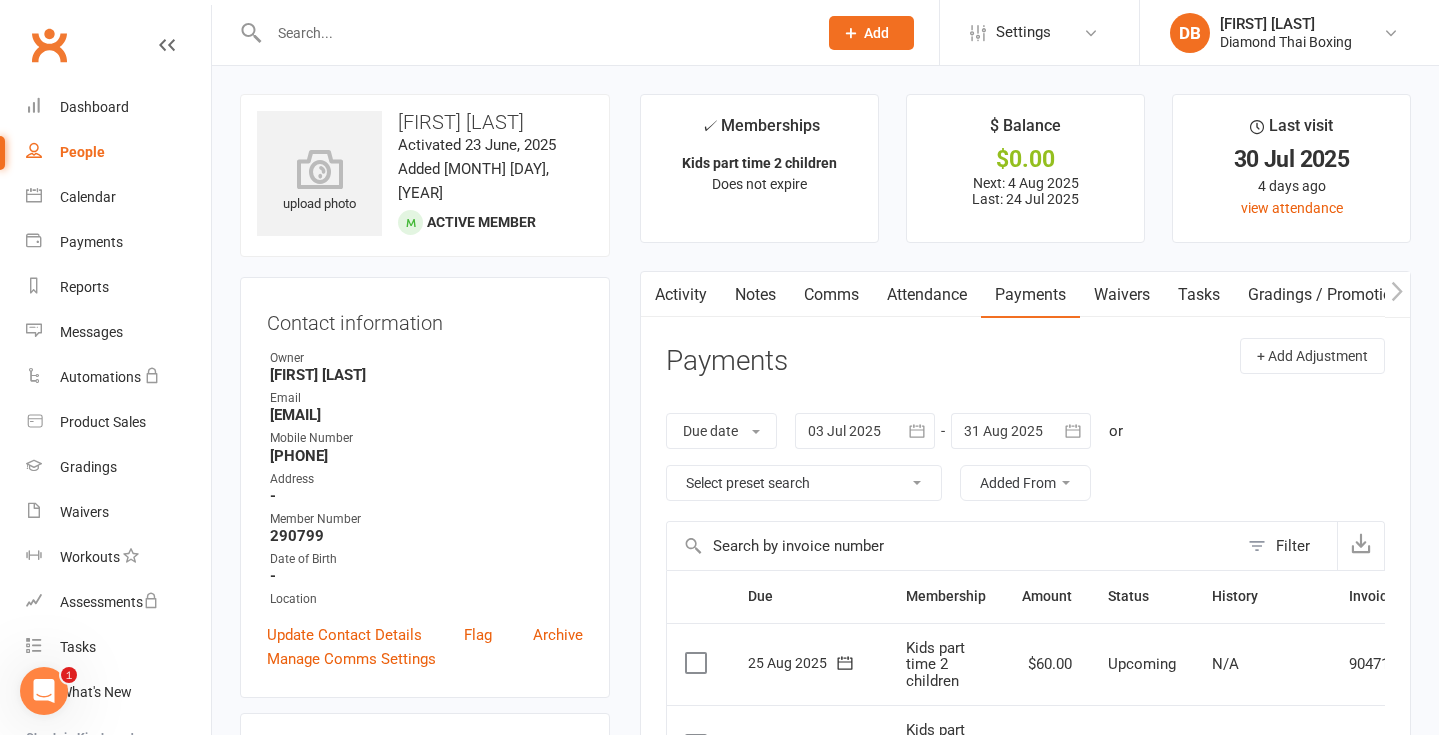 select on "100" 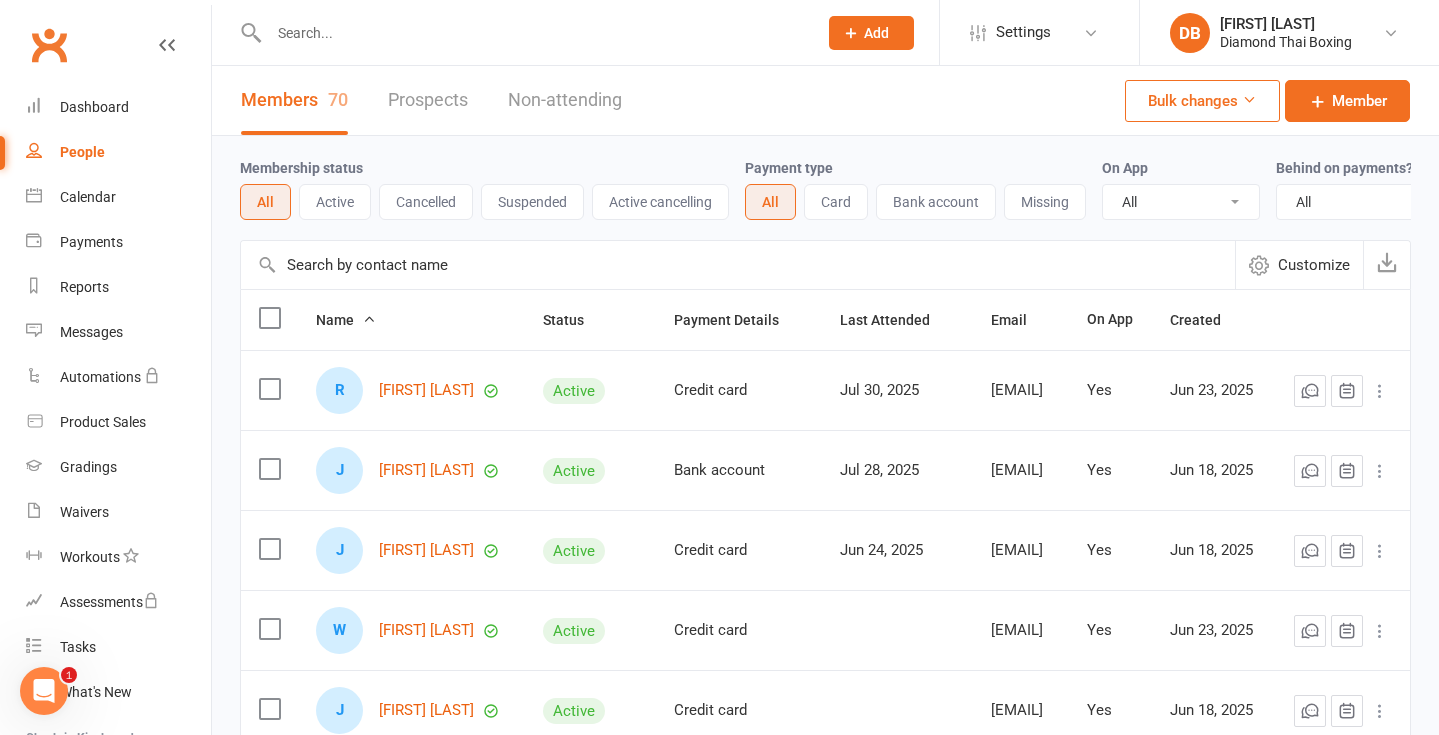 click at bounding box center [533, 33] 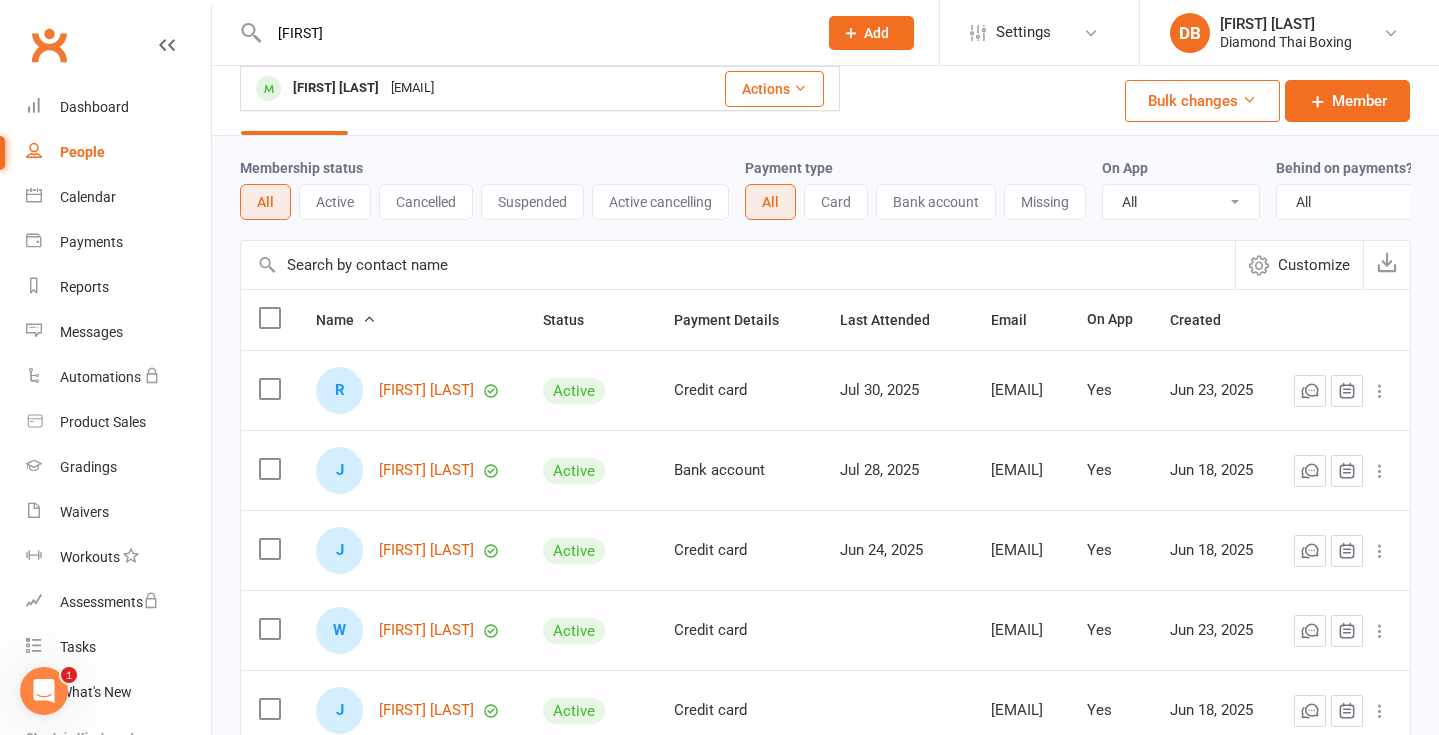 type on "Joel" 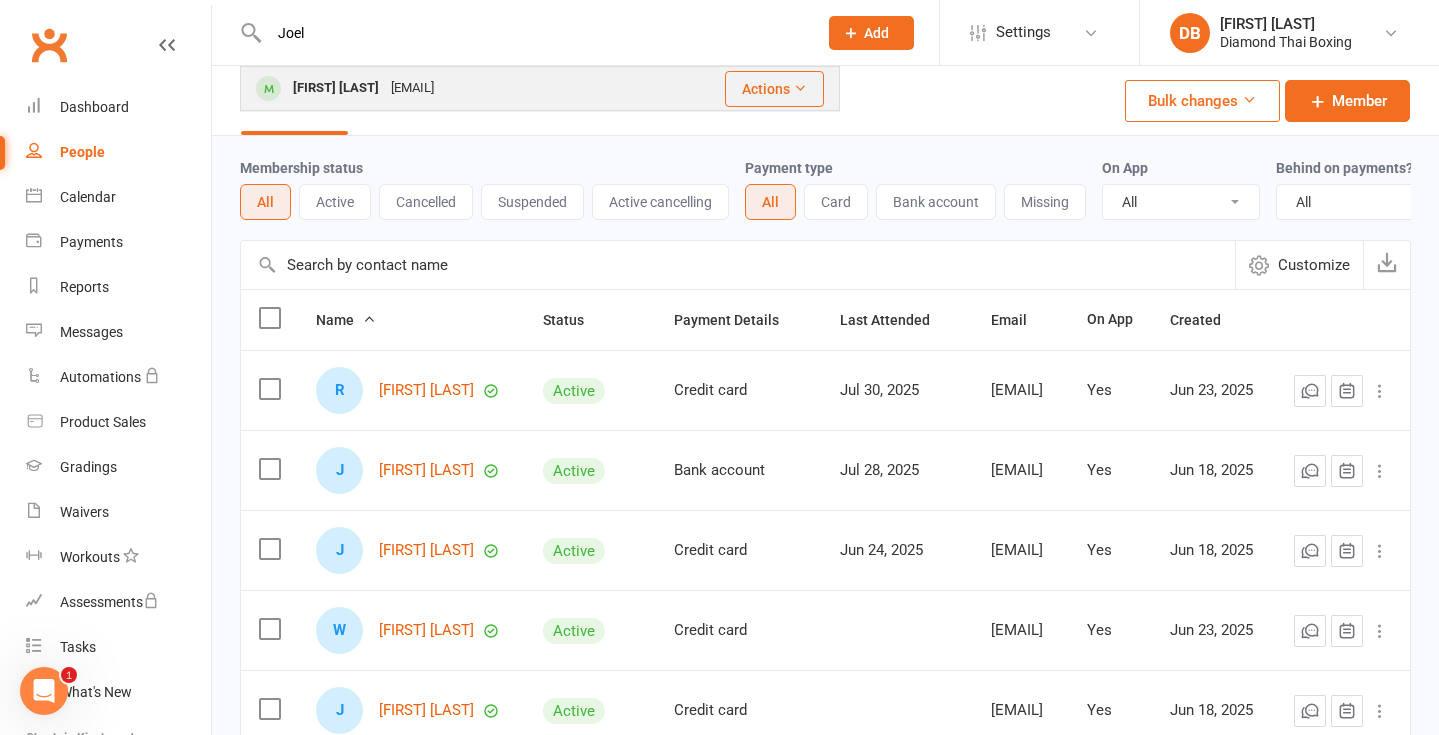drag, startPoint x: 333, startPoint y: 31, endPoint x: 400, endPoint y: 82, distance: 84.20214 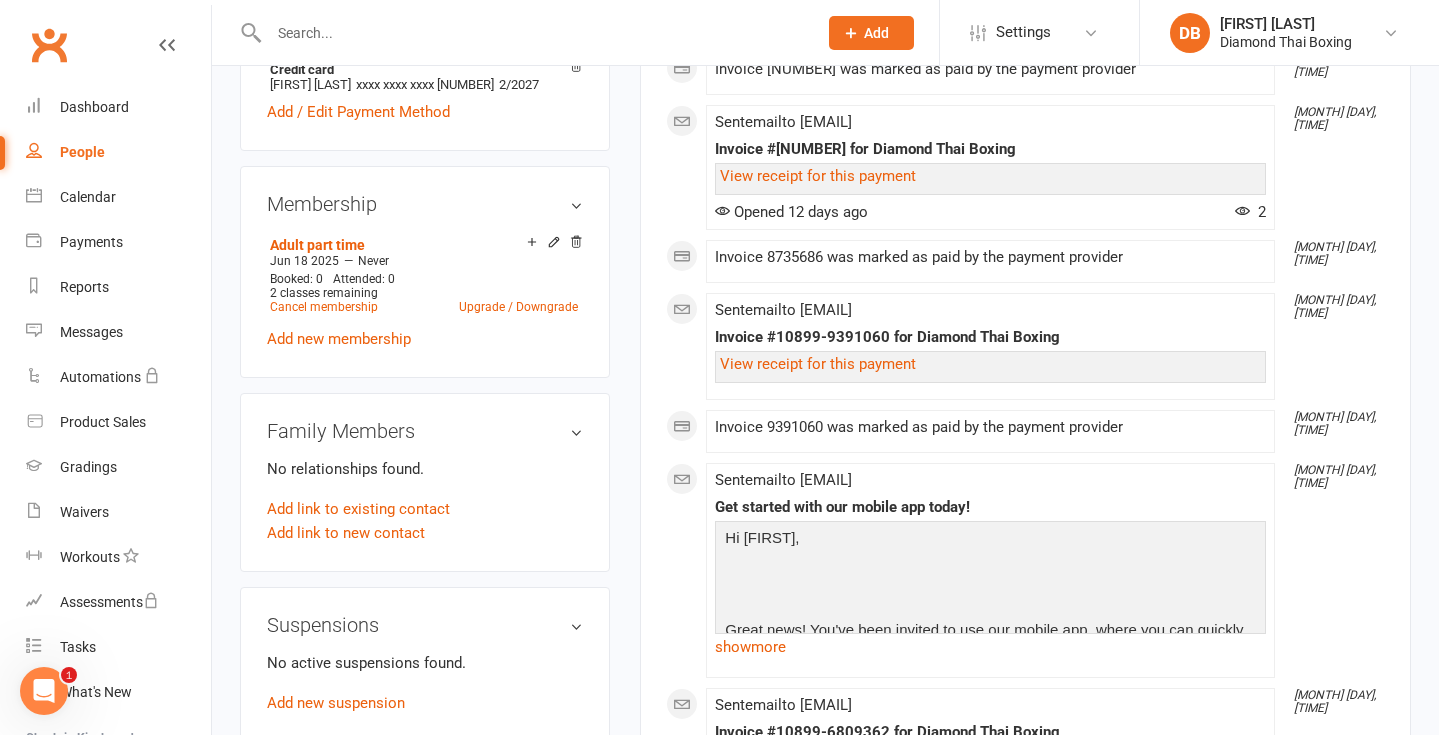 scroll, scrollTop: 714, scrollLeft: 0, axis: vertical 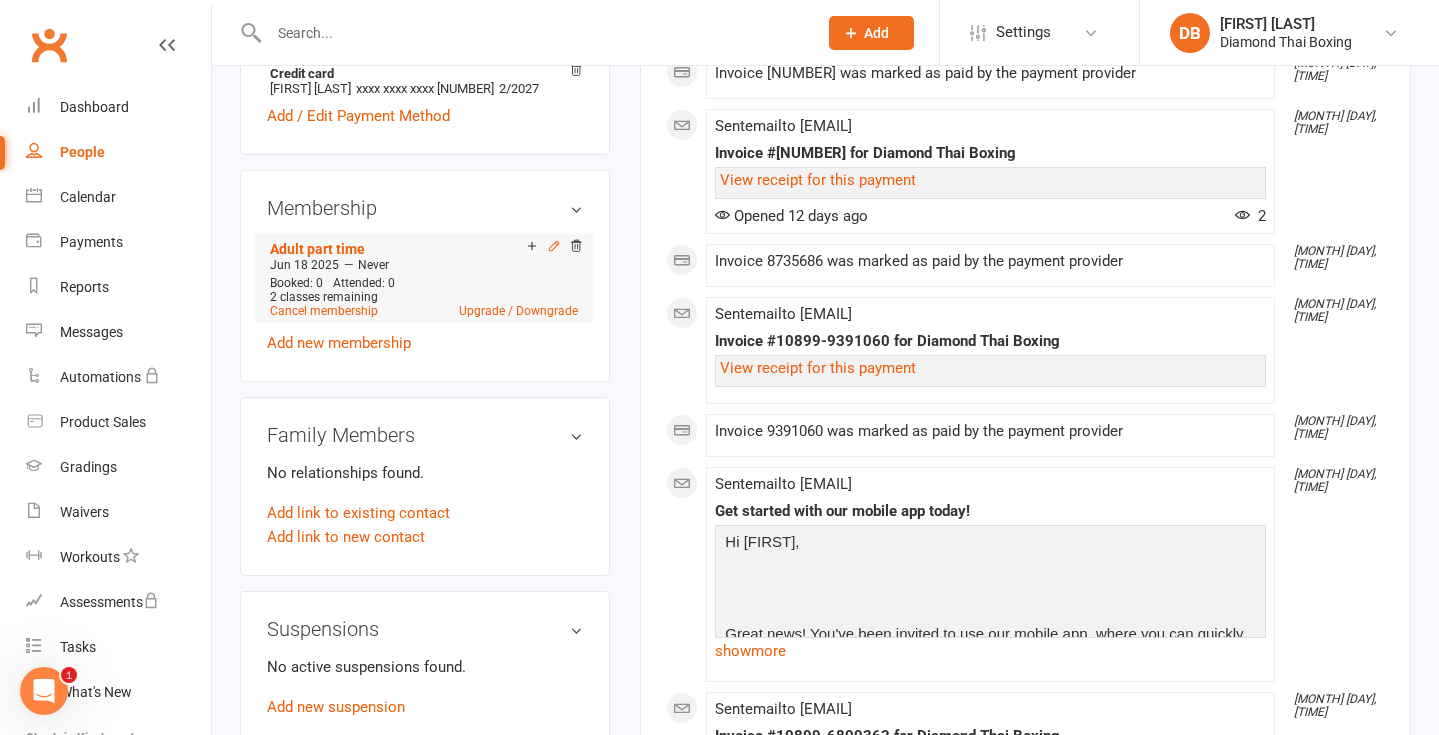 click 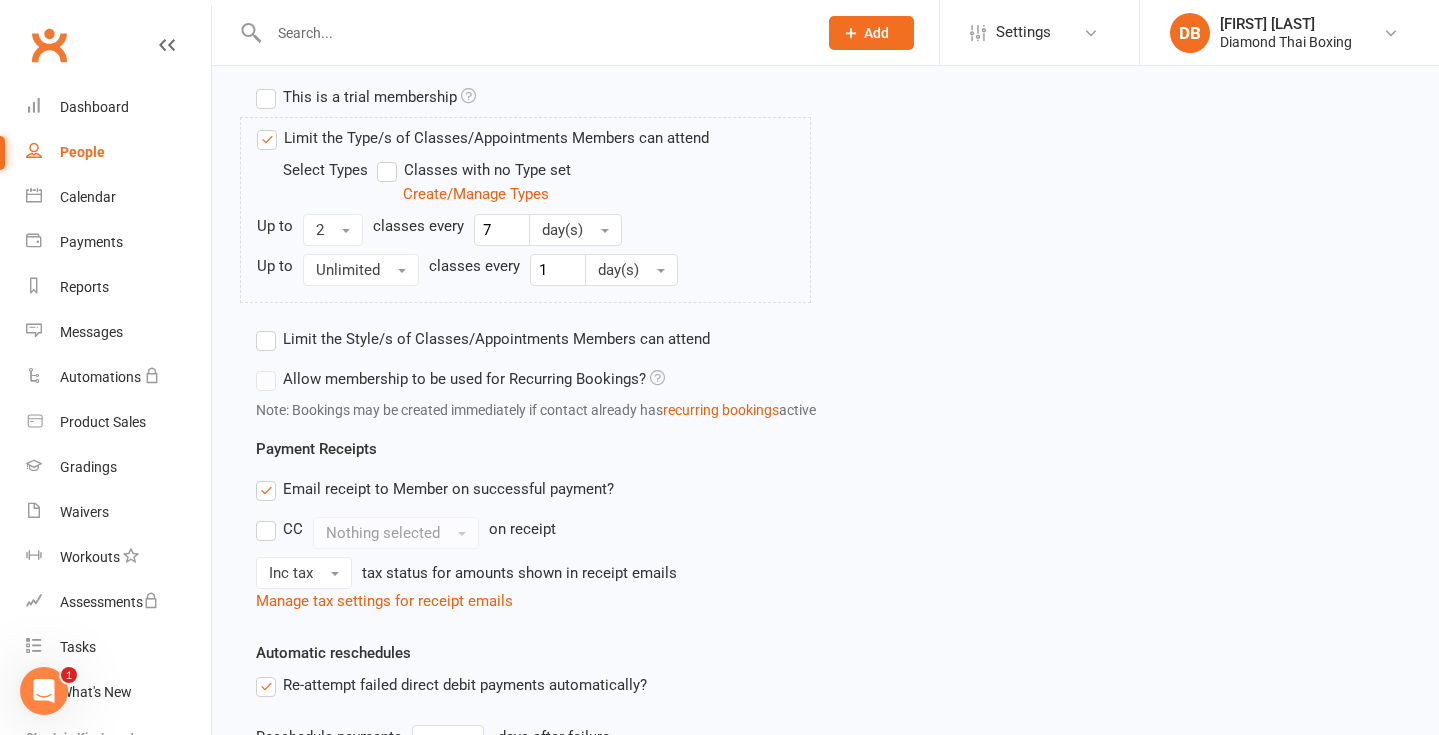 scroll, scrollTop: 0, scrollLeft: 0, axis: both 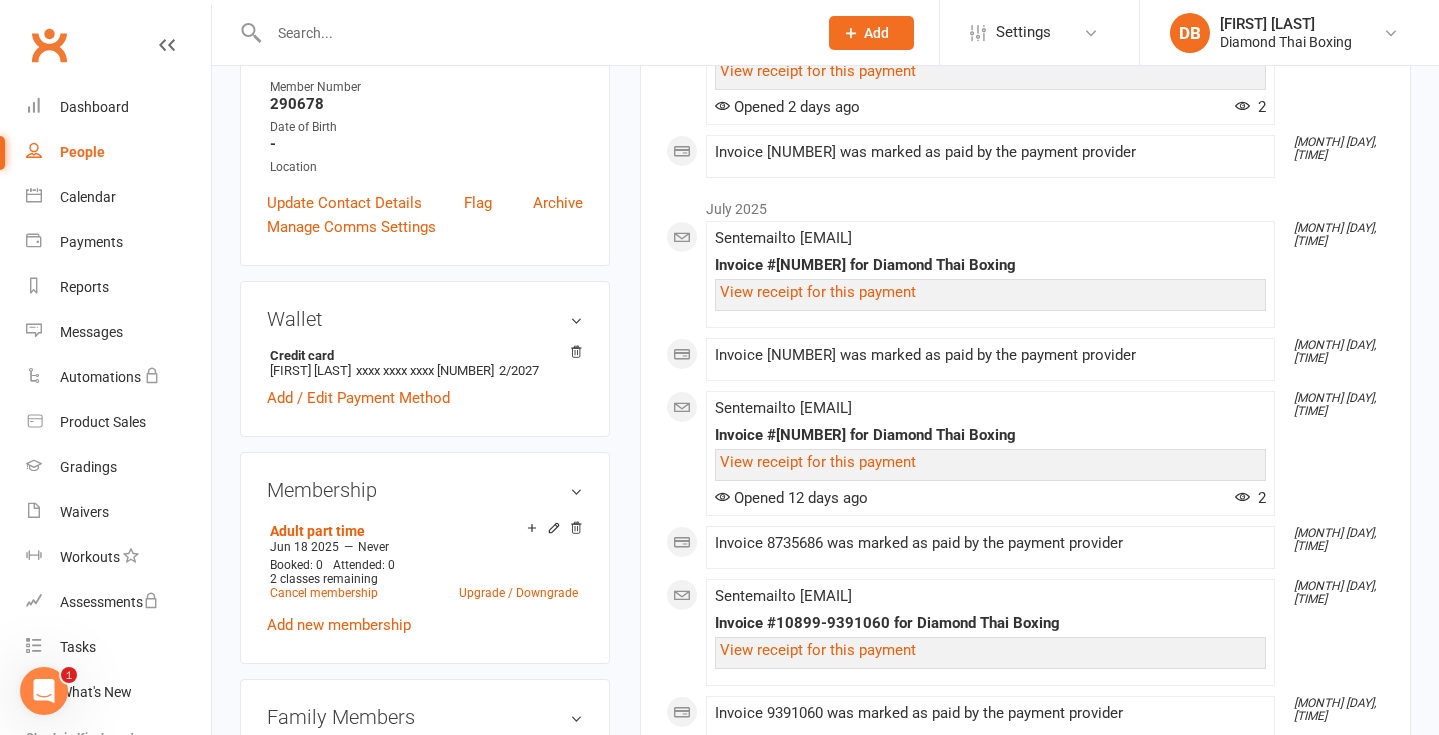 click on "Cancel membership" at bounding box center [324, 593] 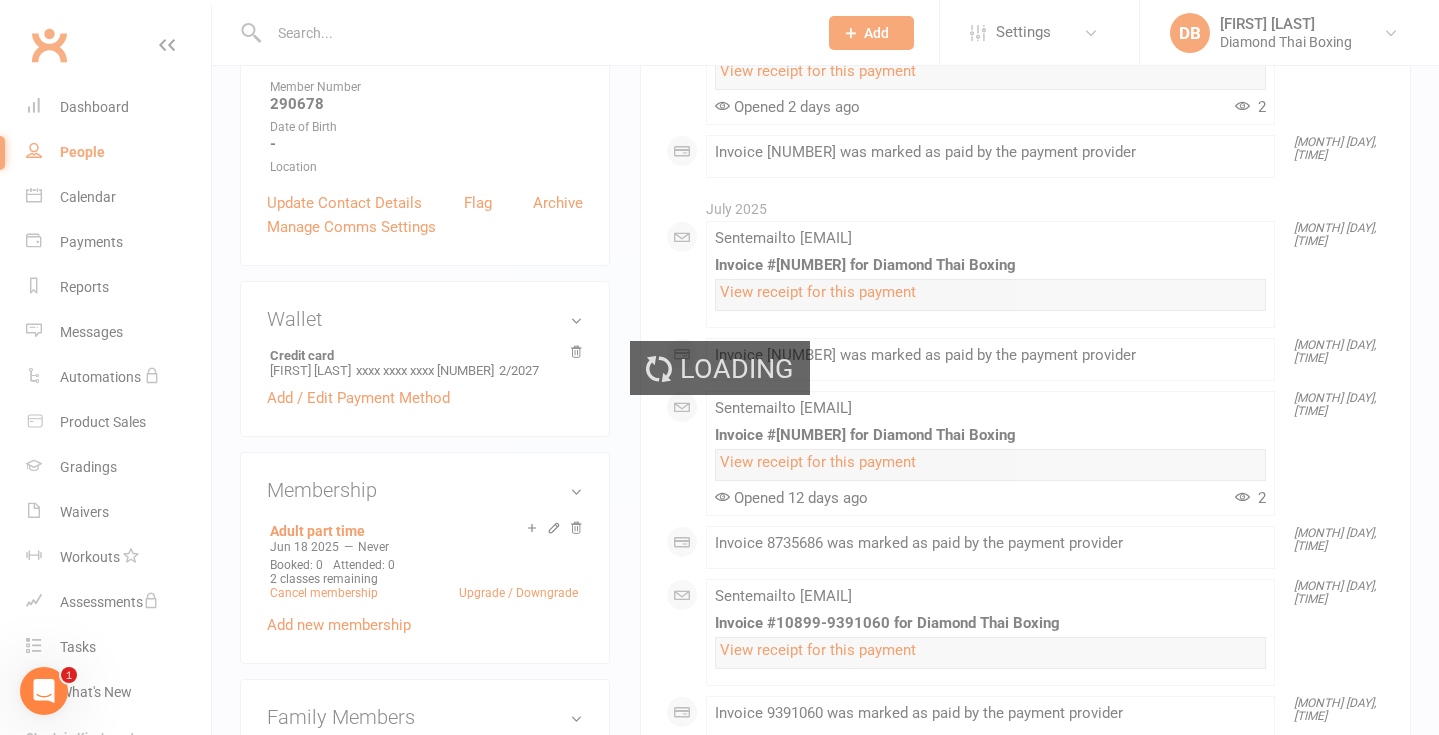scroll, scrollTop: 0, scrollLeft: 0, axis: both 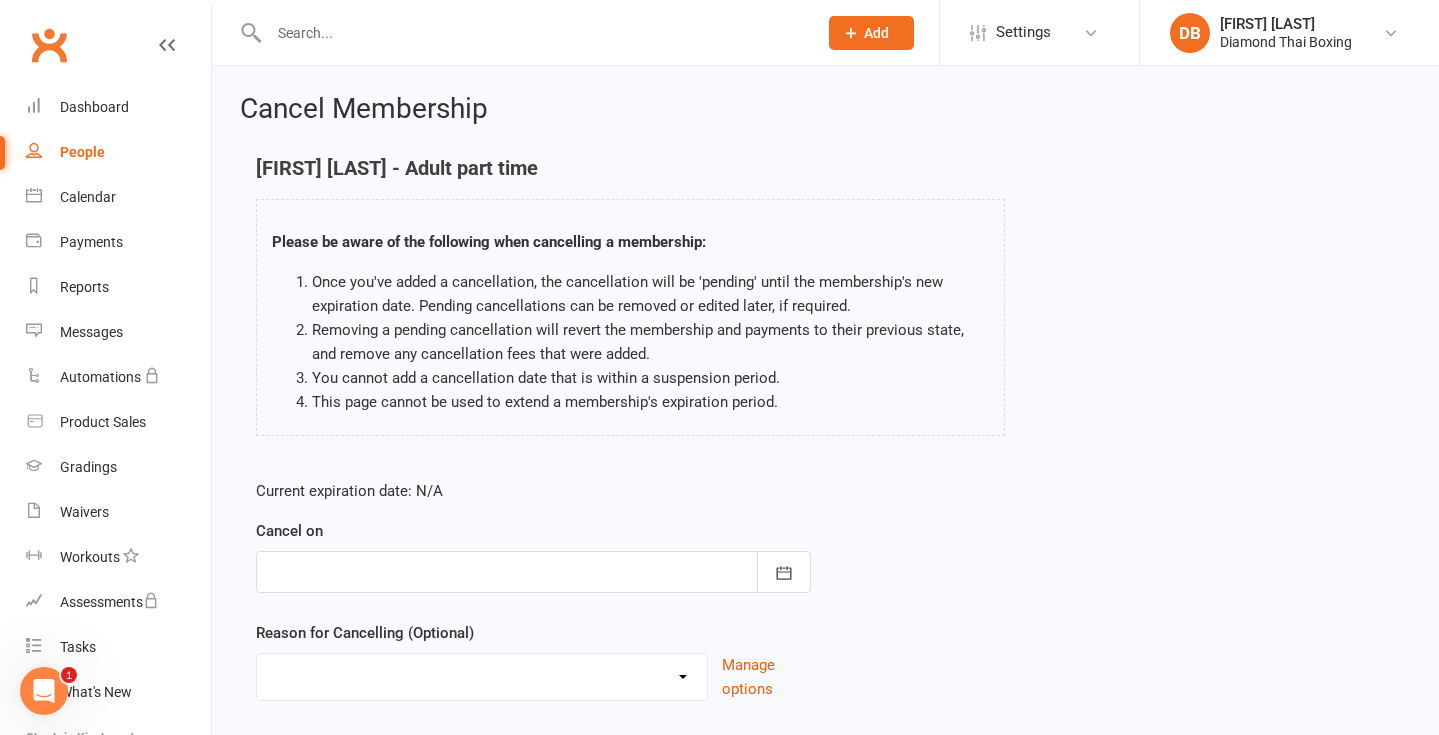 click at bounding box center (533, 572) 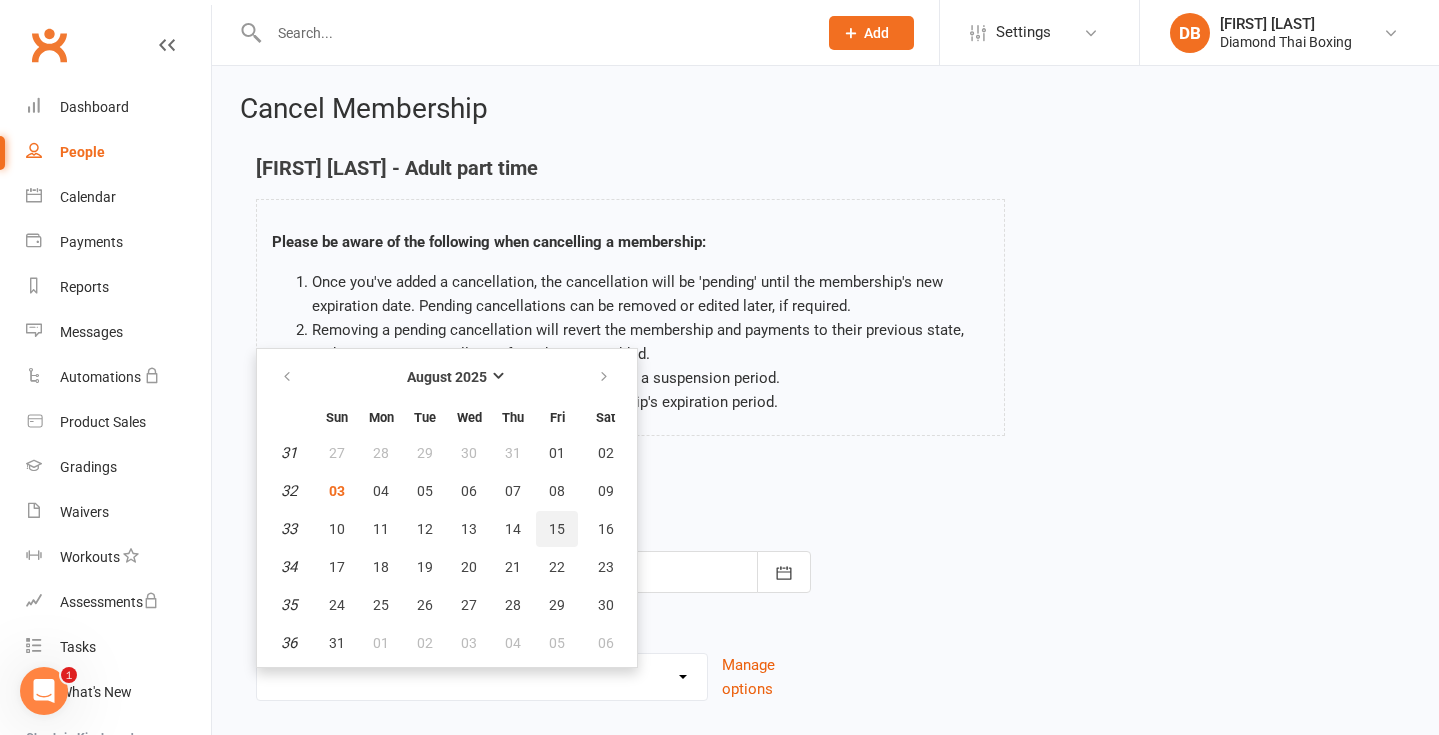 click on "15" at bounding box center [557, 529] 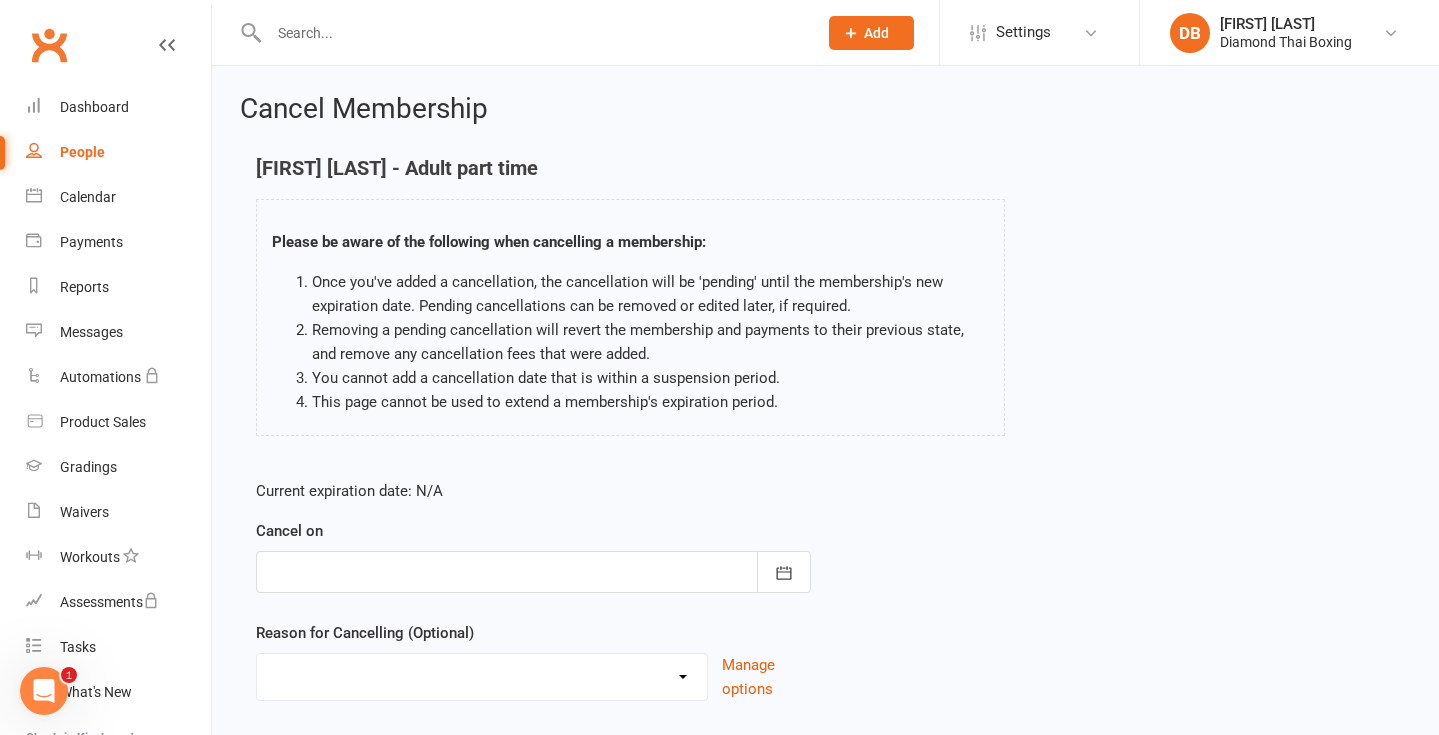 type on "15 Aug 2025" 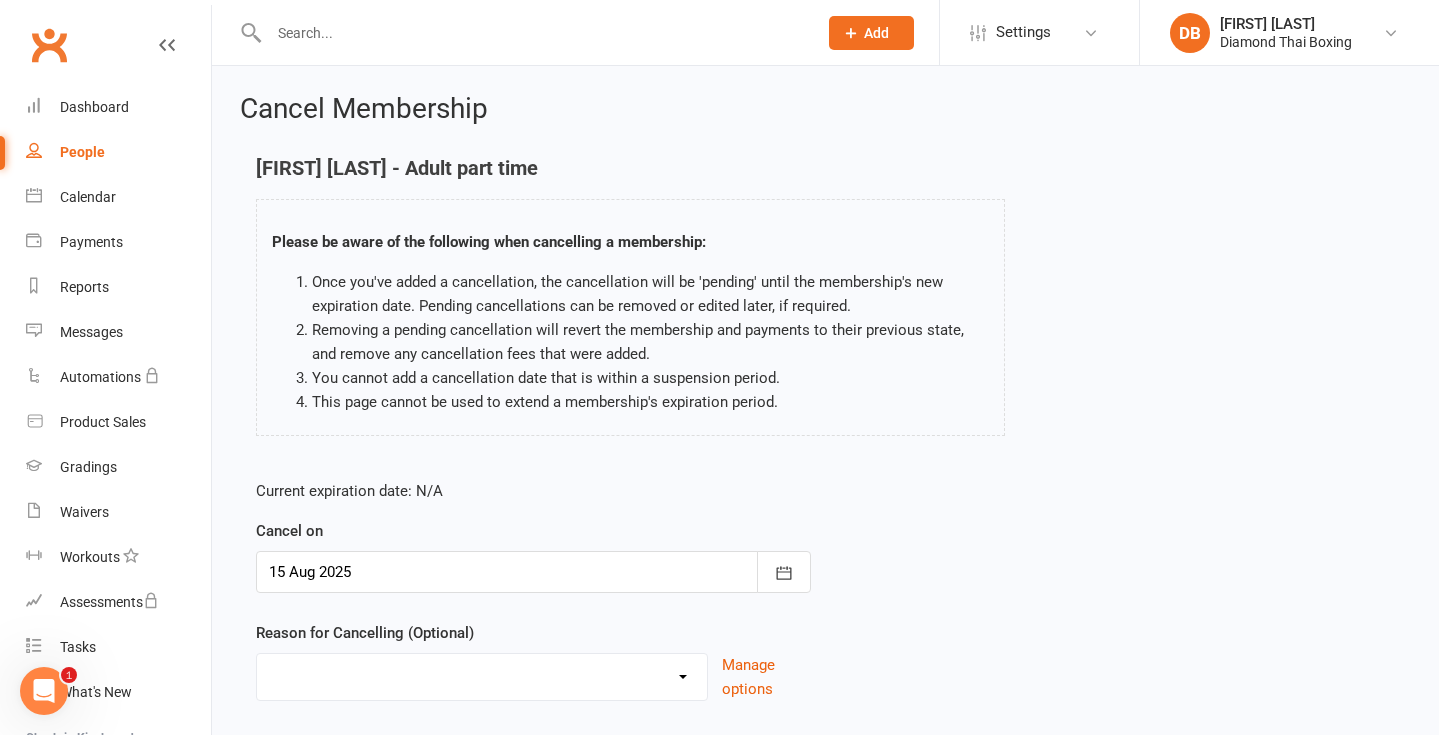 select on "2" 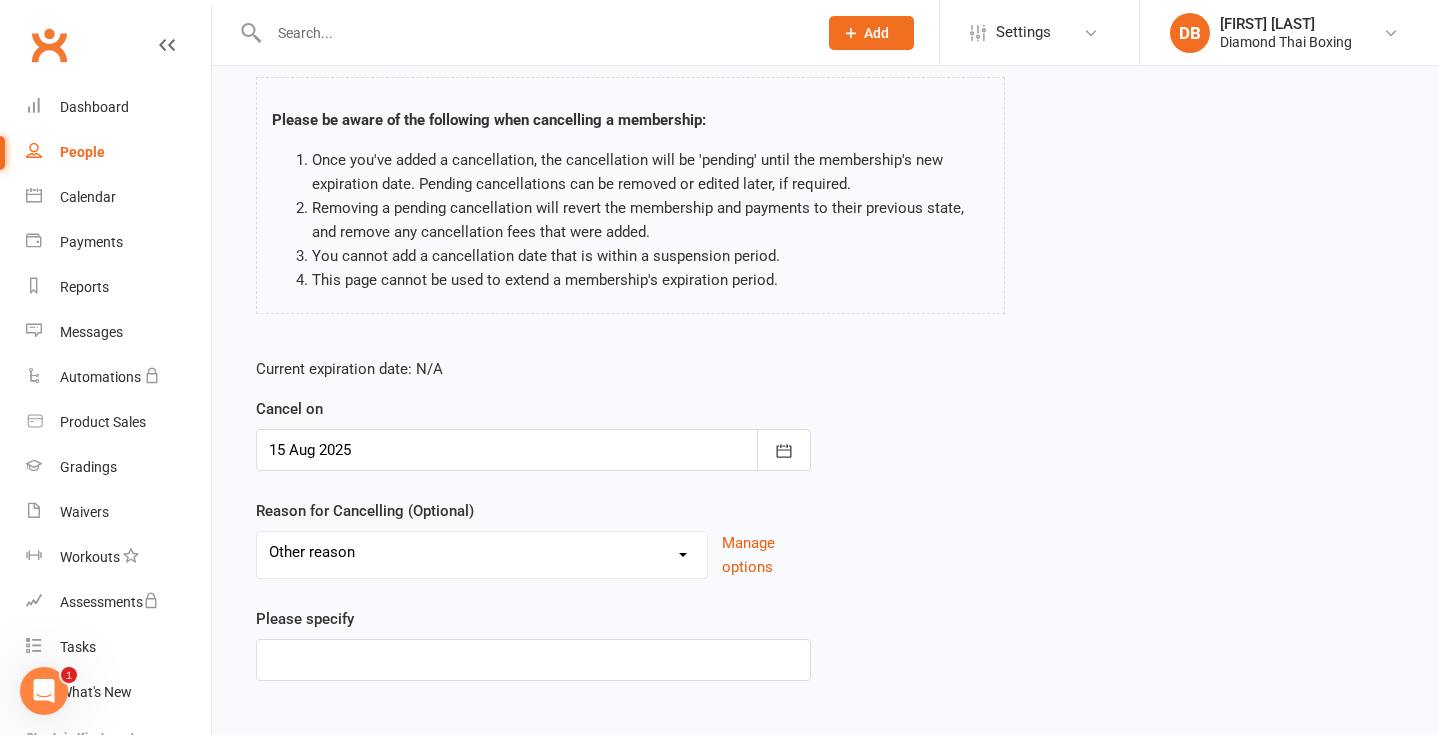 scroll, scrollTop: 134, scrollLeft: 0, axis: vertical 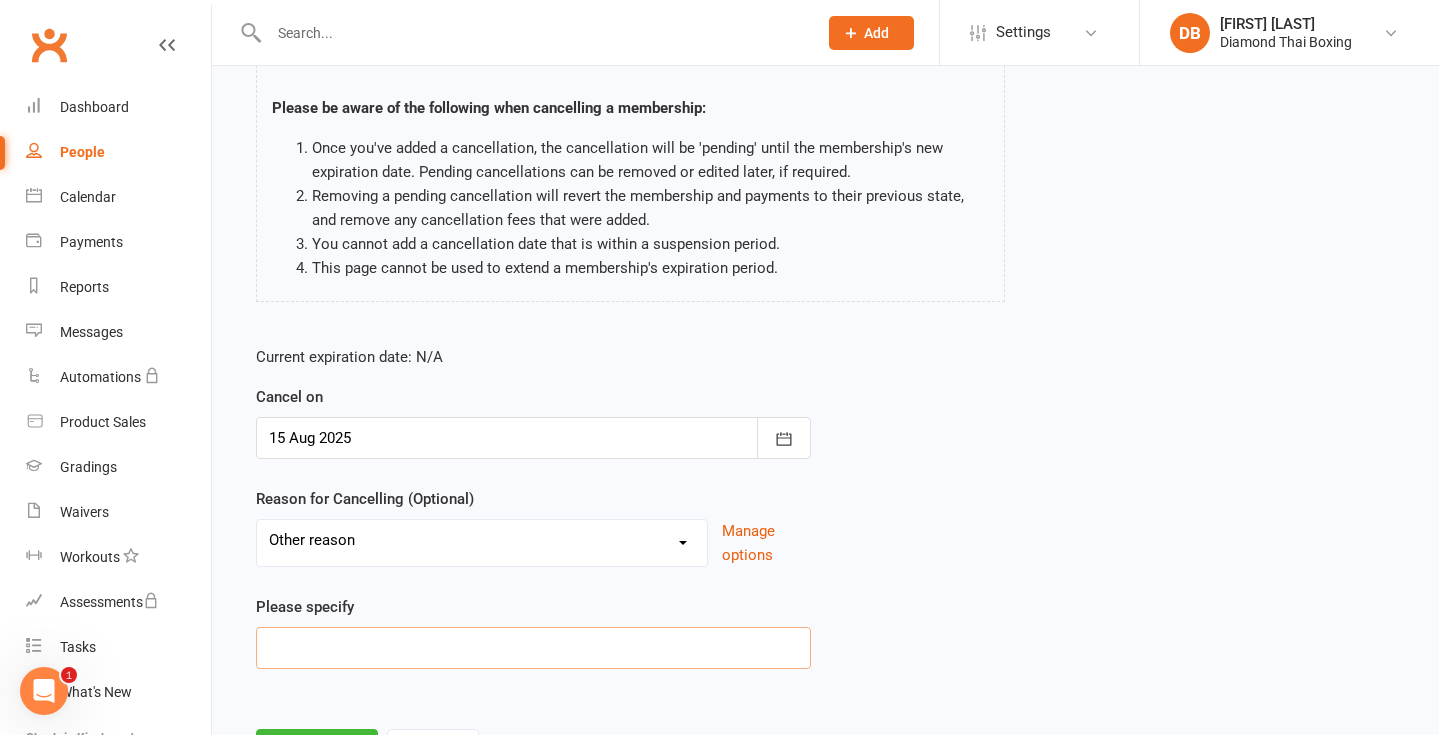 click at bounding box center (533, 648) 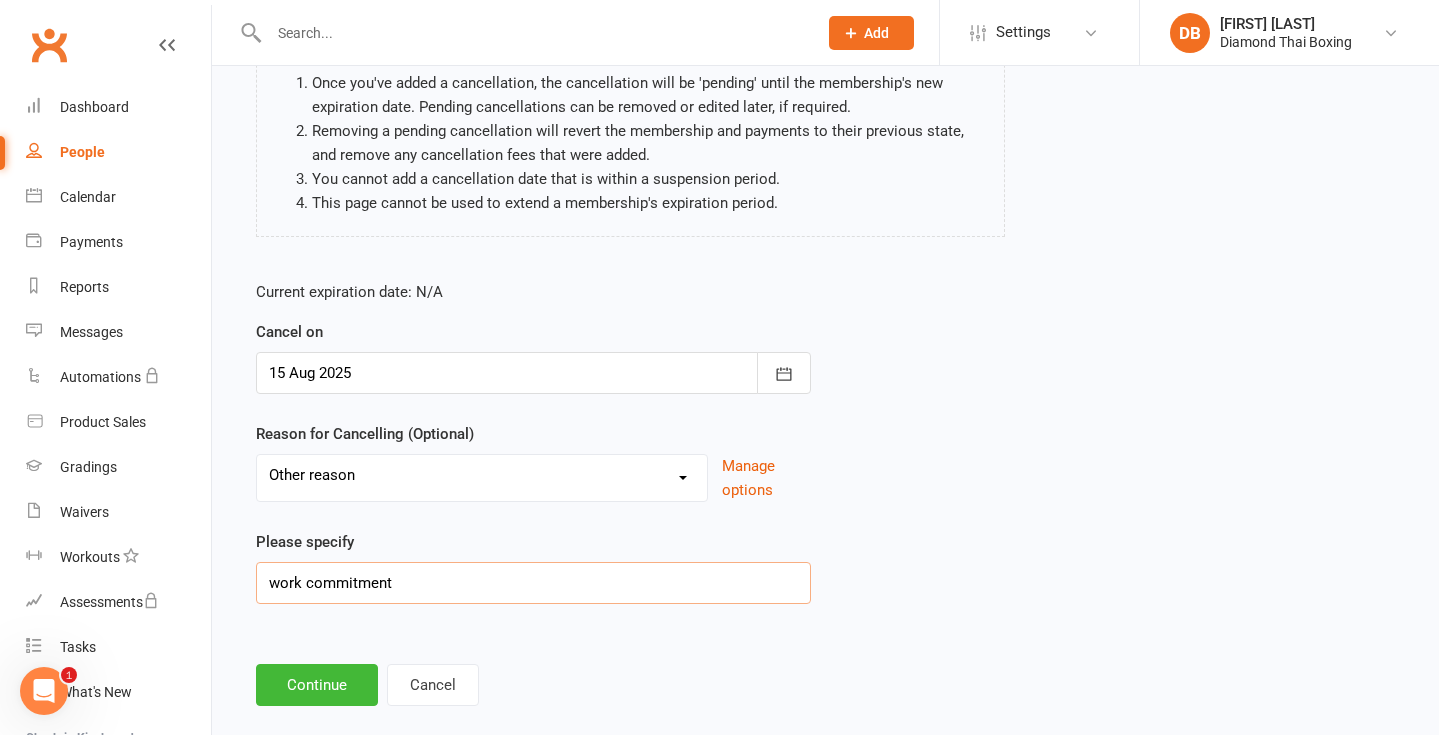 scroll, scrollTop: 217, scrollLeft: 0, axis: vertical 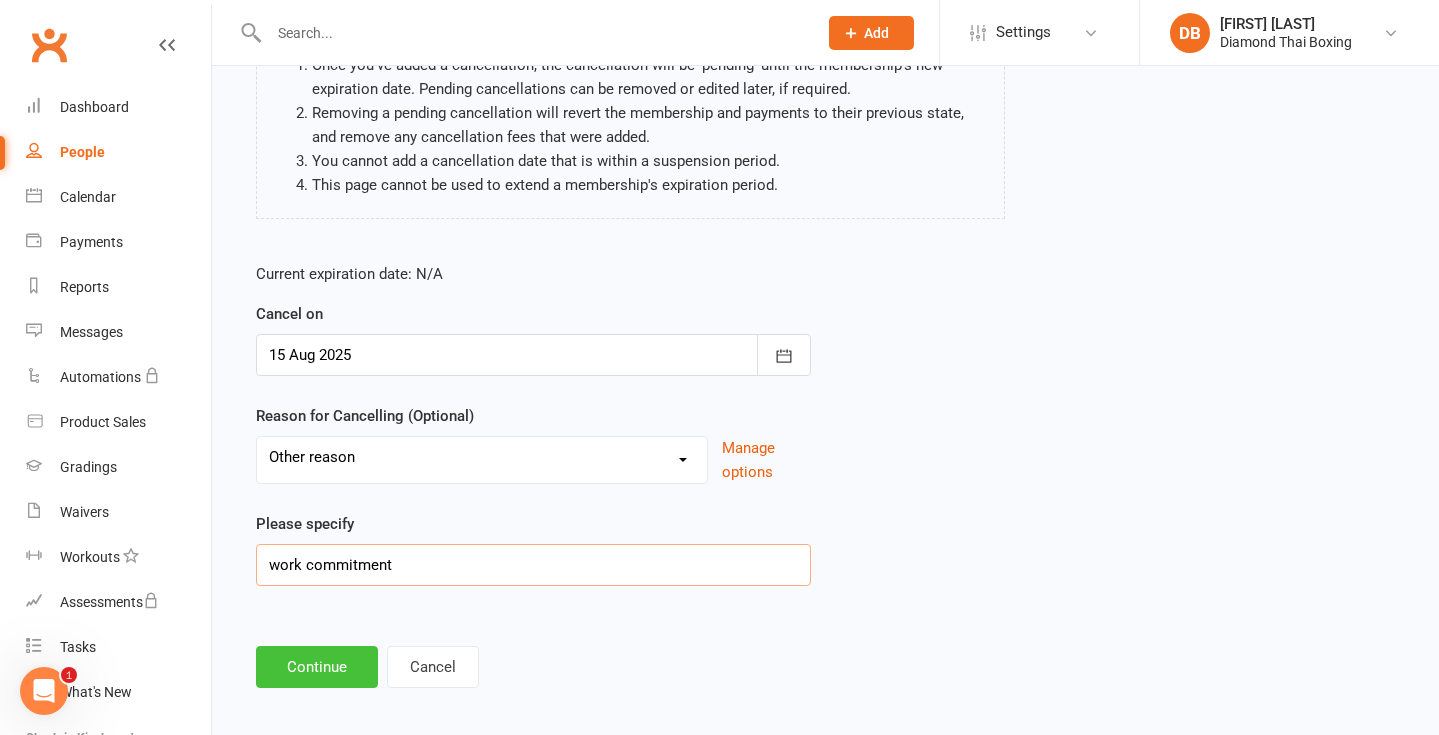 type on "work commitment" 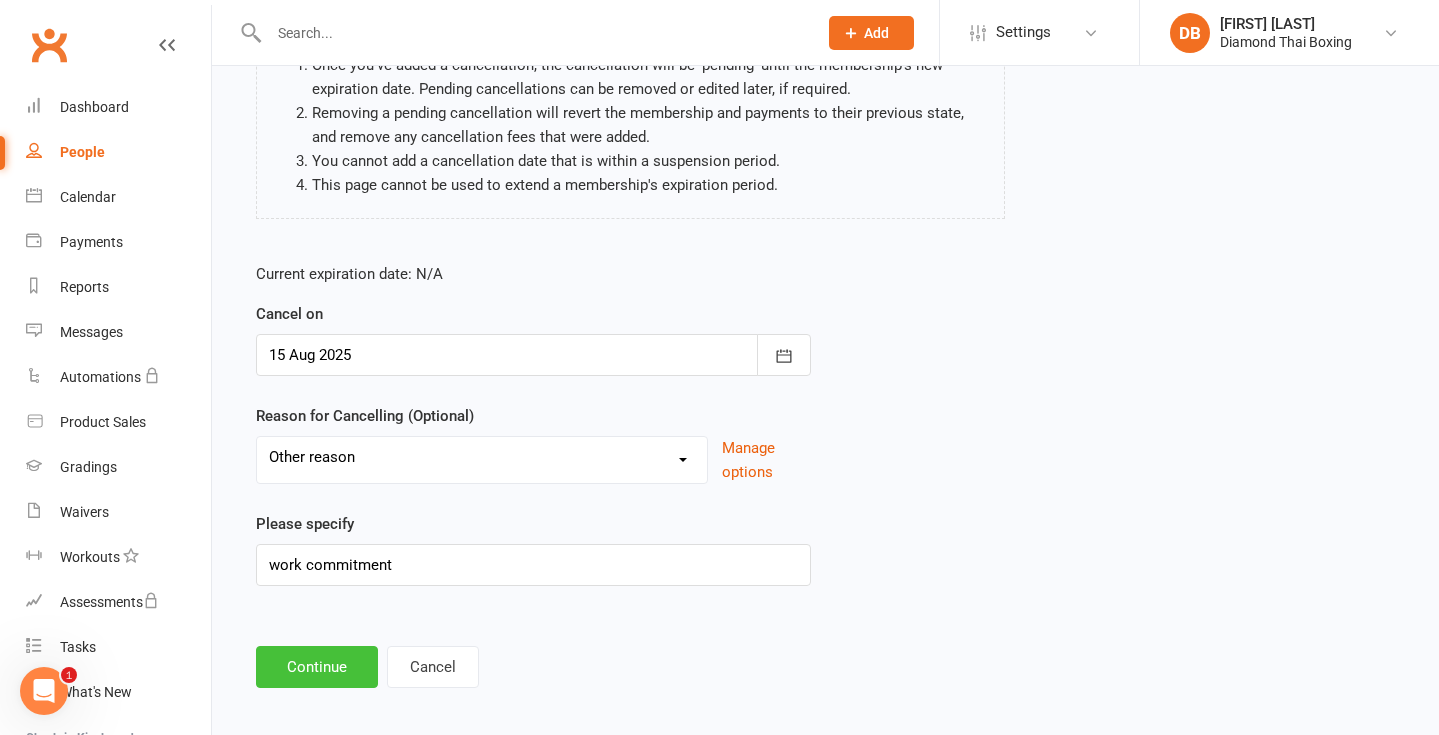 click on "Continue" at bounding box center [317, 667] 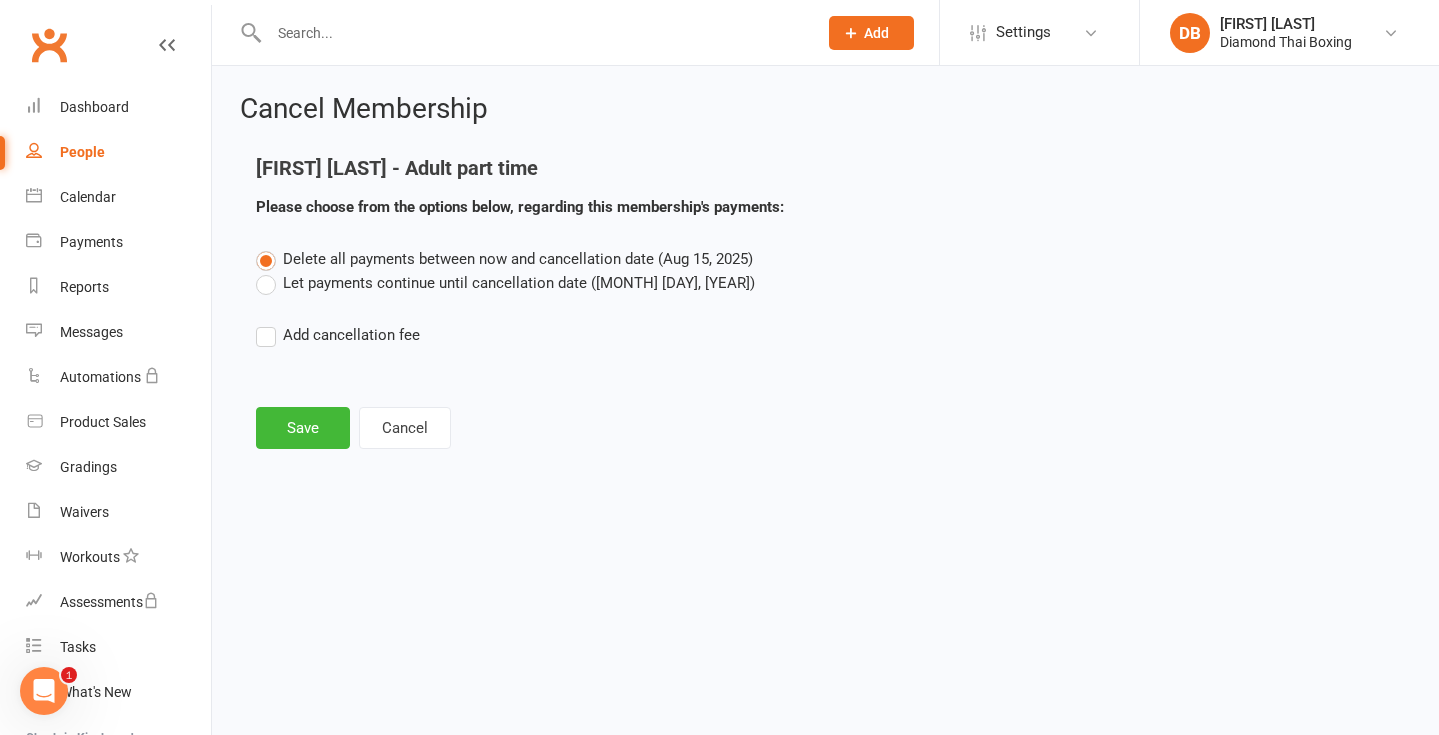 scroll, scrollTop: 0, scrollLeft: 0, axis: both 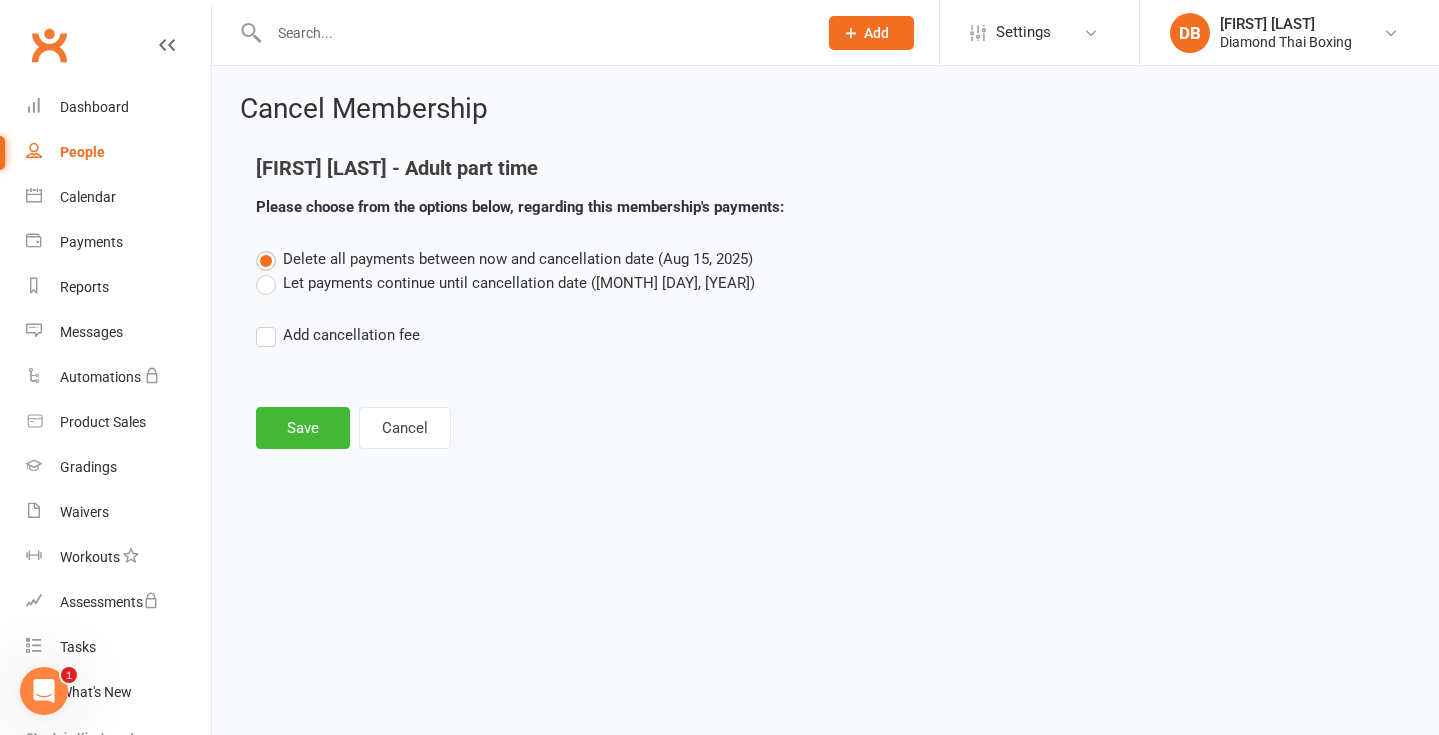 click on "Let payments continue until cancellation date ([MONTH] [DAY], [YEAR])" at bounding box center (505, 283) 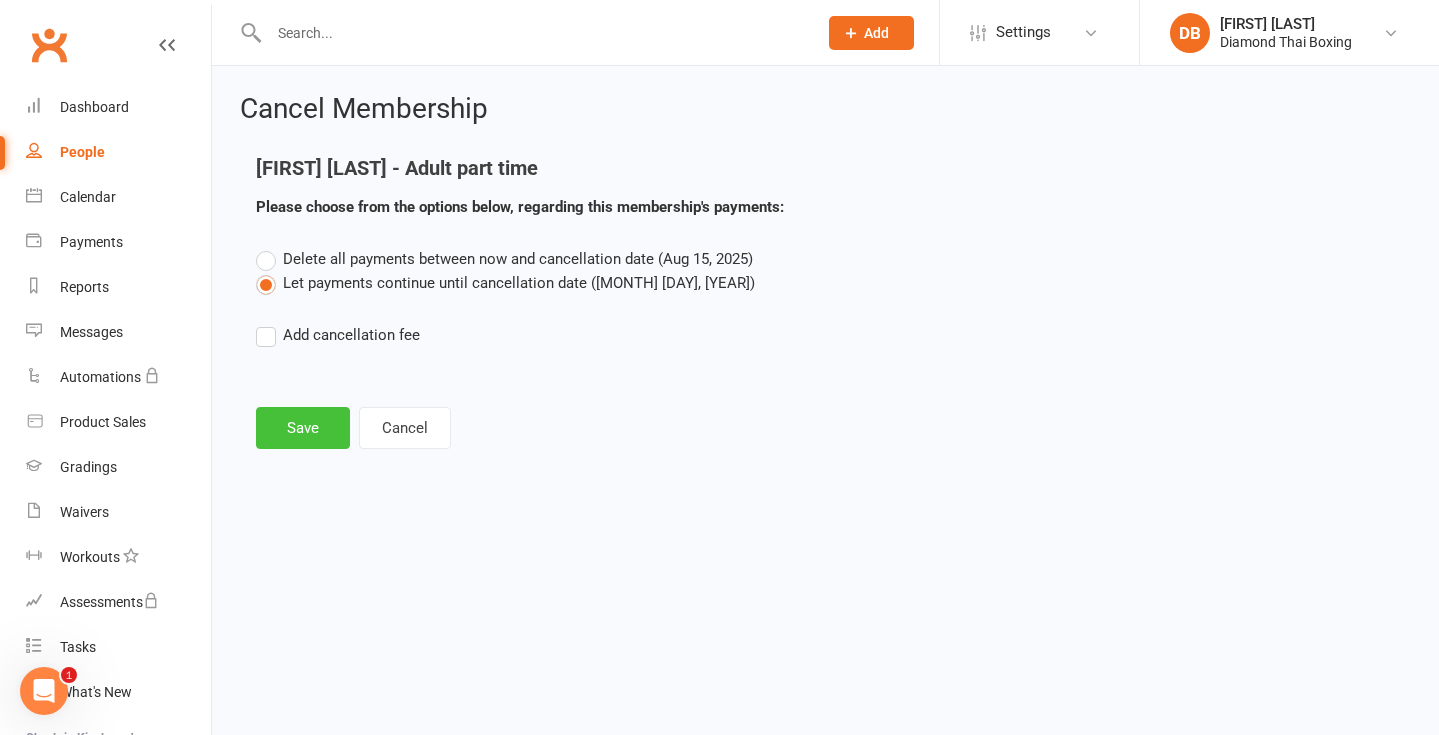 click on "Save" at bounding box center (303, 428) 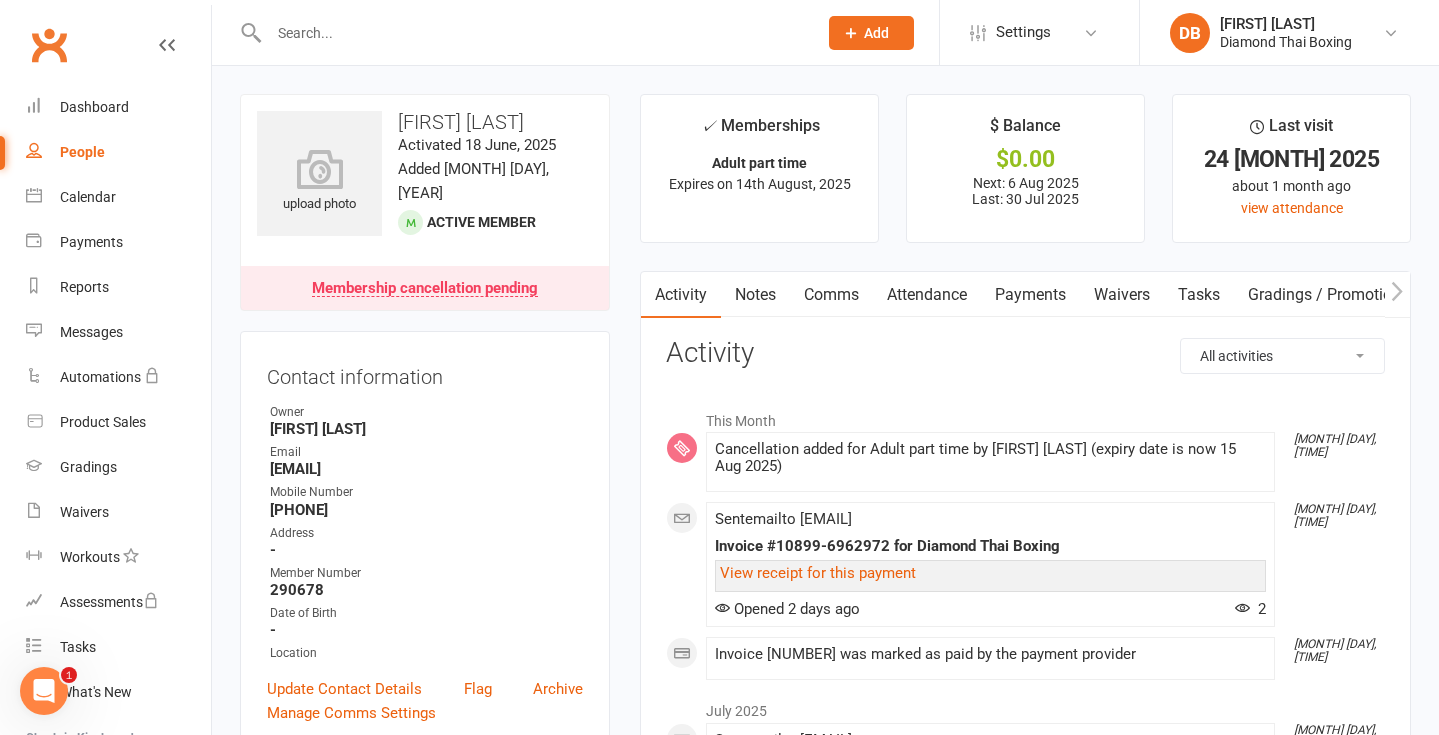 click on "People" at bounding box center (82, 152) 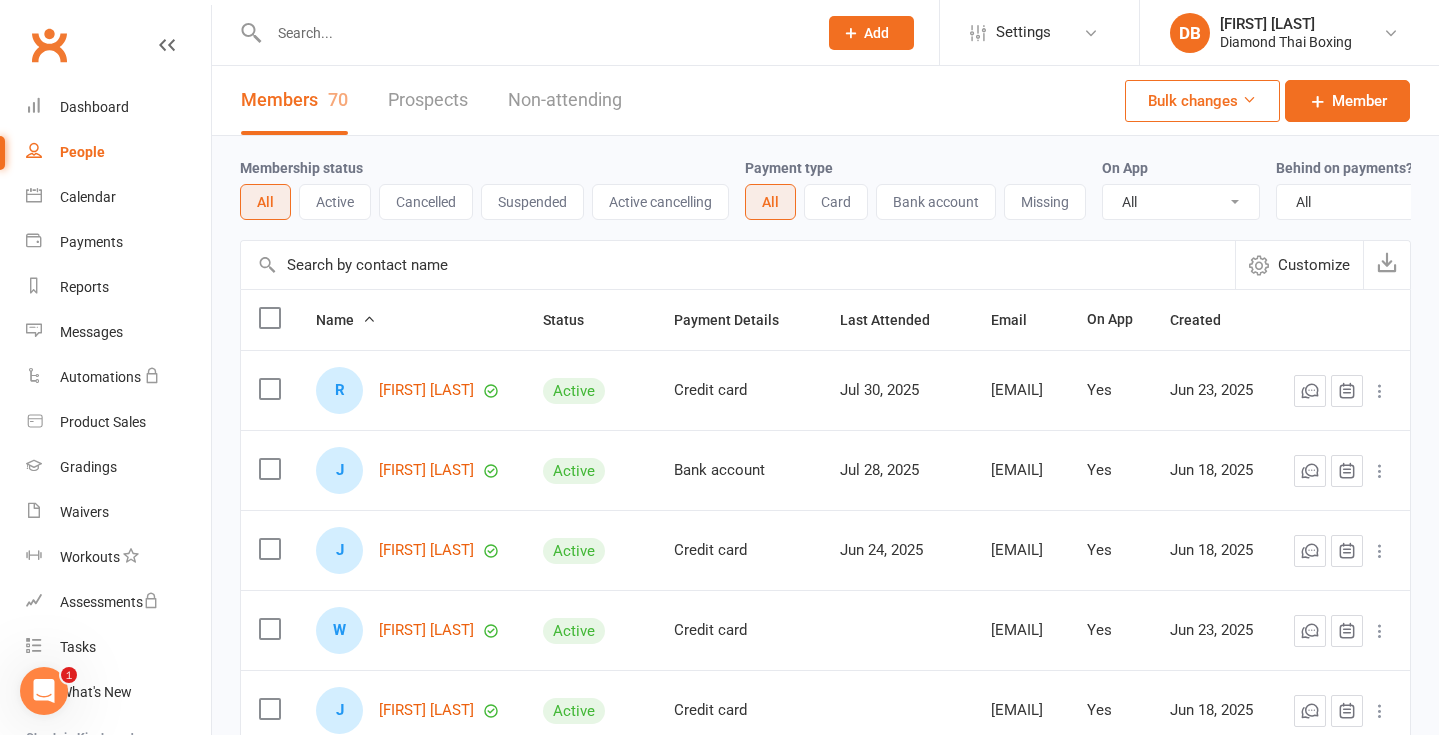 click at bounding box center (521, 32) 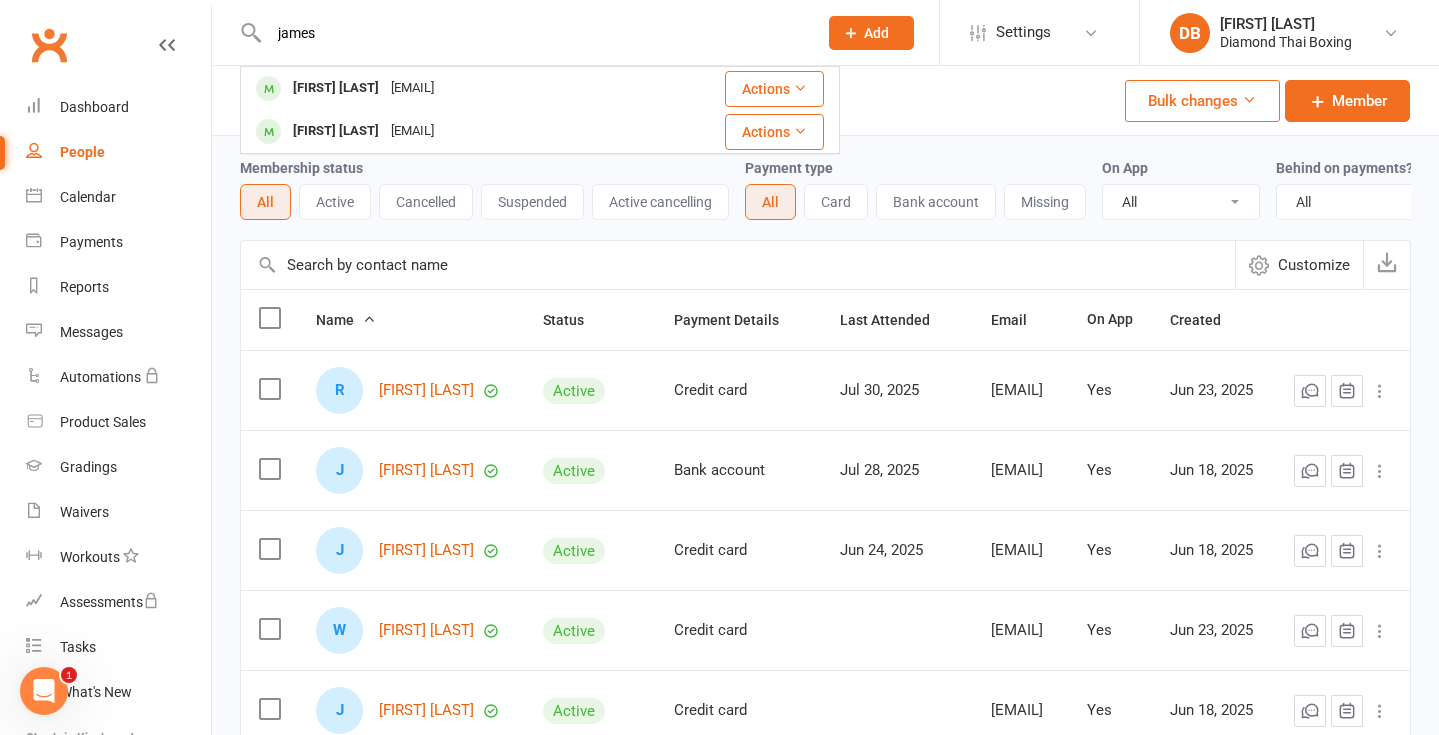 type on "[FIRST]" 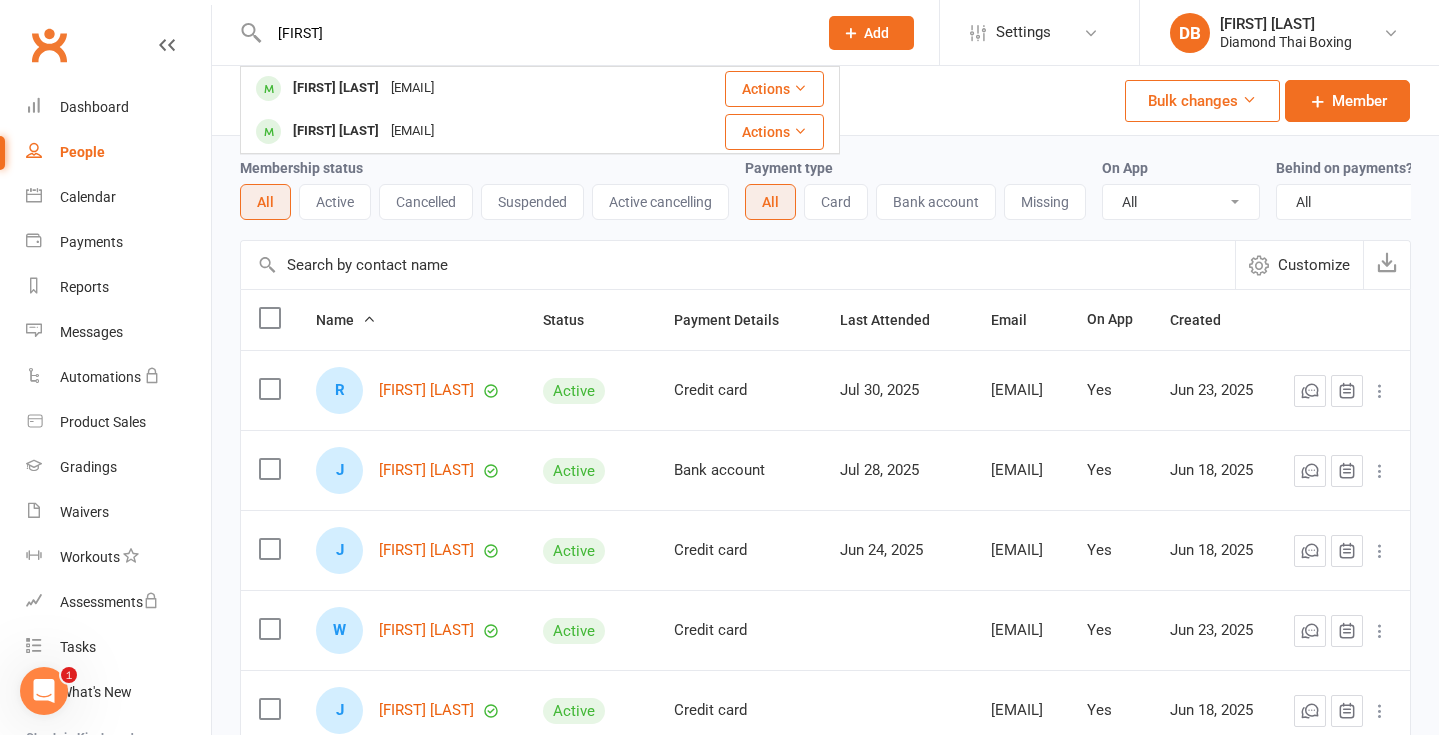 drag, startPoint x: 345, startPoint y: 43, endPoint x: 411, endPoint y: 85, distance: 78.23043 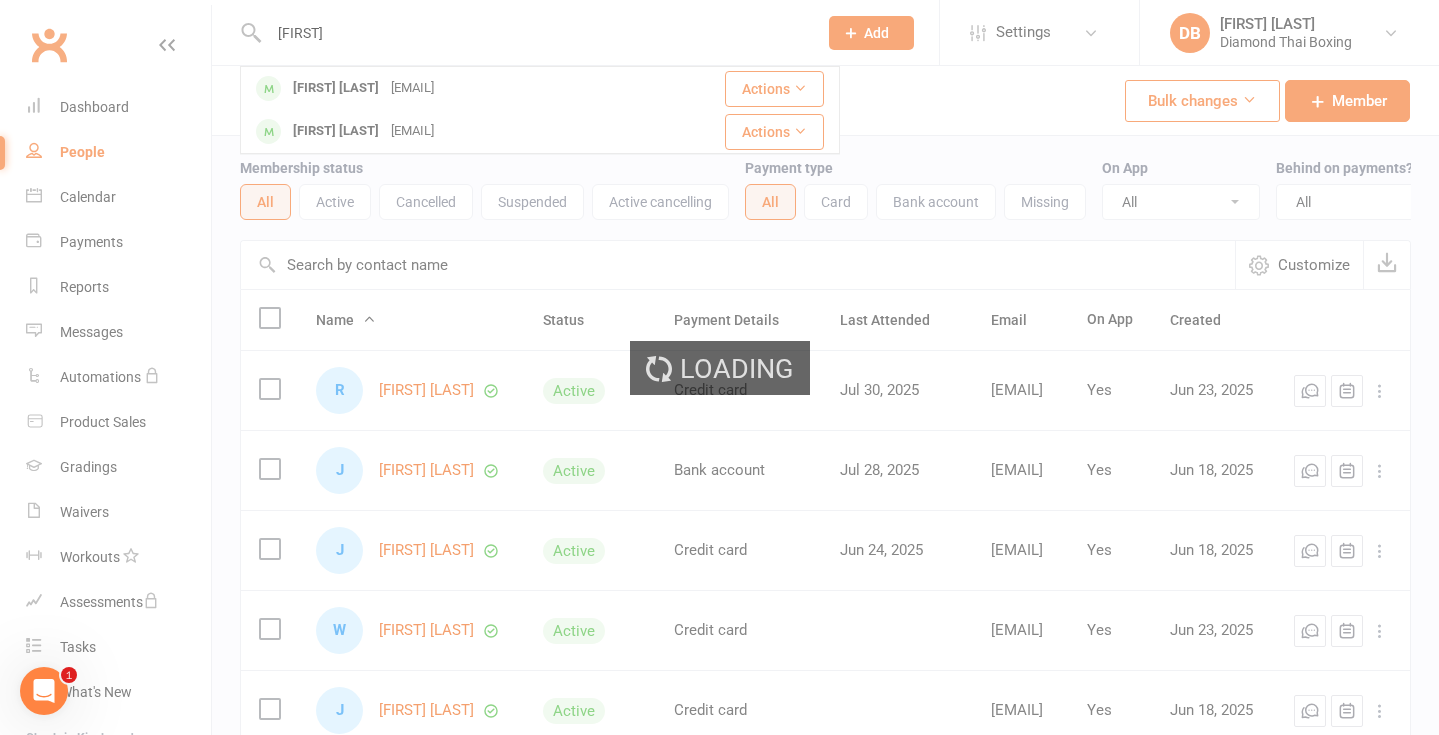 type 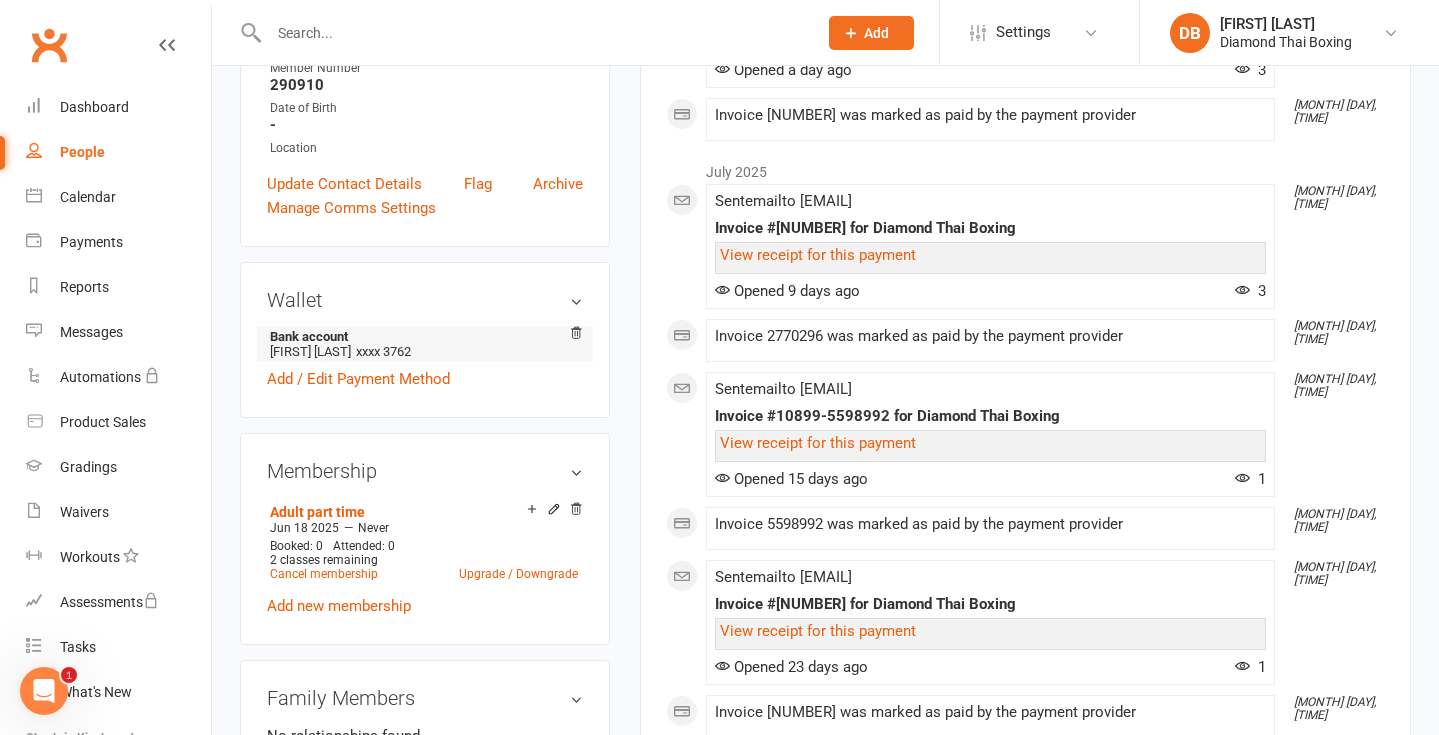 scroll, scrollTop: 453, scrollLeft: 0, axis: vertical 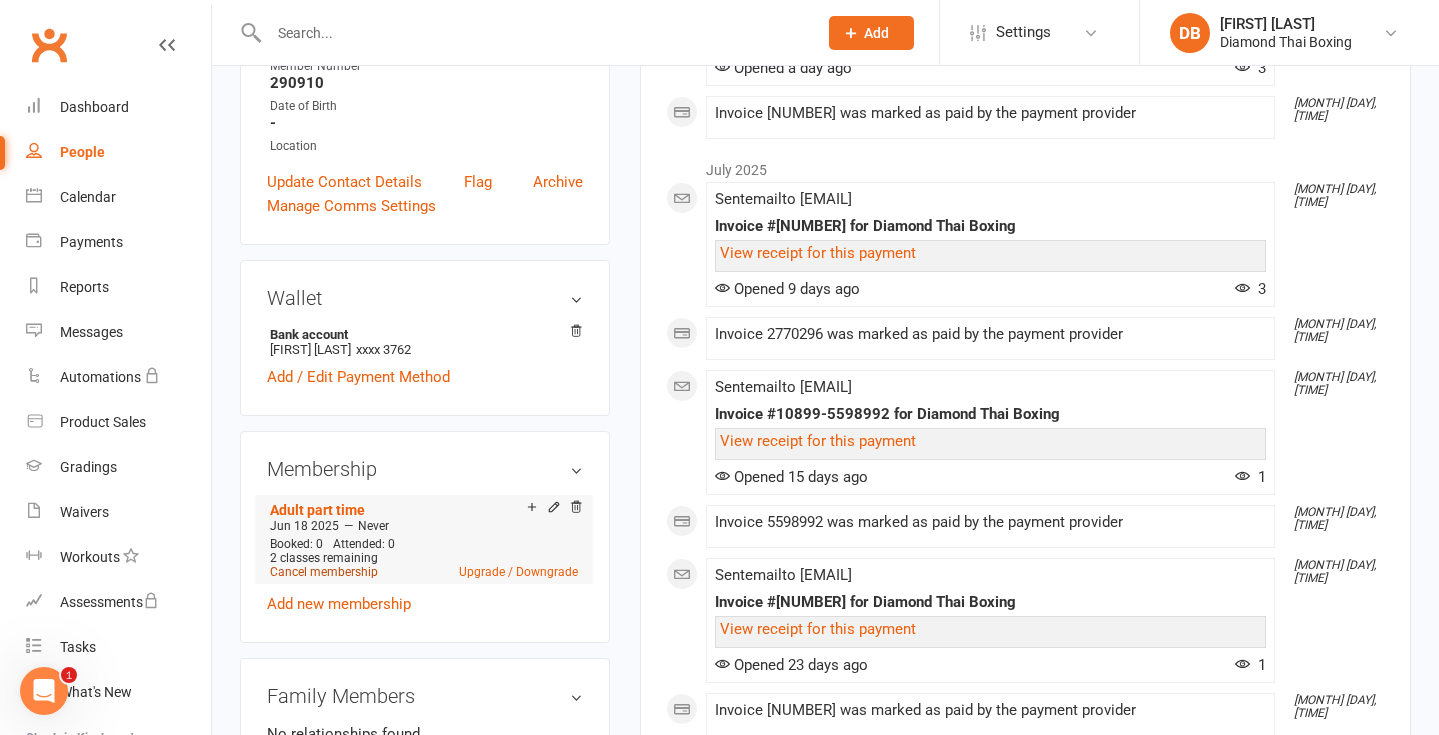 click on "Cancel membership" at bounding box center [324, 572] 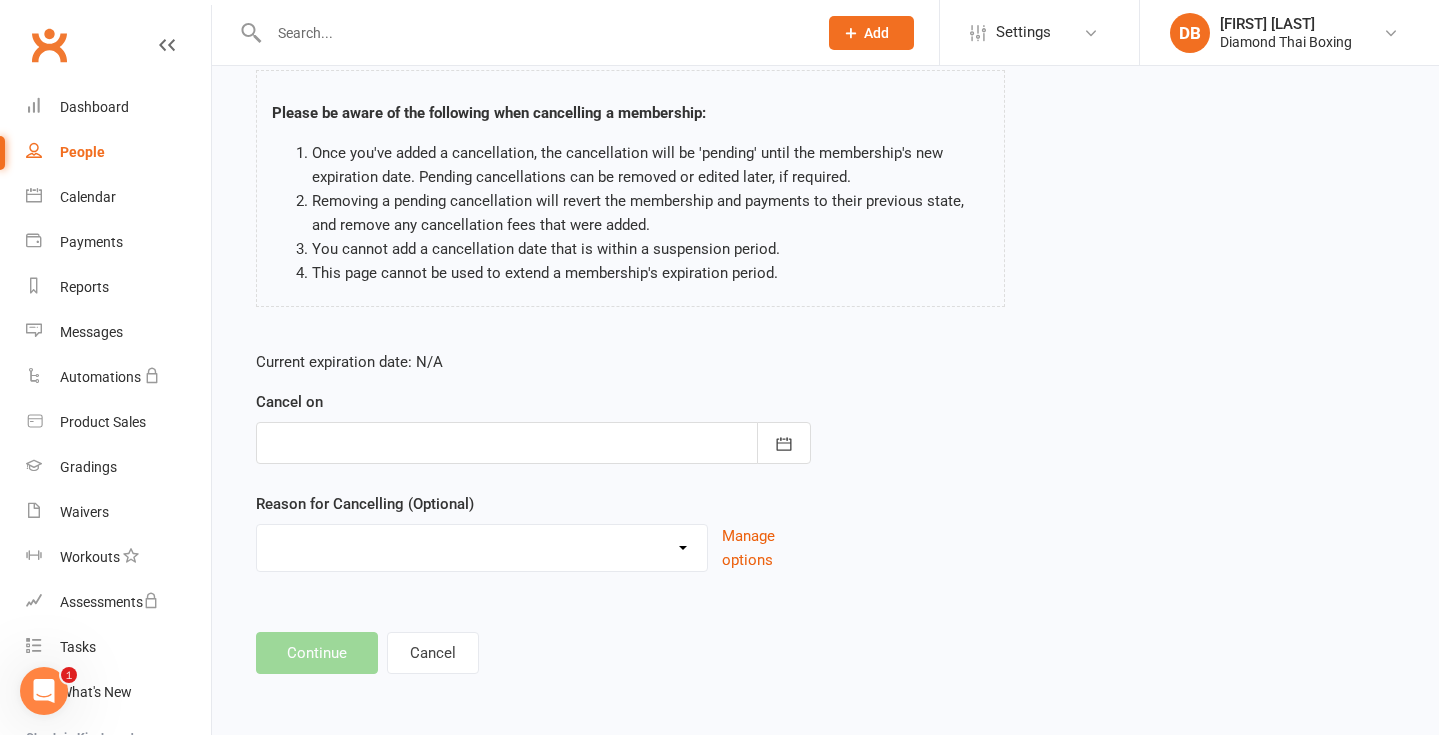 scroll, scrollTop: 0, scrollLeft: 0, axis: both 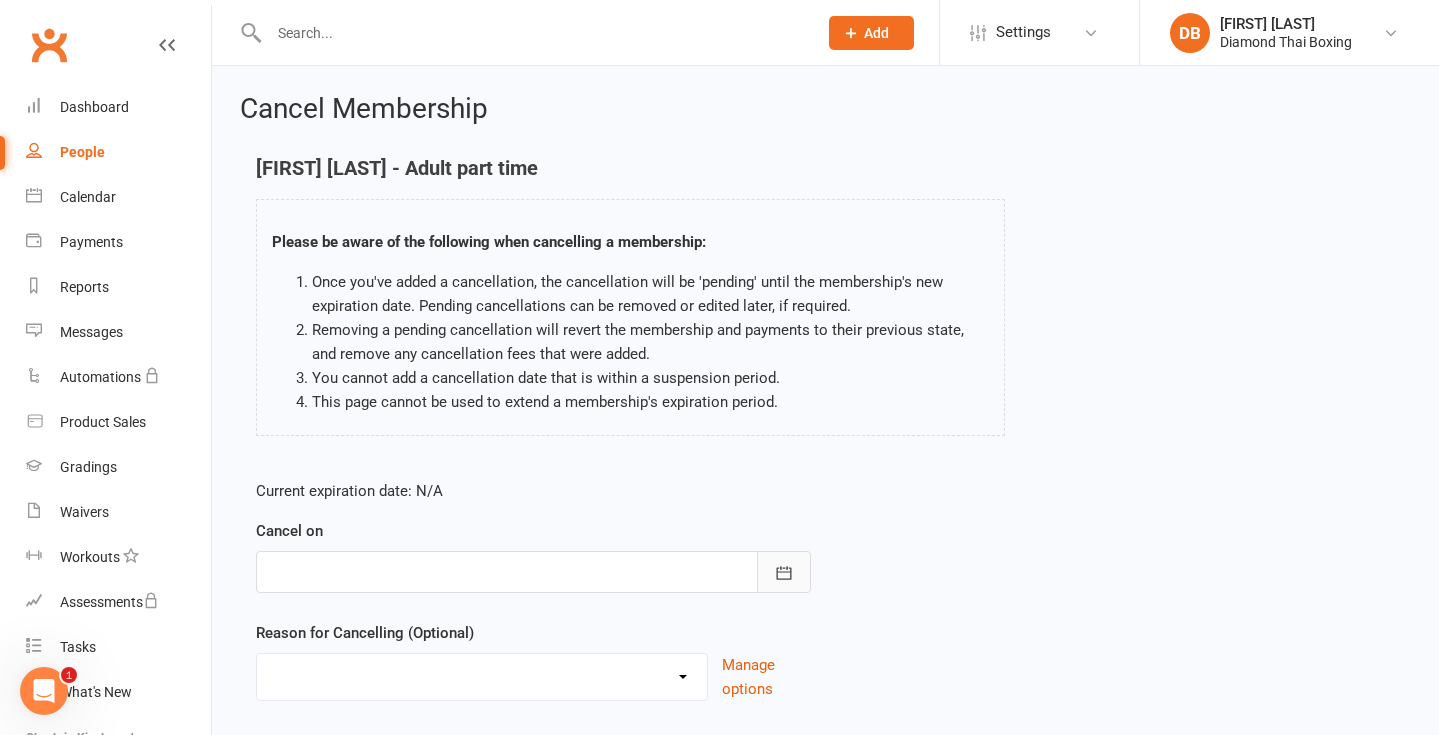 click 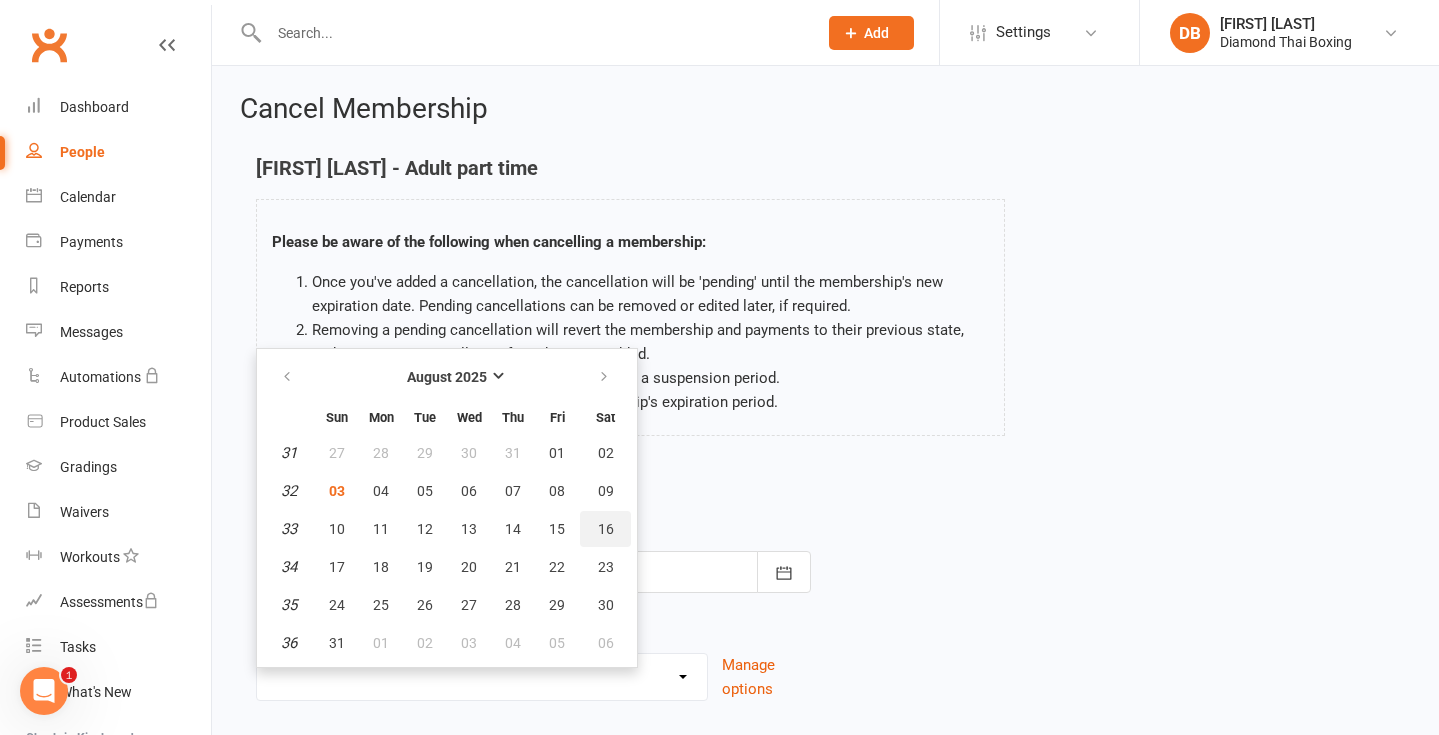 click on "16" at bounding box center (605, 529) 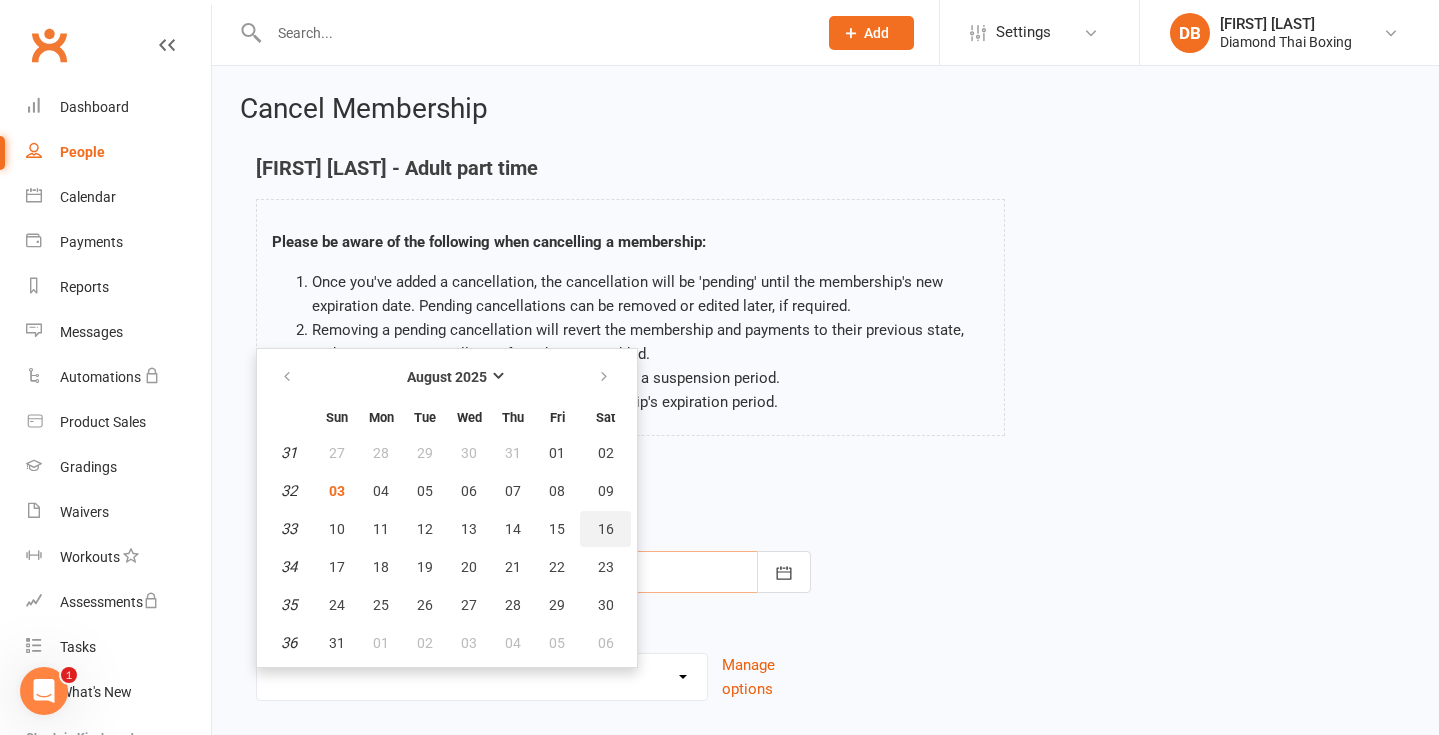 type on "16 Aug 2025" 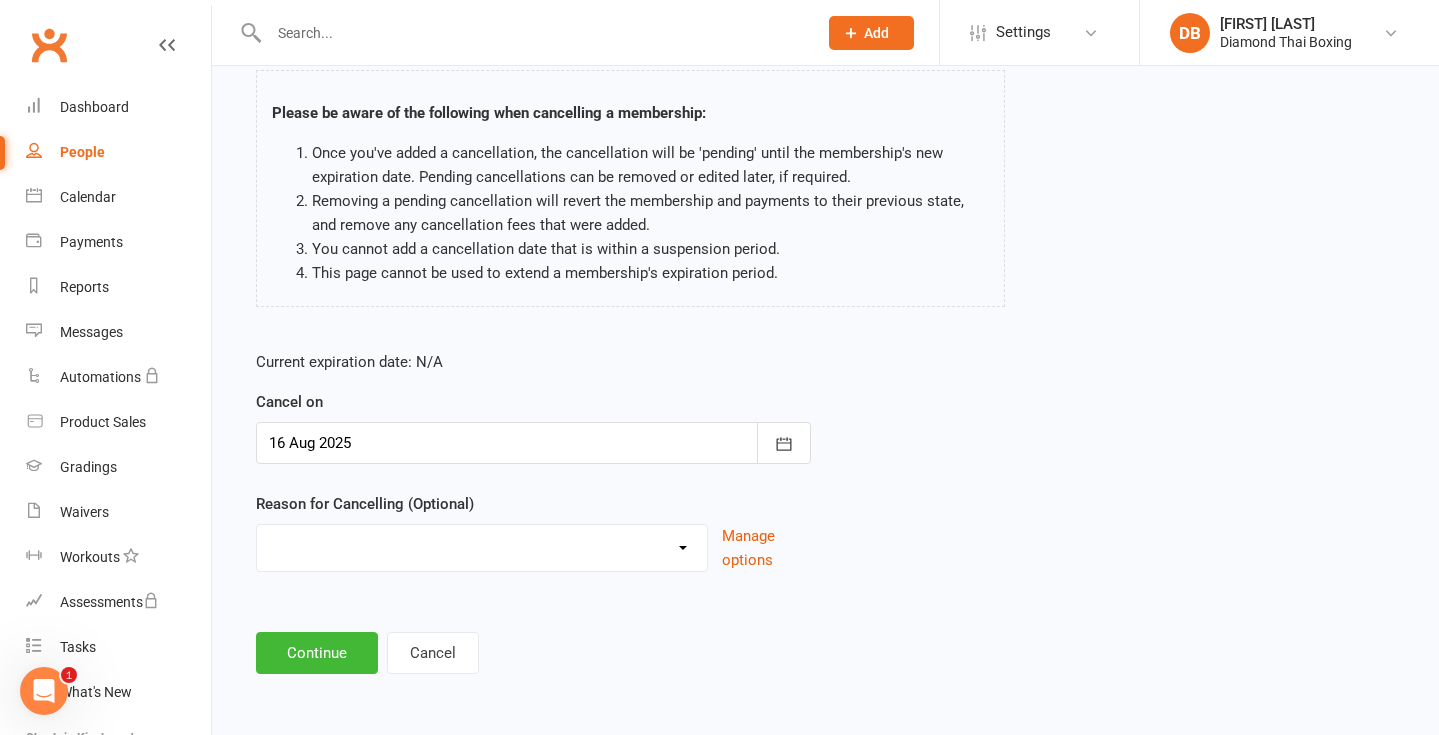scroll, scrollTop: 145, scrollLeft: 0, axis: vertical 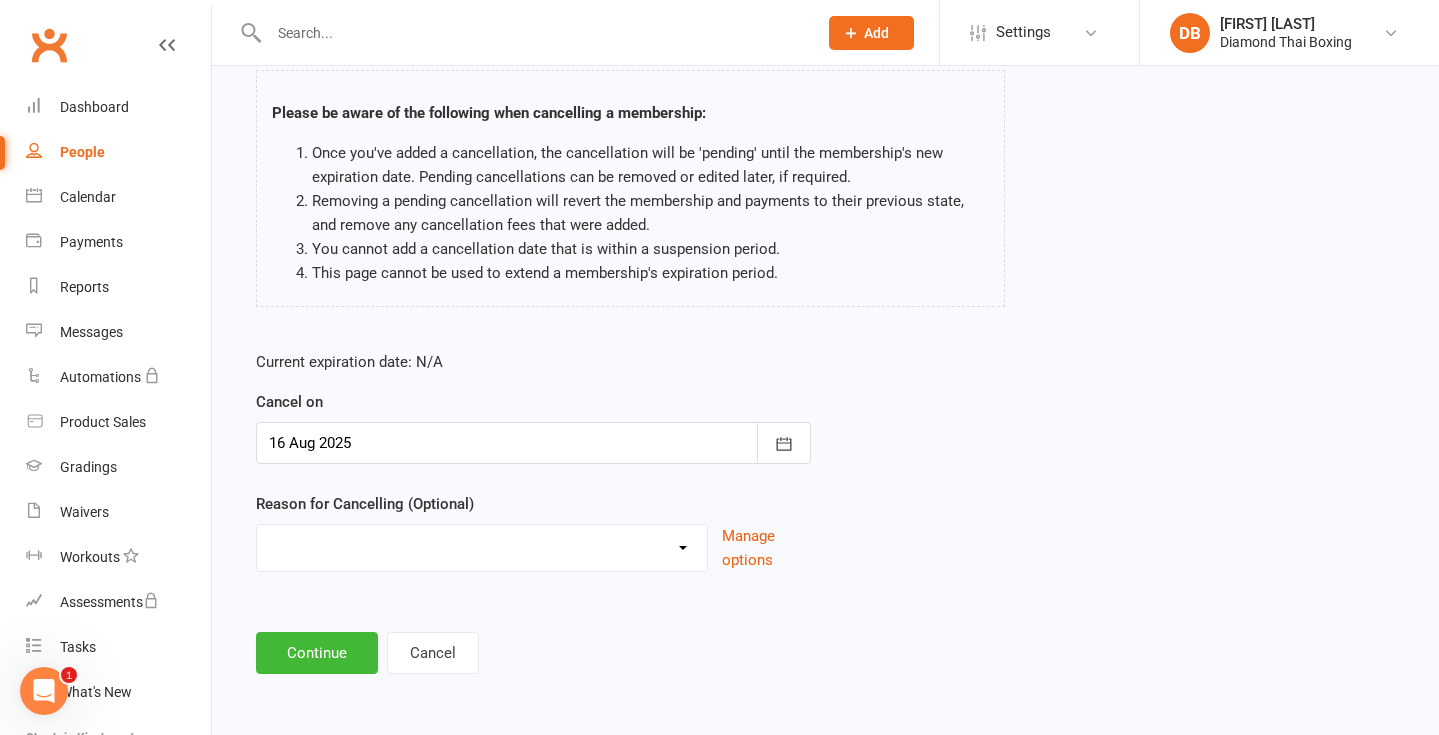 select on "2" 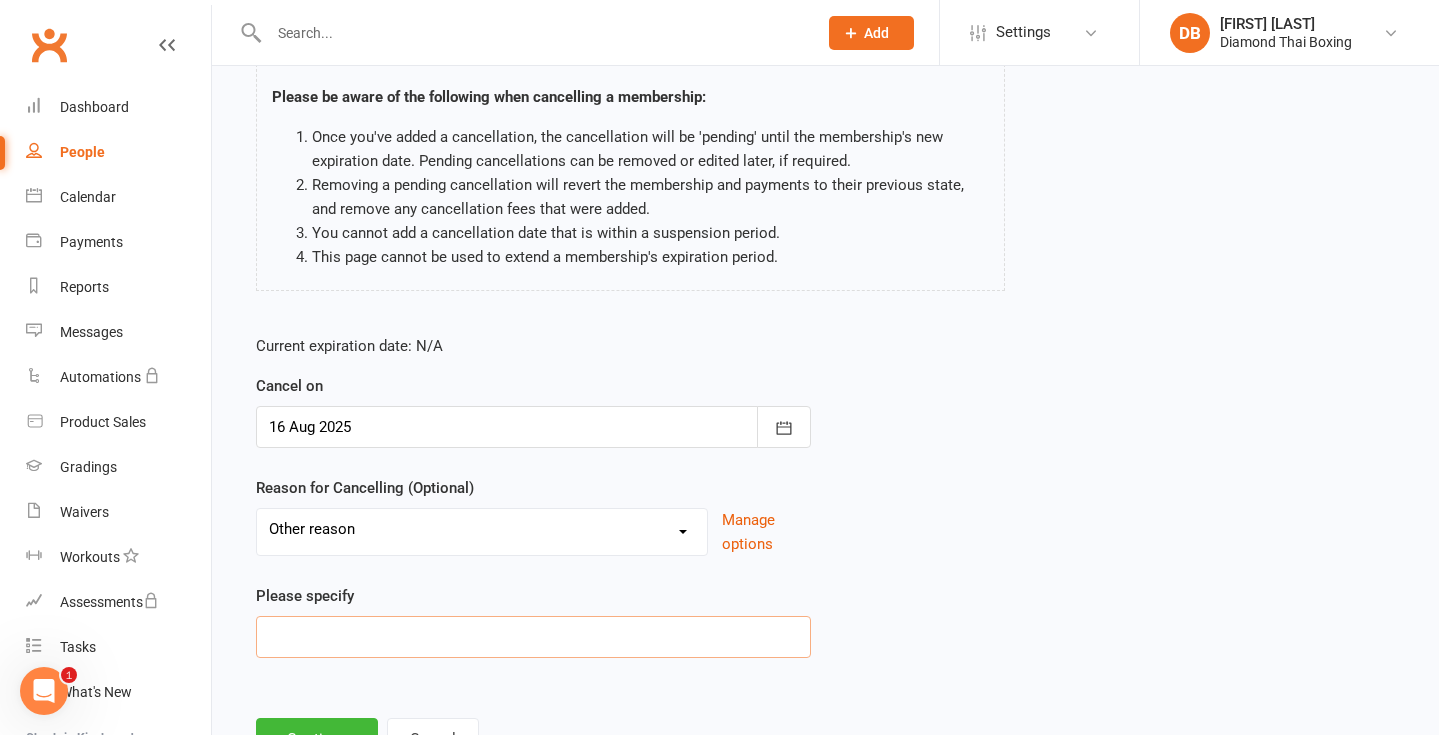 click at bounding box center [533, 637] 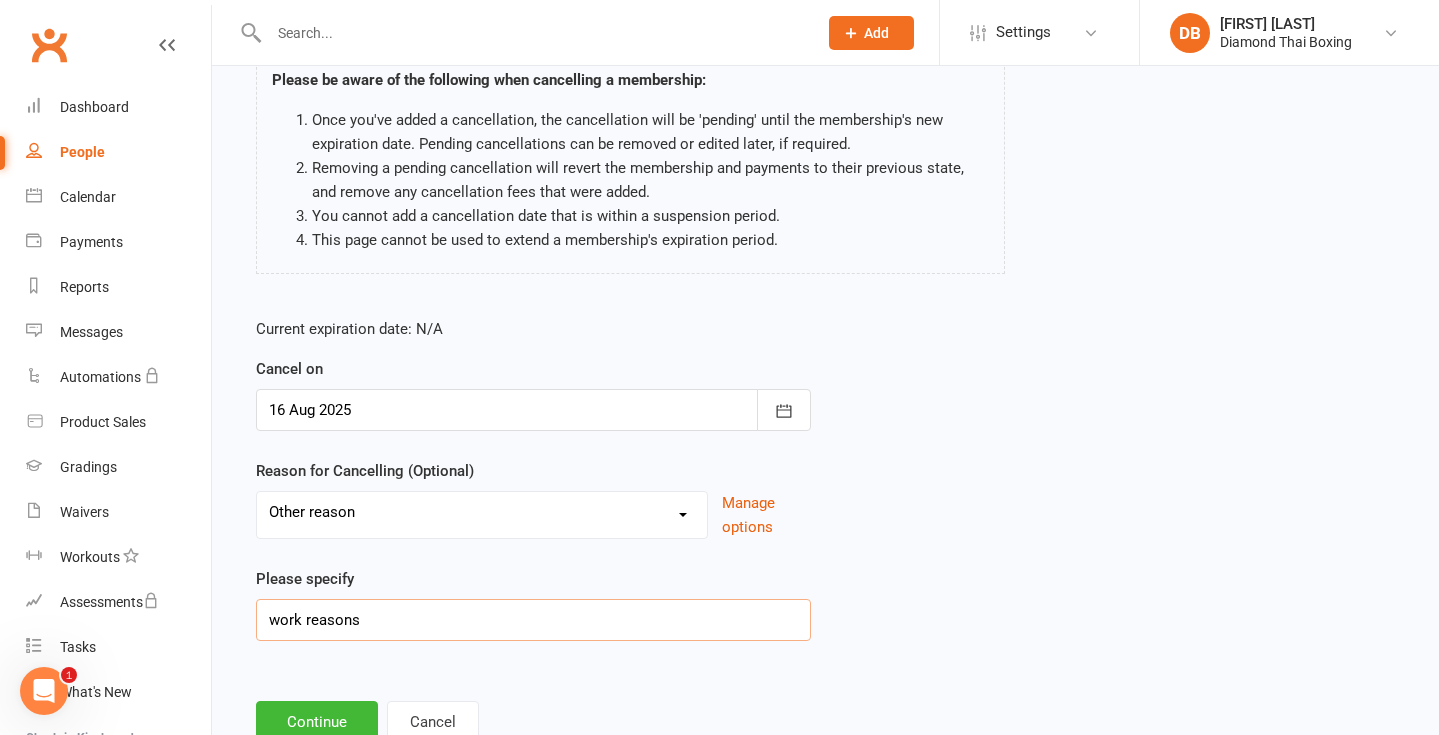 scroll, scrollTop: 171, scrollLeft: 0, axis: vertical 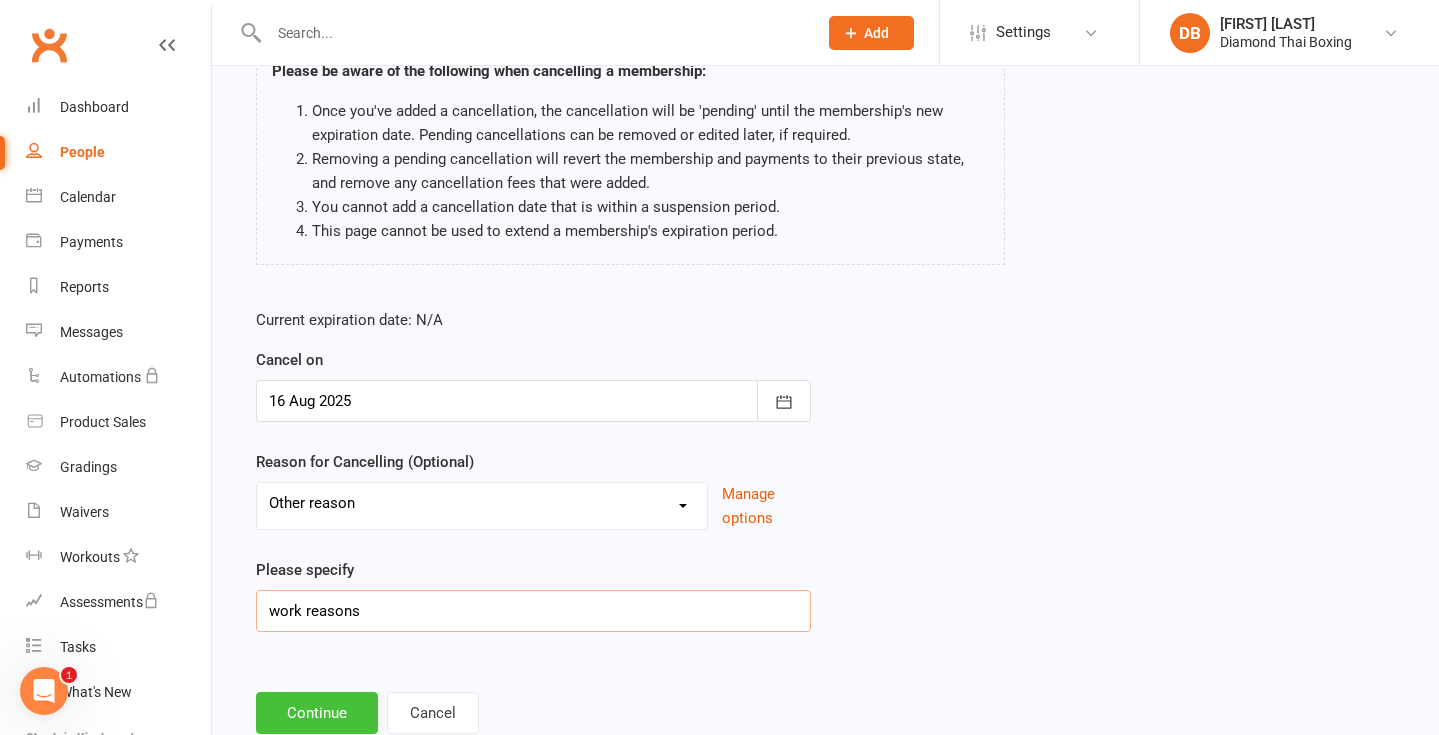 type on "work reasons" 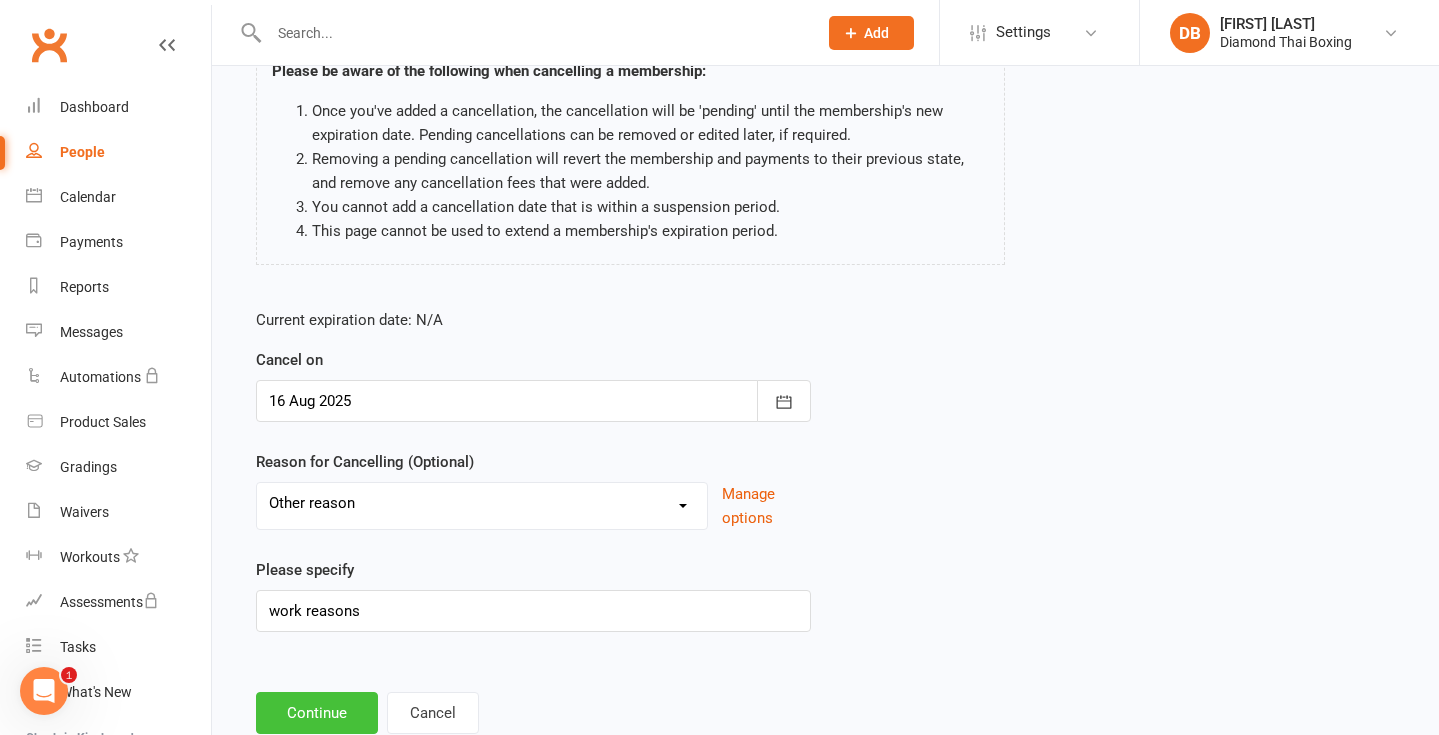 click on "Continue" at bounding box center [317, 713] 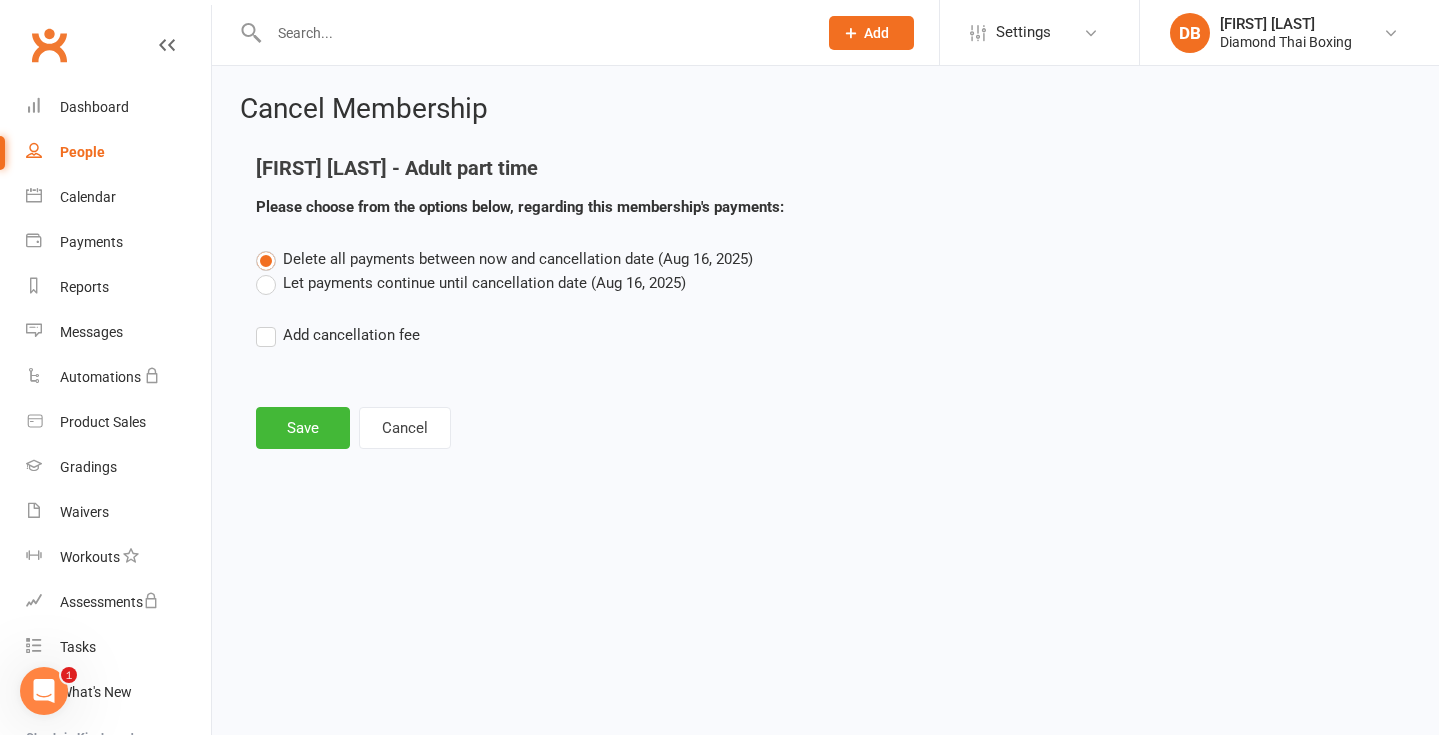scroll, scrollTop: 0, scrollLeft: 0, axis: both 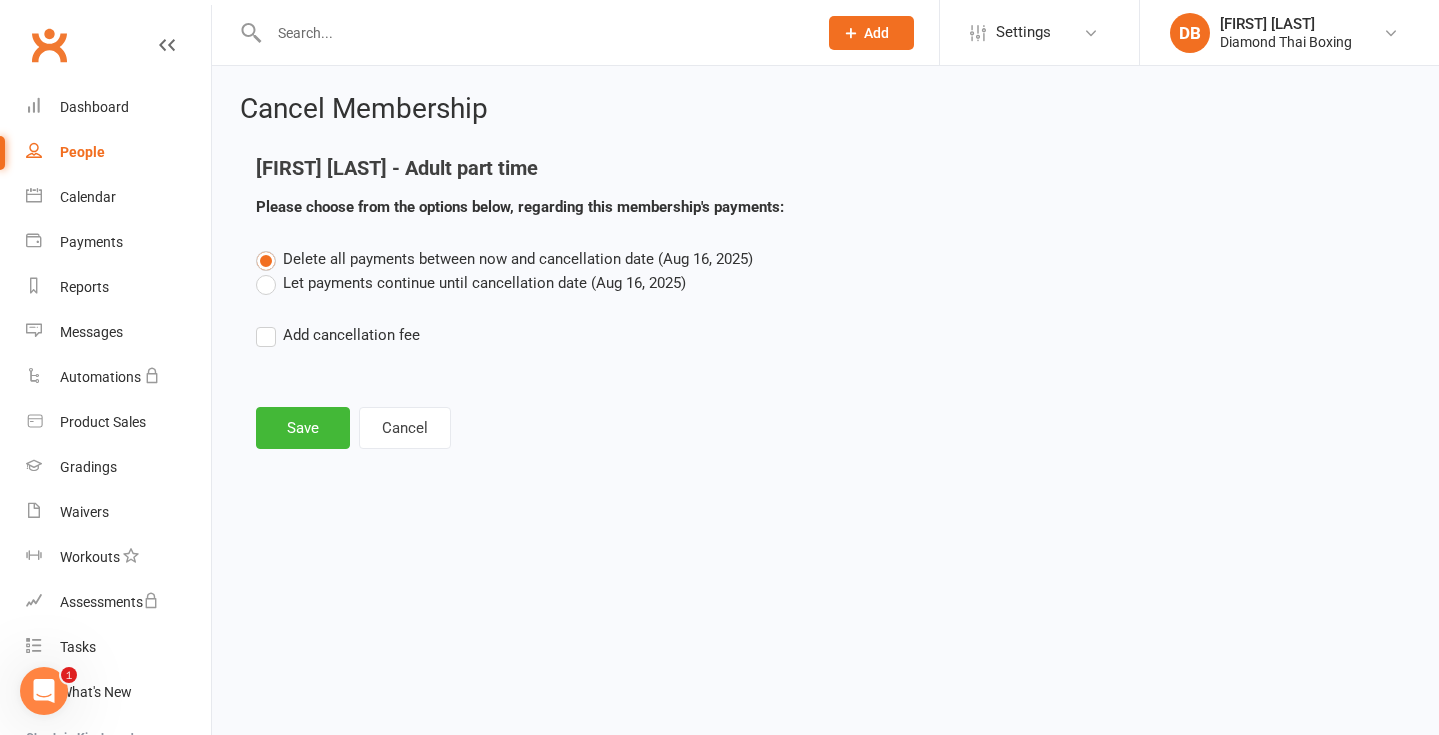 click on "Let payments continue until cancellation date (Aug 16, 2025)" at bounding box center [471, 283] 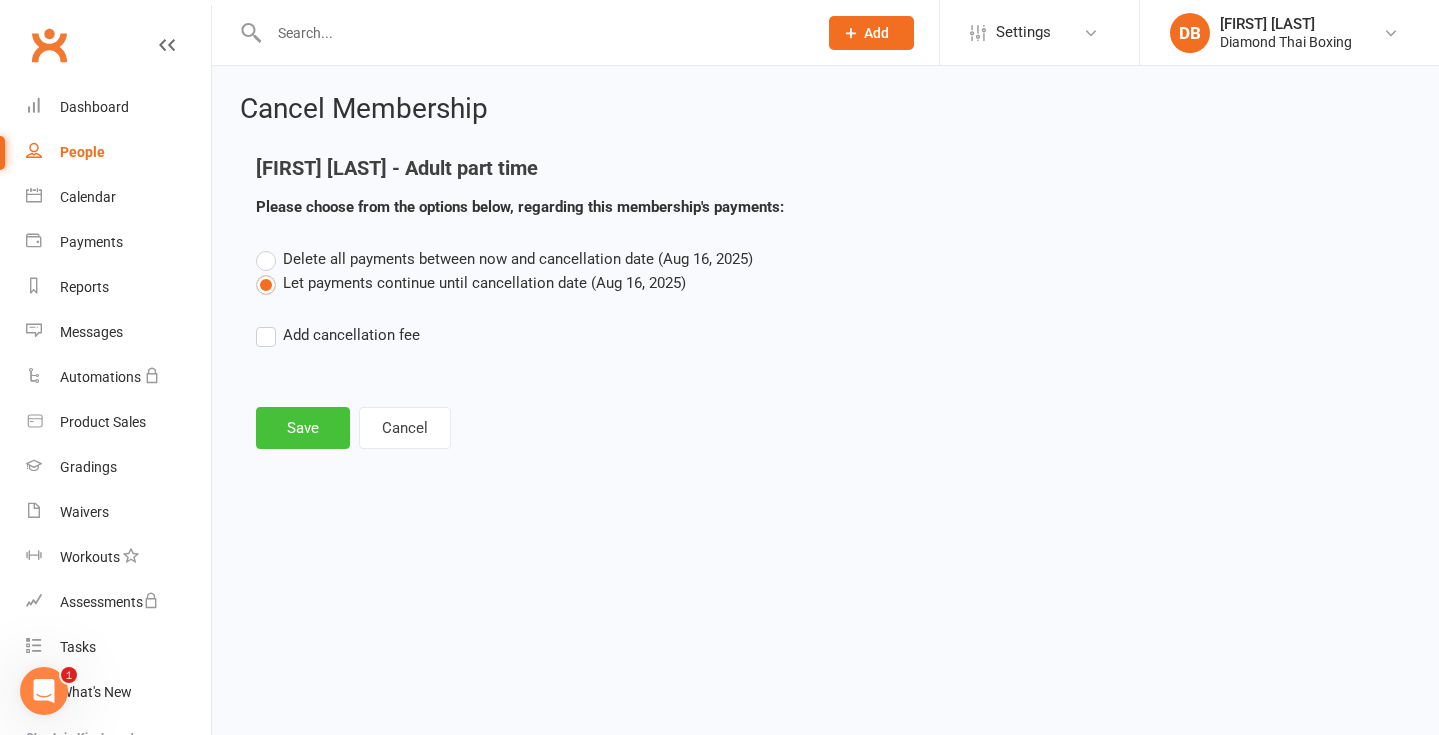 click on "Save" at bounding box center [303, 428] 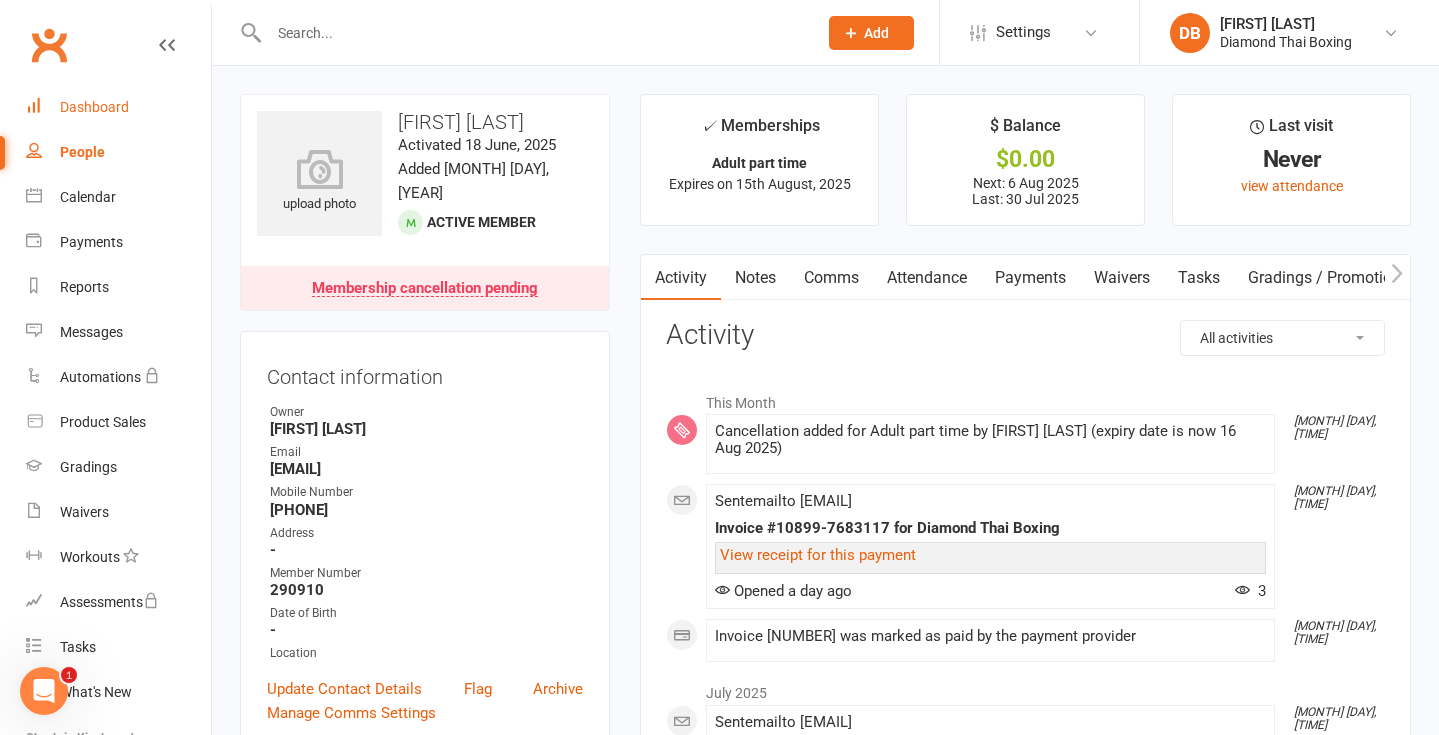 click on "Dashboard" at bounding box center (94, 107) 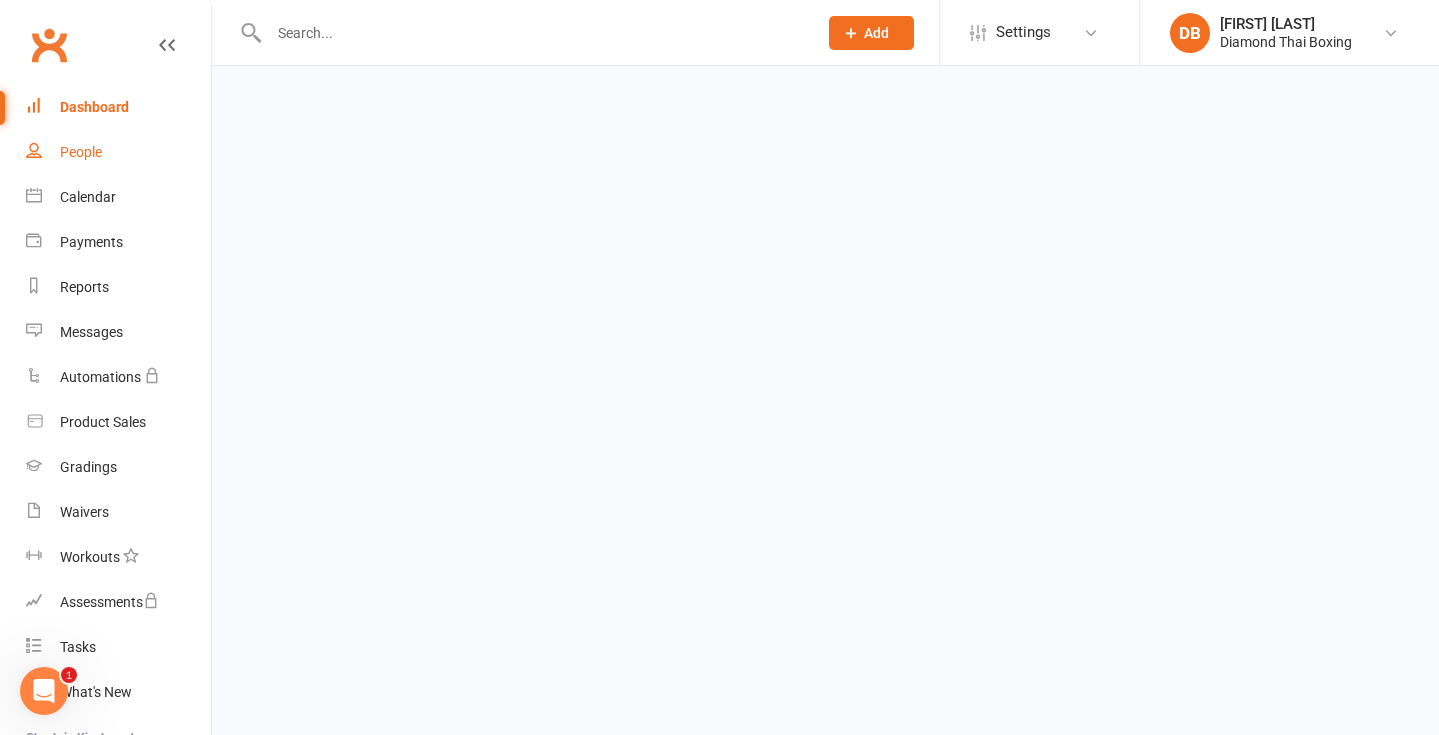 click on "People" at bounding box center (81, 152) 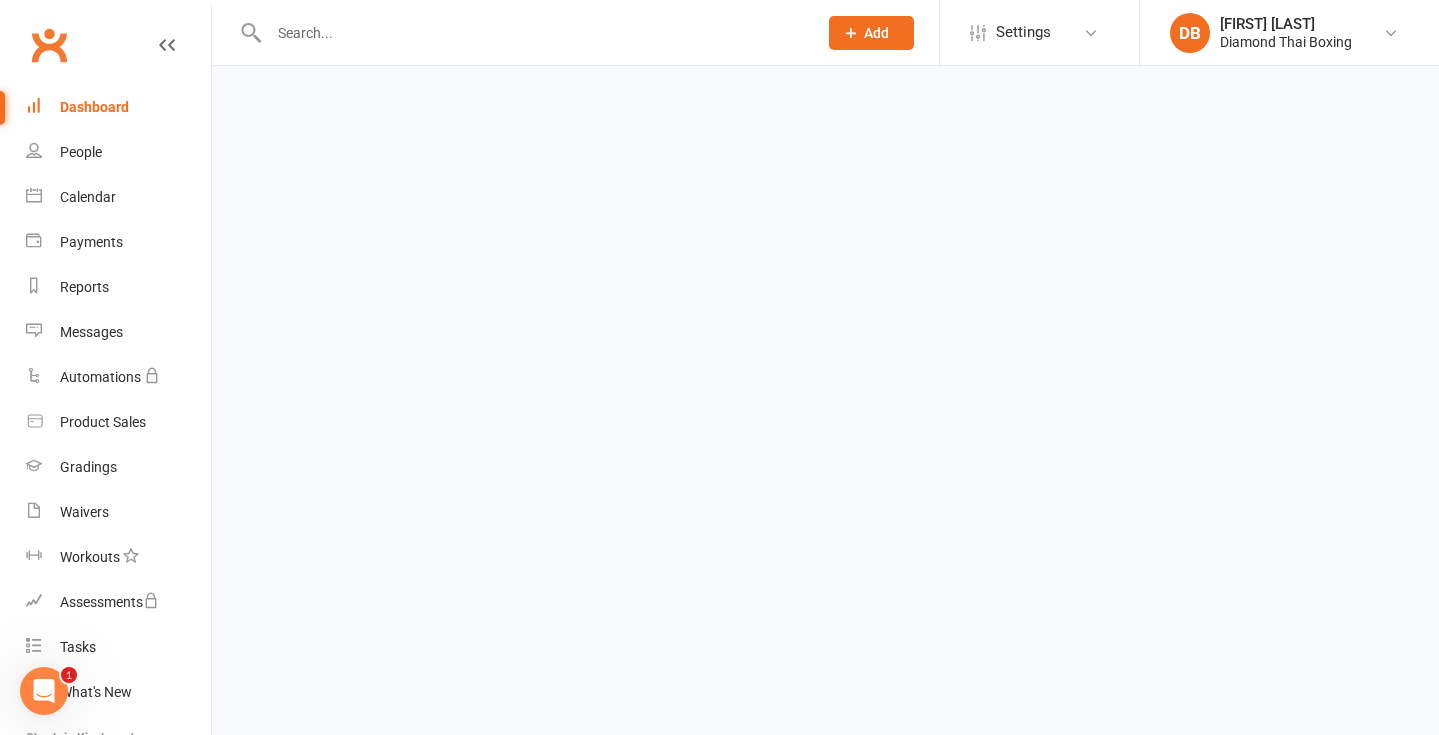 click on "Dashboard" at bounding box center (94, 107) 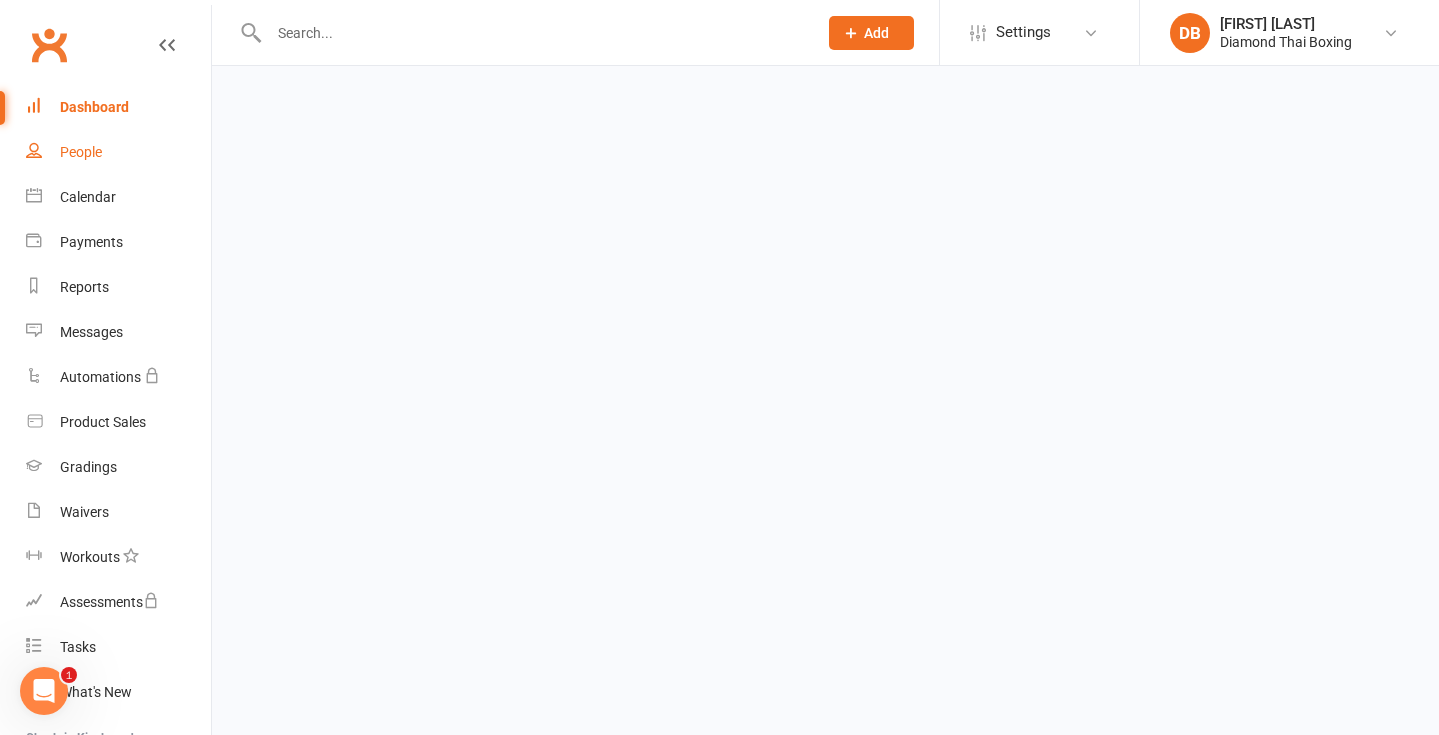 click on "People" at bounding box center [81, 152] 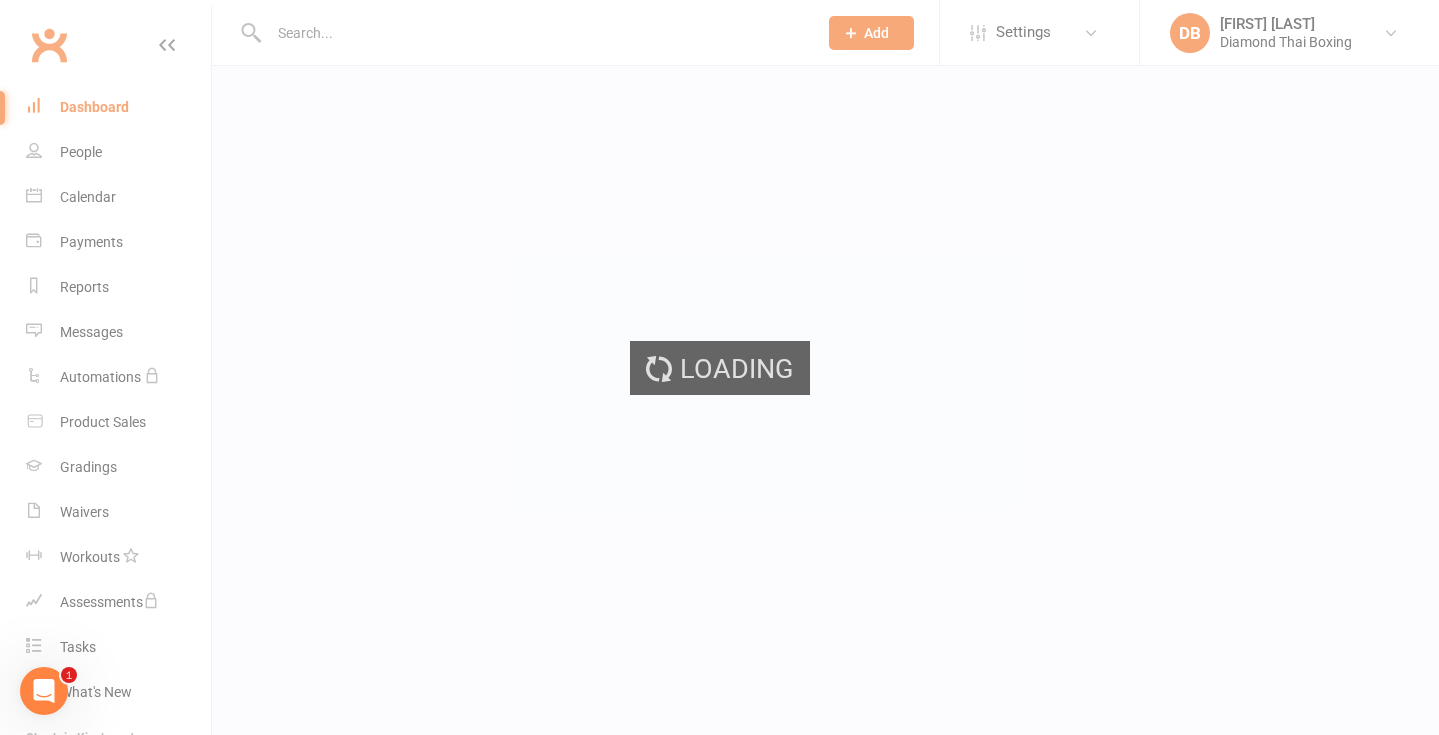 select on "100" 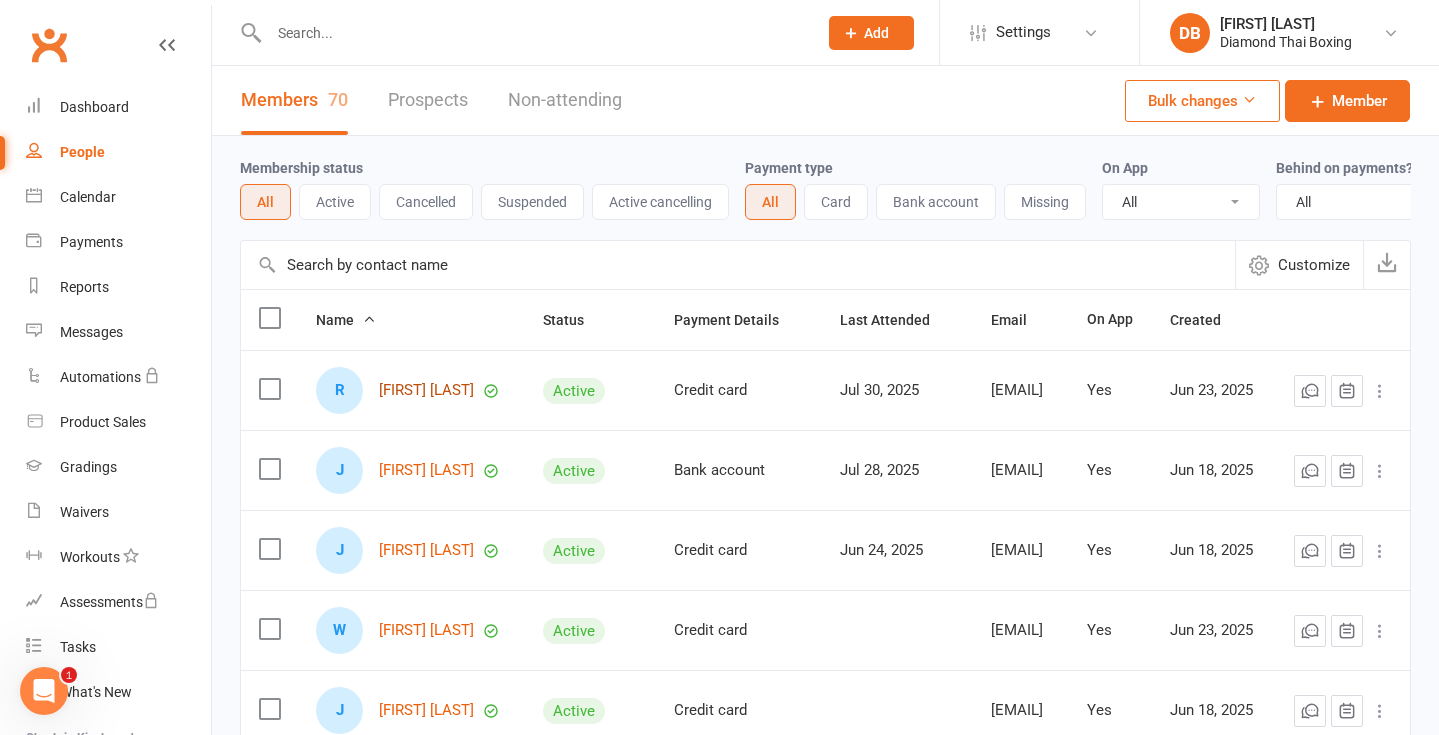 click on "[FIRST] [LAST]" at bounding box center [426, 390] 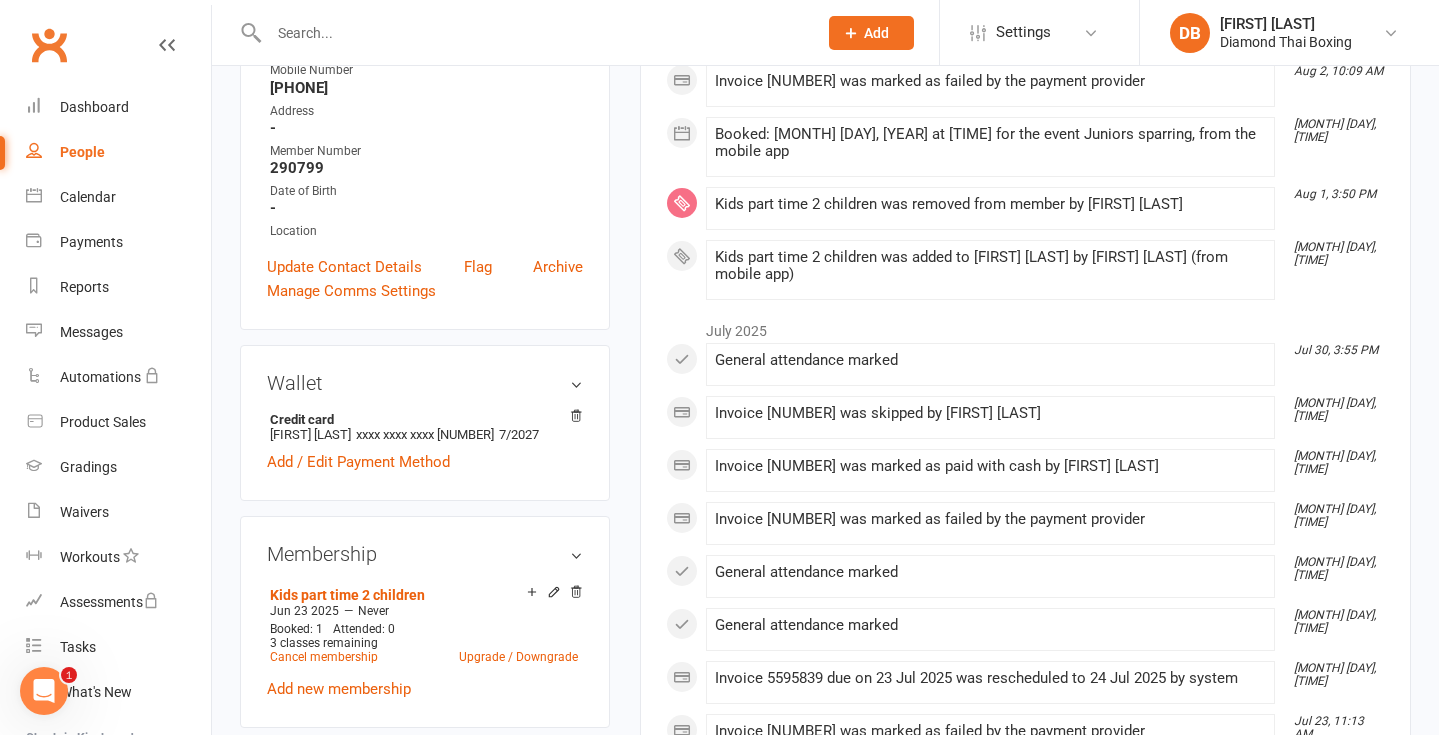 scroll, scrollTop: 397, scrollLeft: 0, axis: vertical 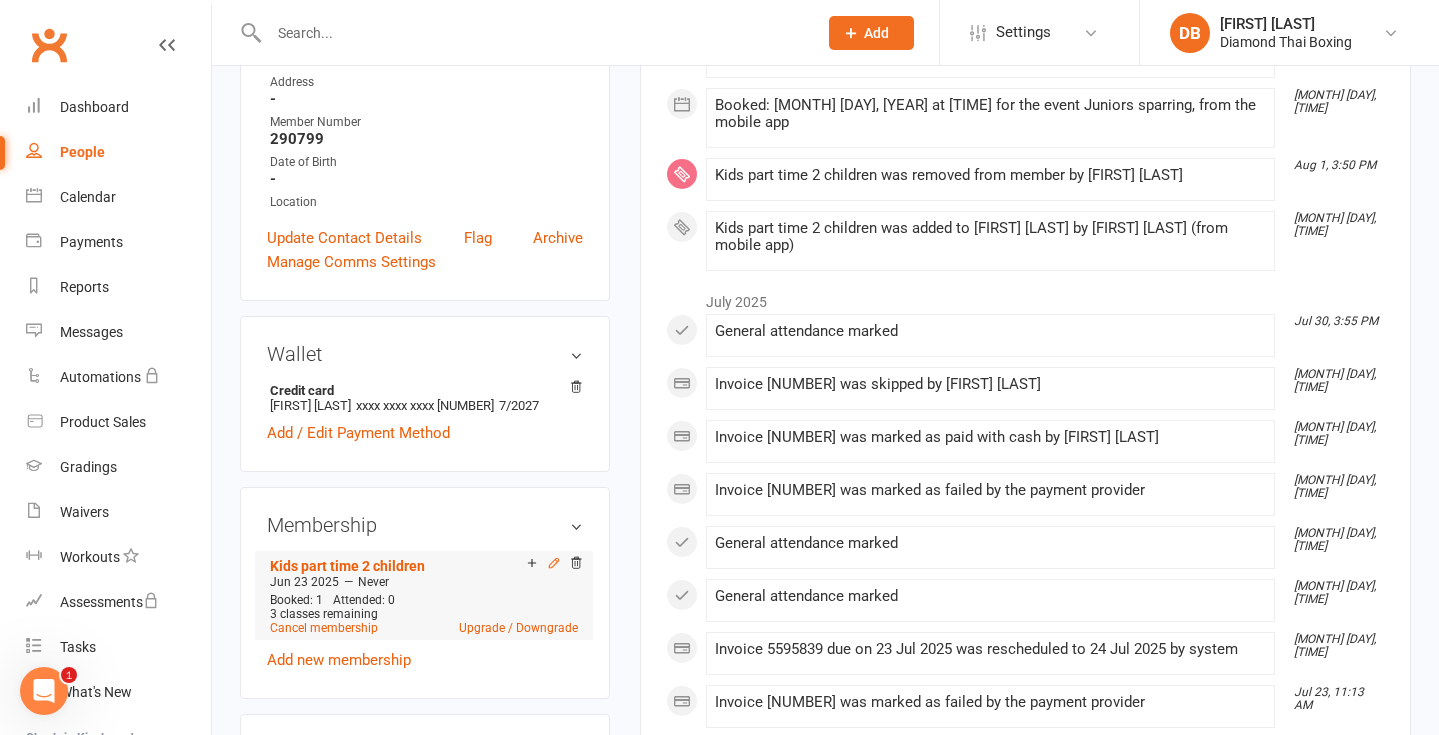 click 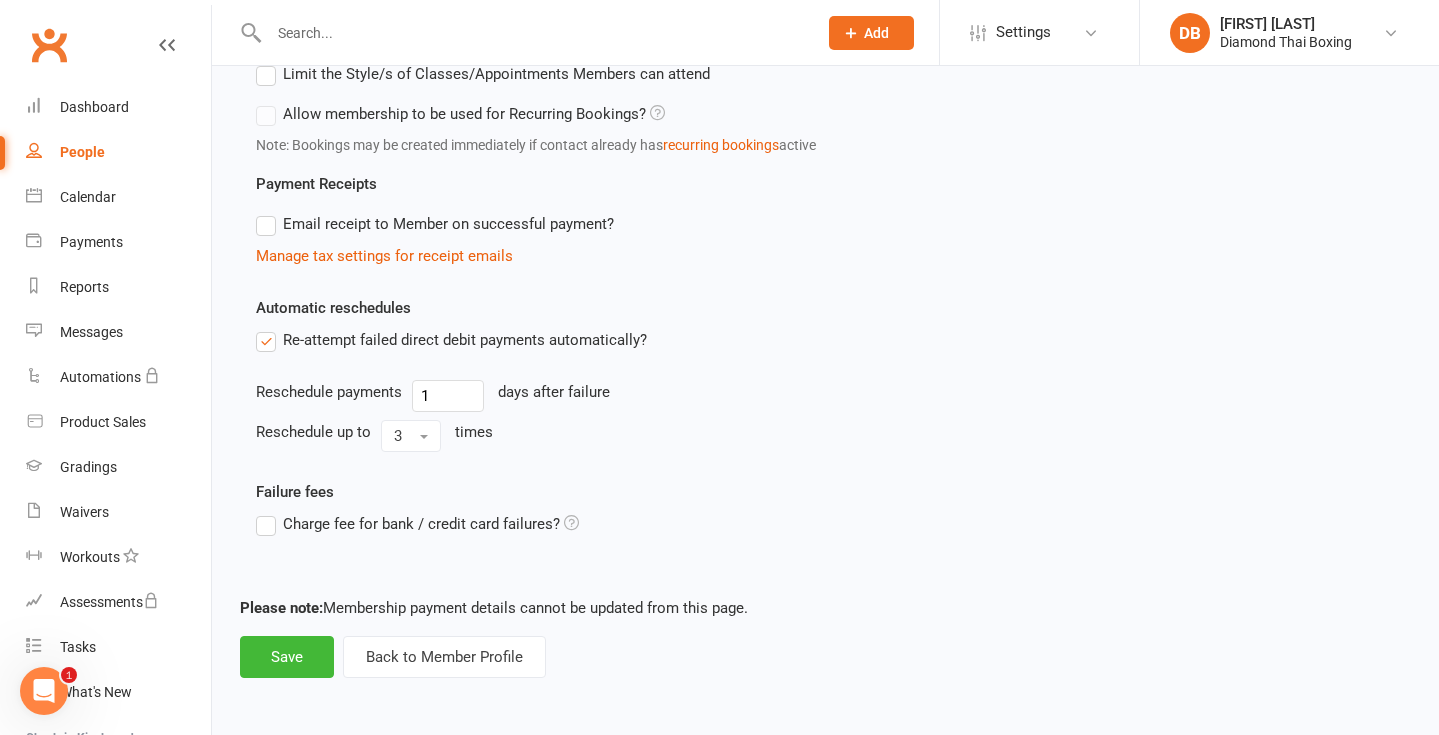 scroll, scrollTop: 1067, scrollLeft: 0, axis: vertical 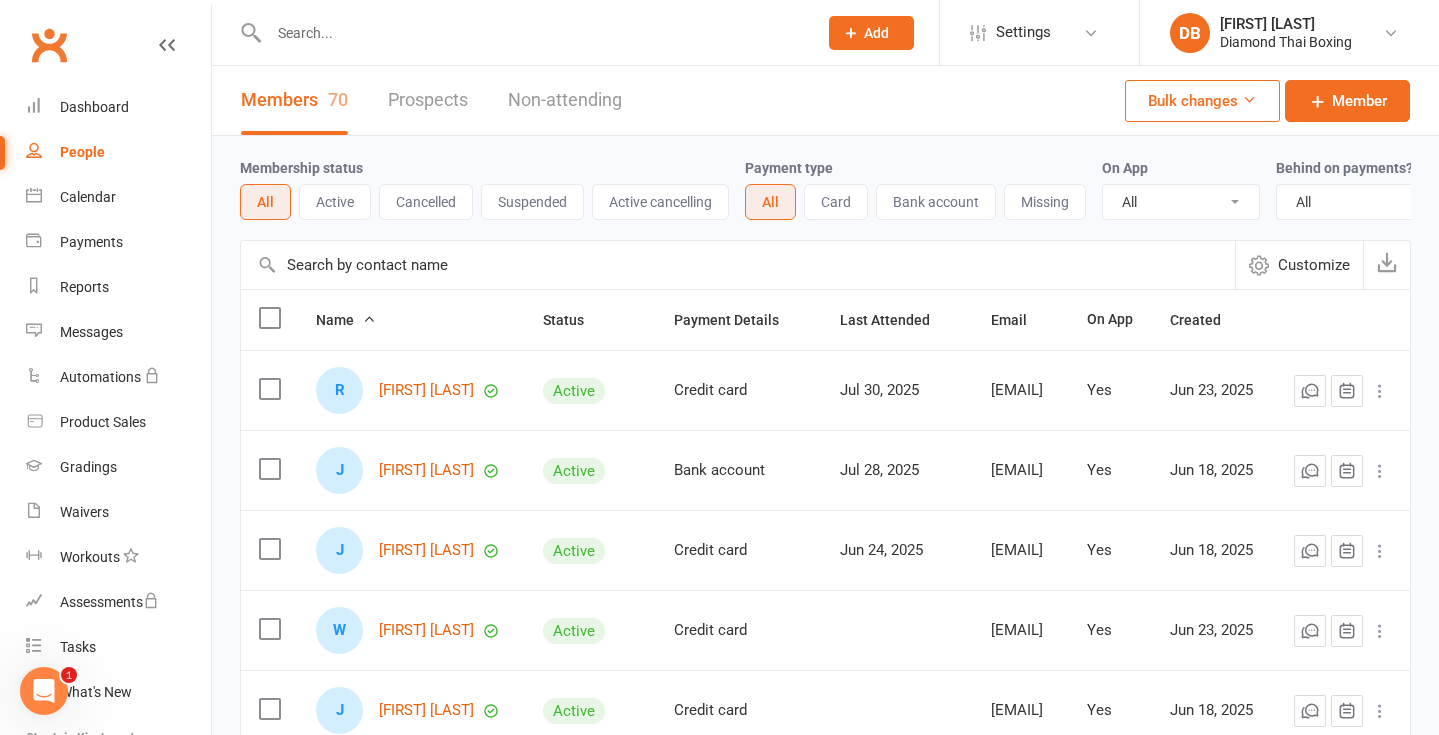 click on "[FIRST] [LAST]" at bounding box center (426, 390) 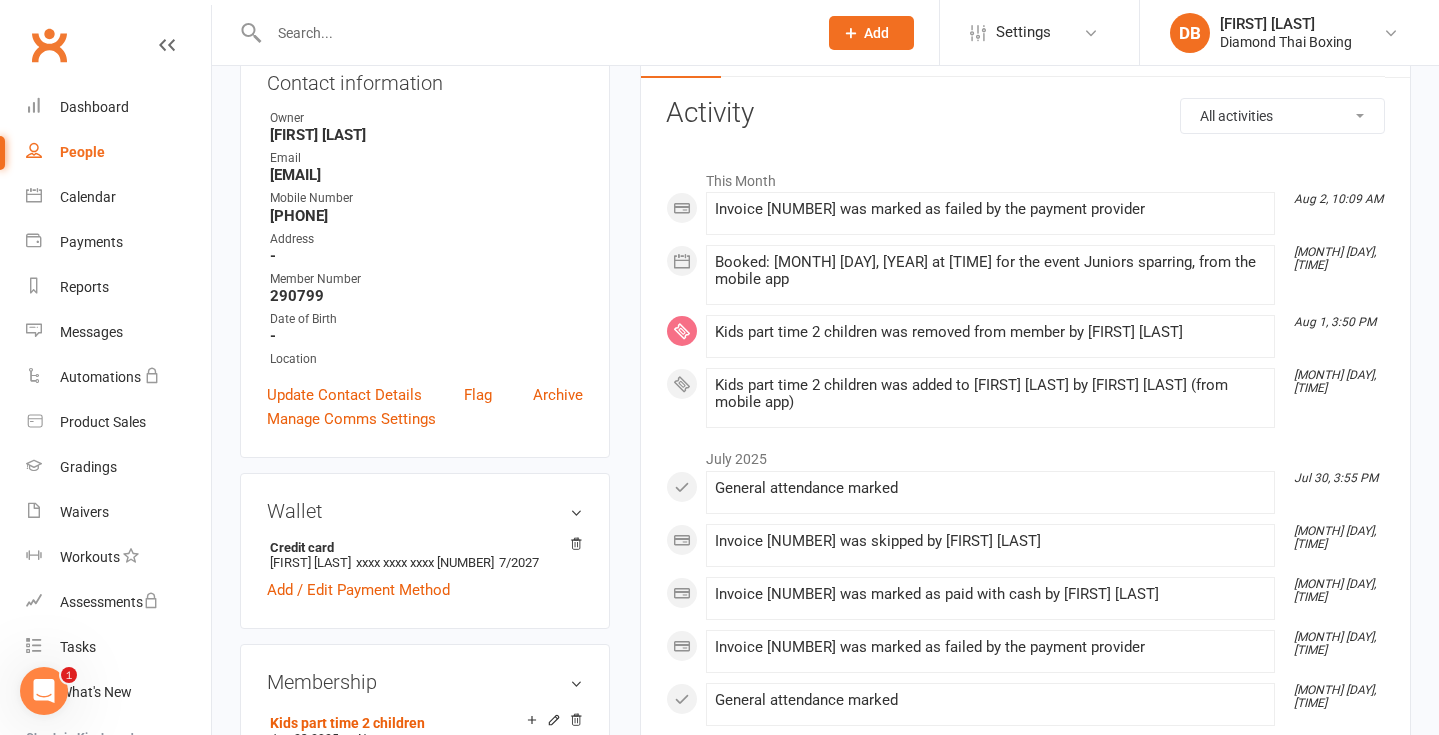 scroll, scrollTop: 244, scrollLeft: 0, axis: vertical 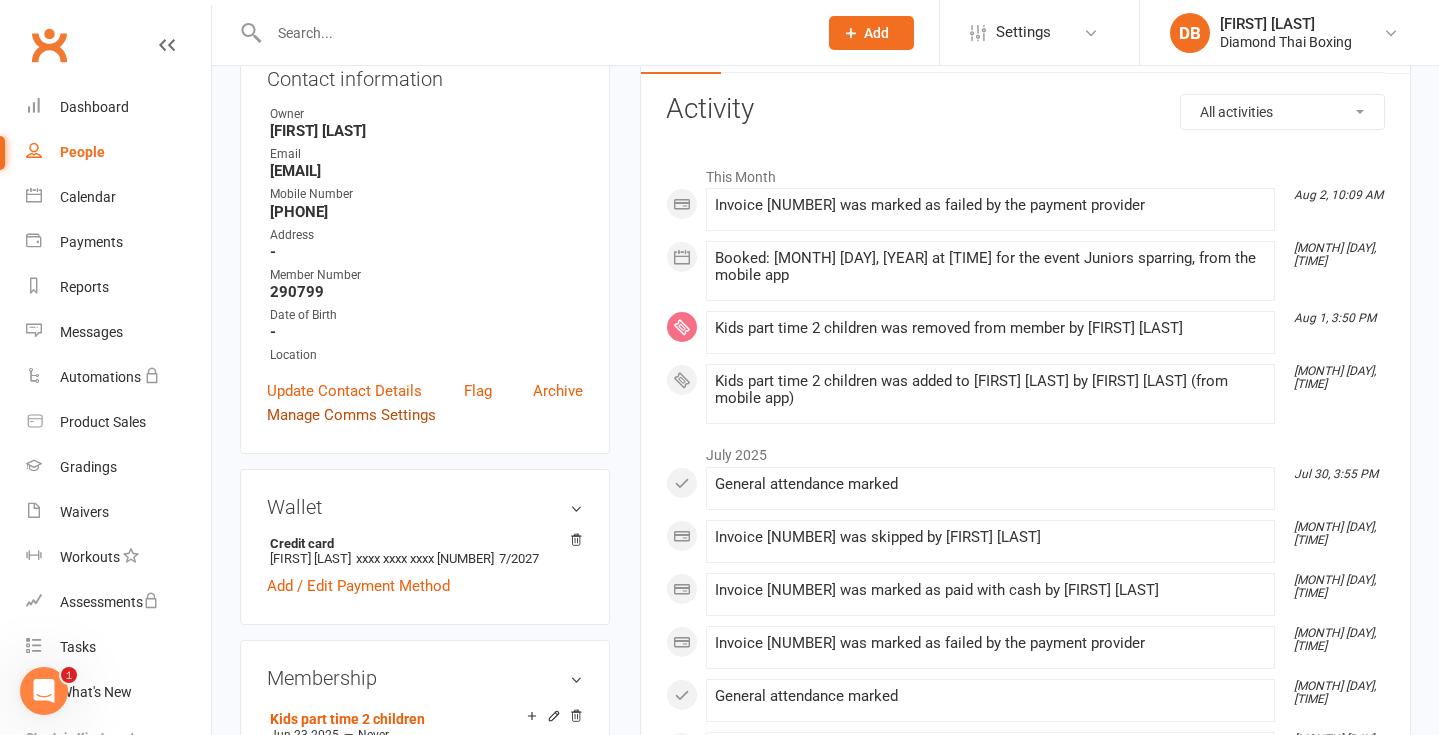 click on "Manage Comms Settings" at bounding box center (351, 415) 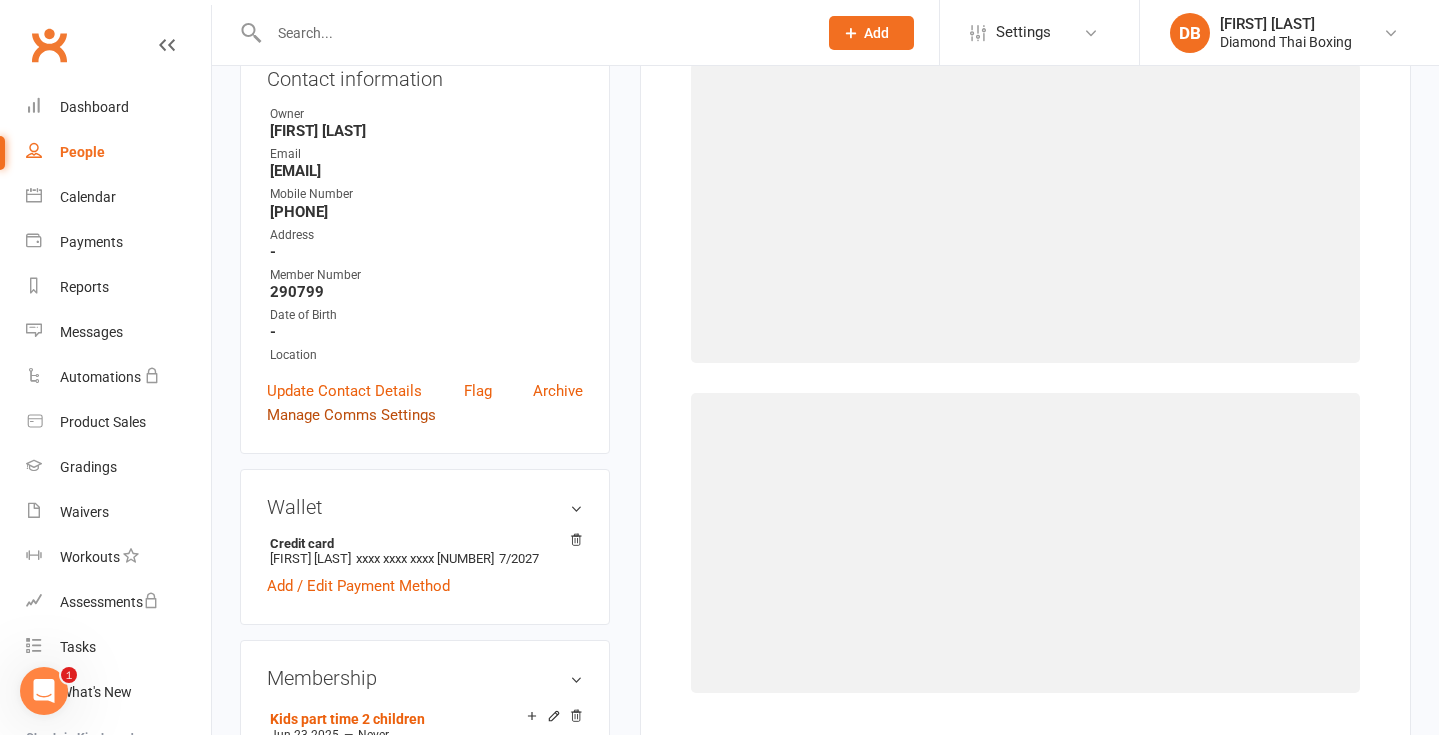 scroll, scrollTop: 170, scrollLeft: 0, axis: vertical 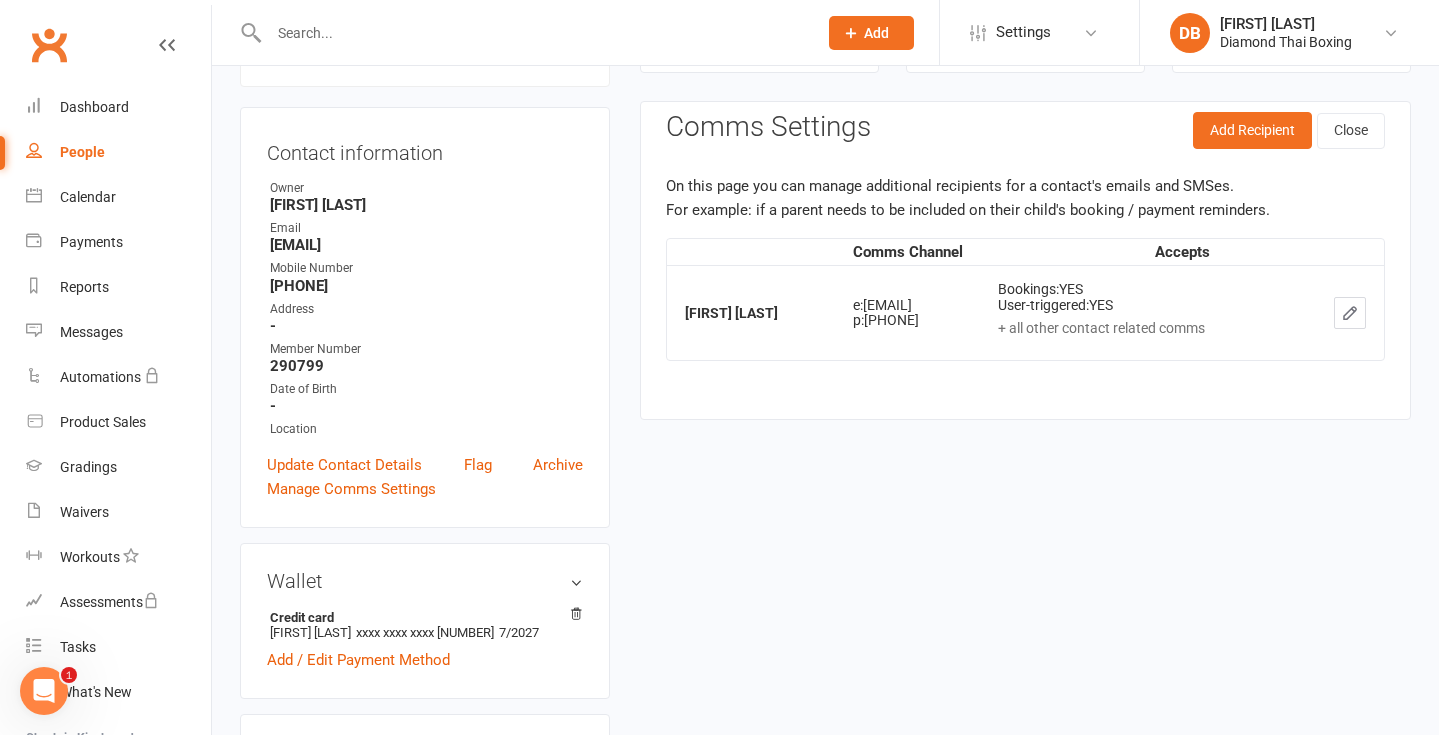 select on "100" 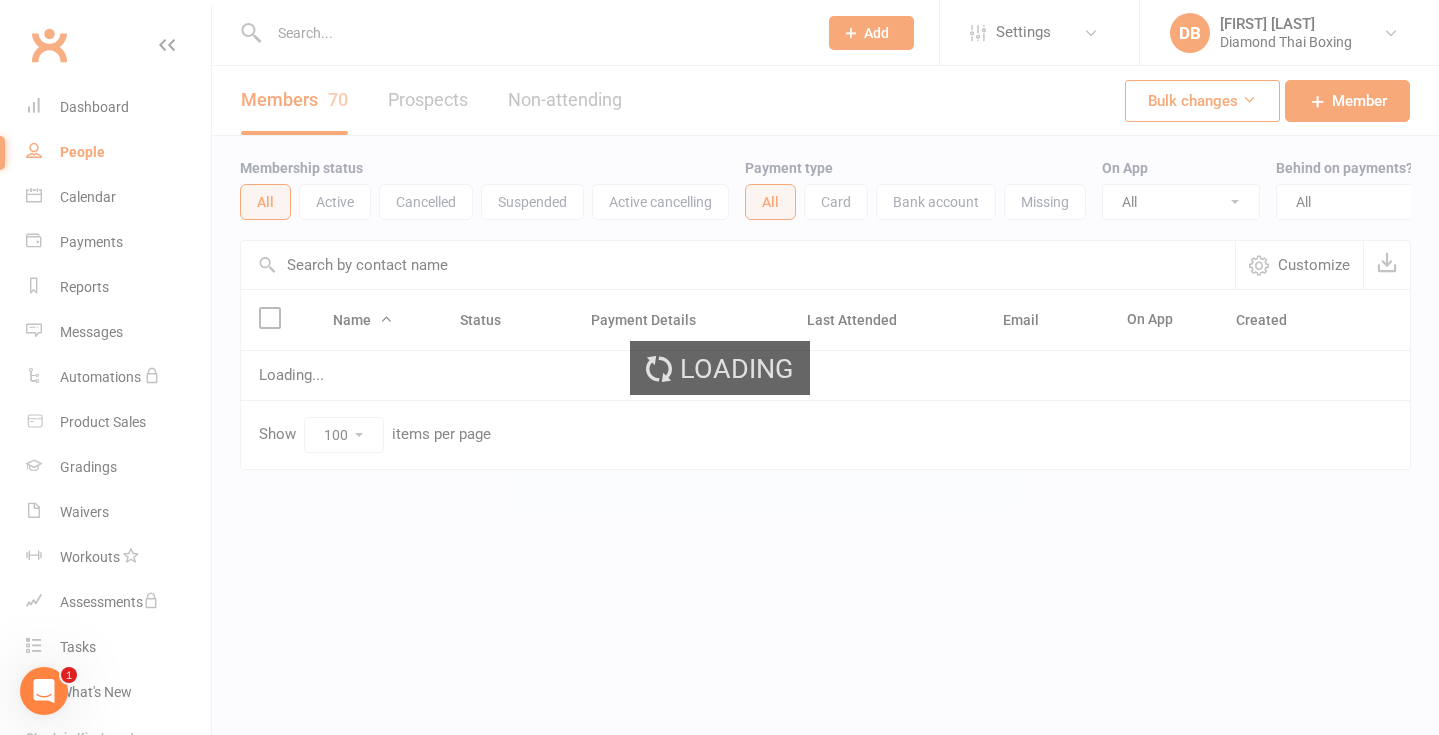 scroll, scrollTop: 0, scrollLeft: 0, axis: both 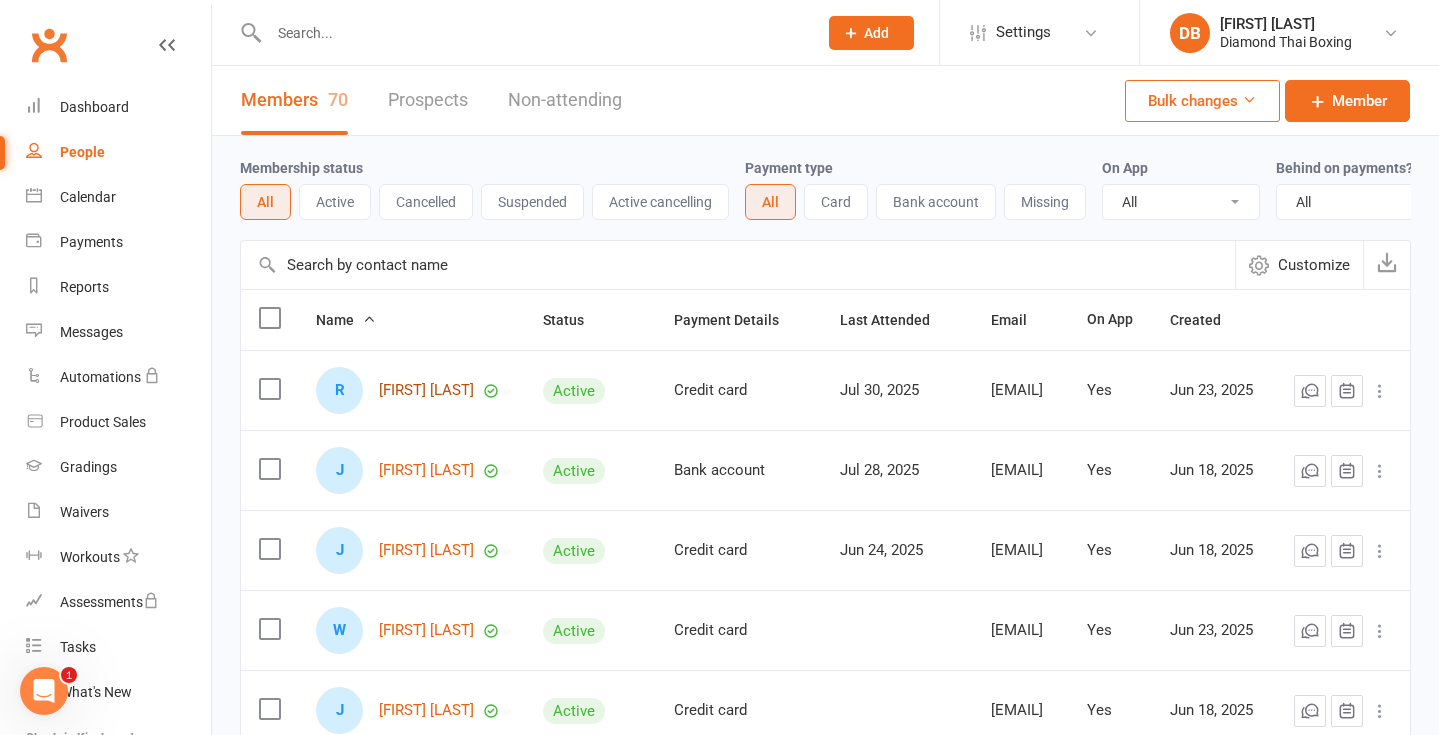 click on "[FIRST] [LAST]" at bounding box center (426, 390) 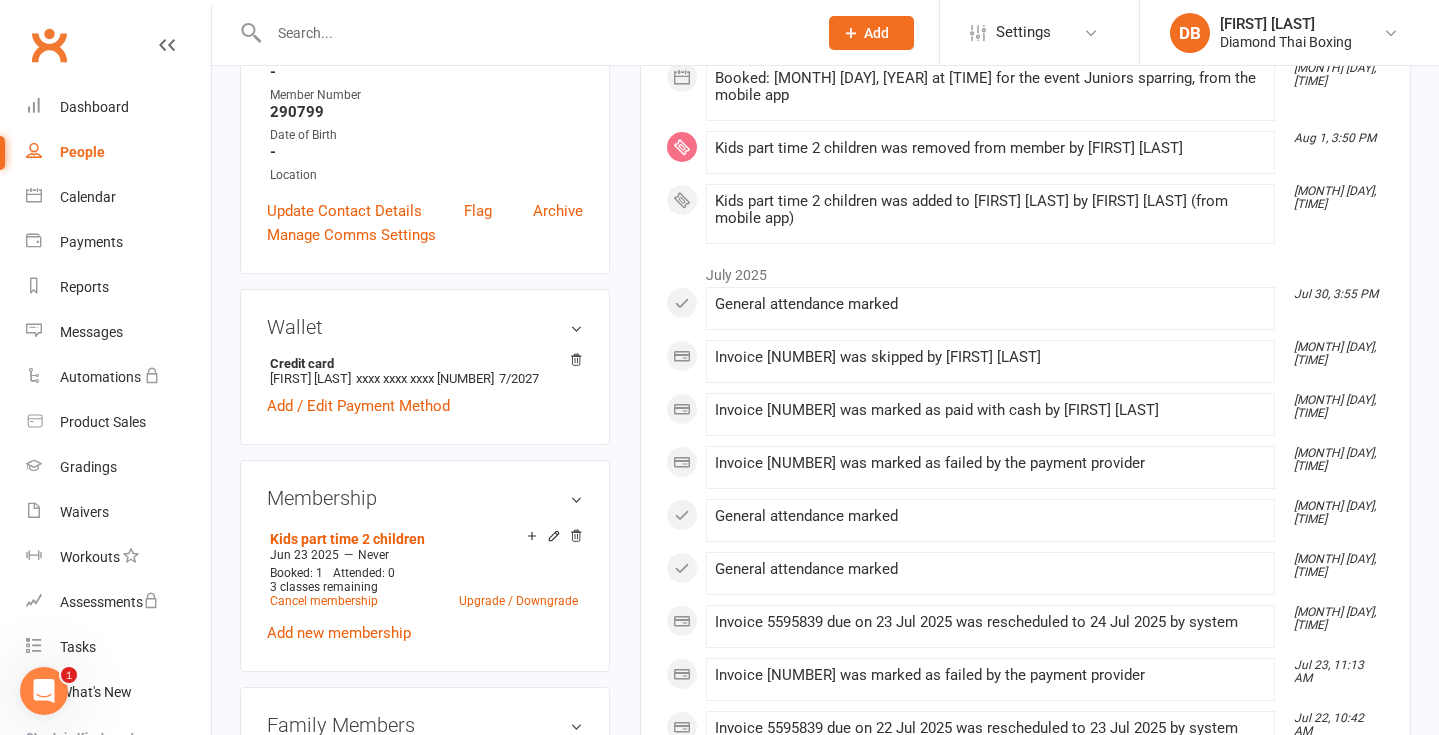 scroll, scrollTop: 425, scrollLeft: 0, axis: vertical 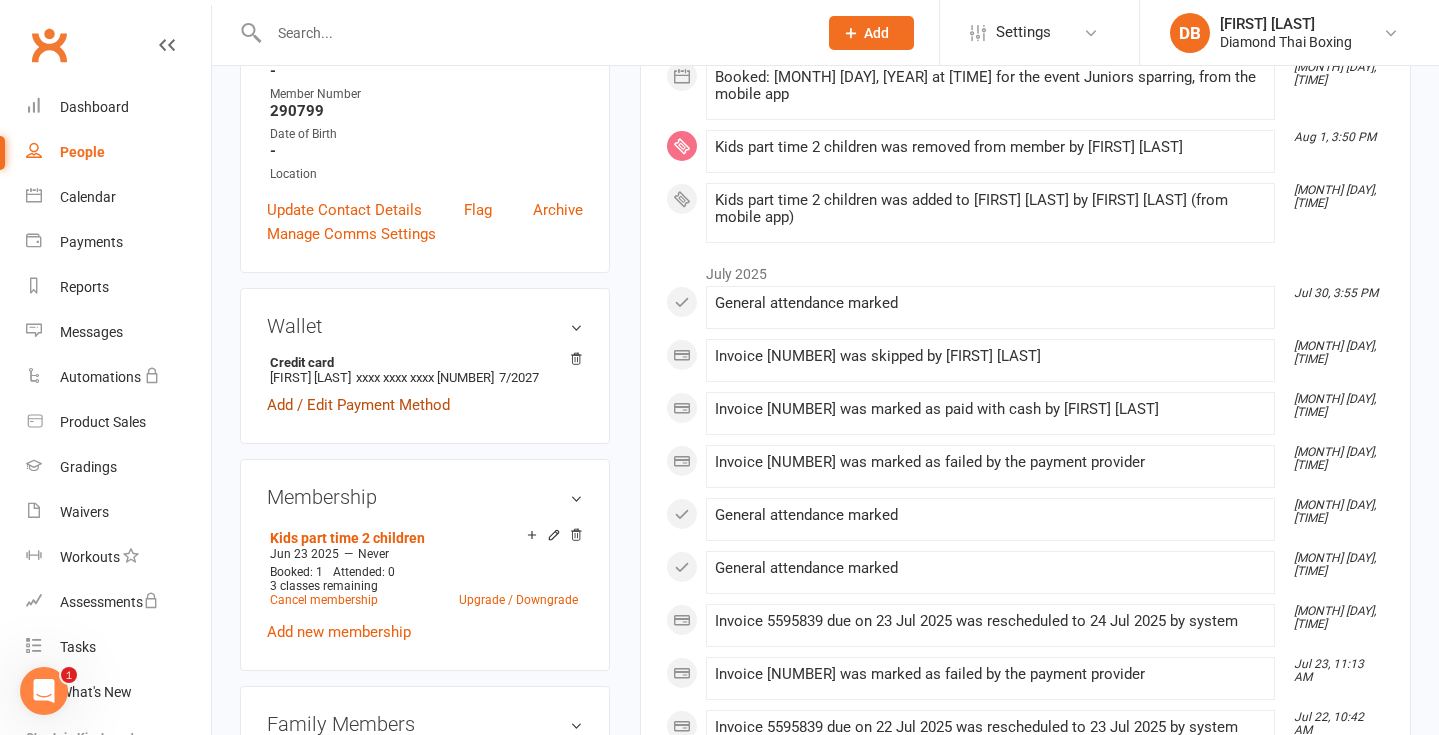 click on "Add / Edit Payment Method" at bounding box center [358, 405] 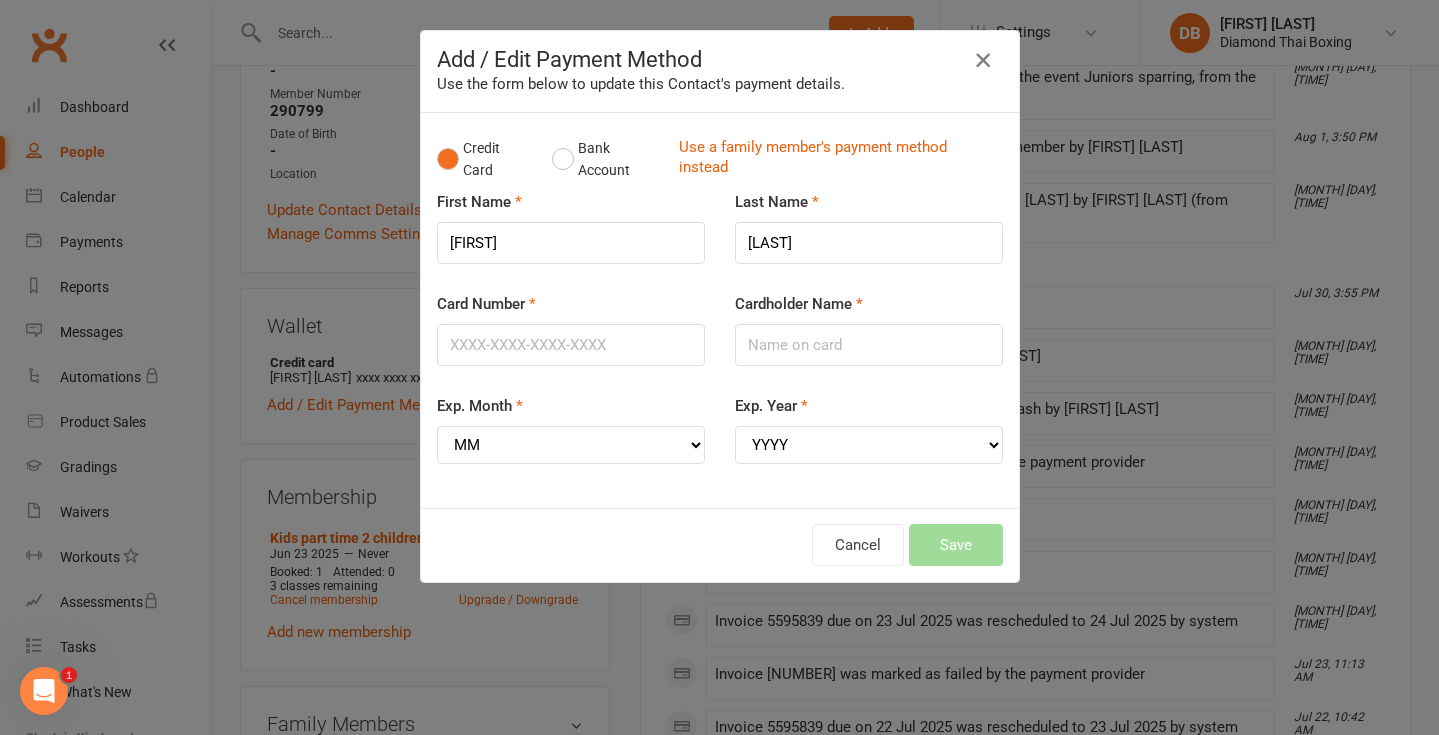click at bounding box center [983, 60] 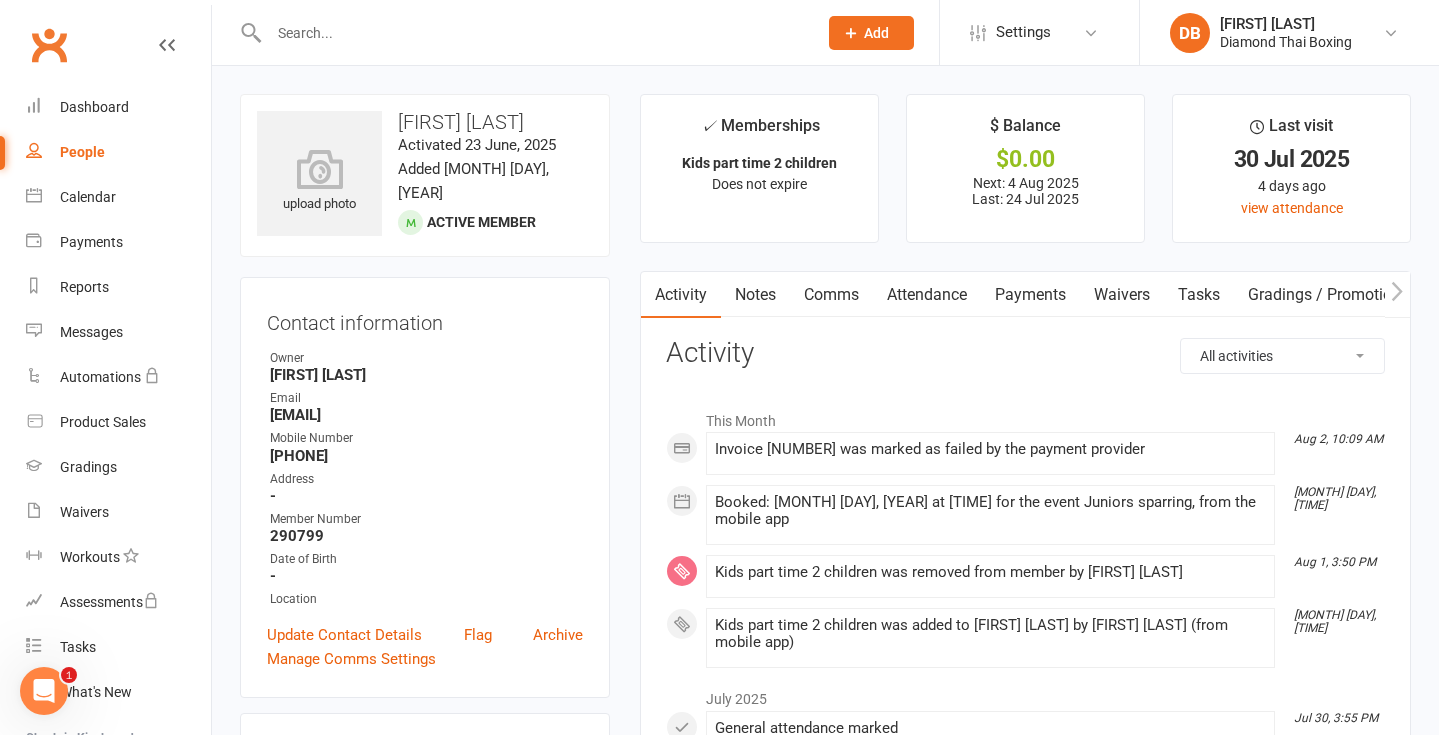 scroll, scrollTop: 0, scrollLeft: 0, axis: both 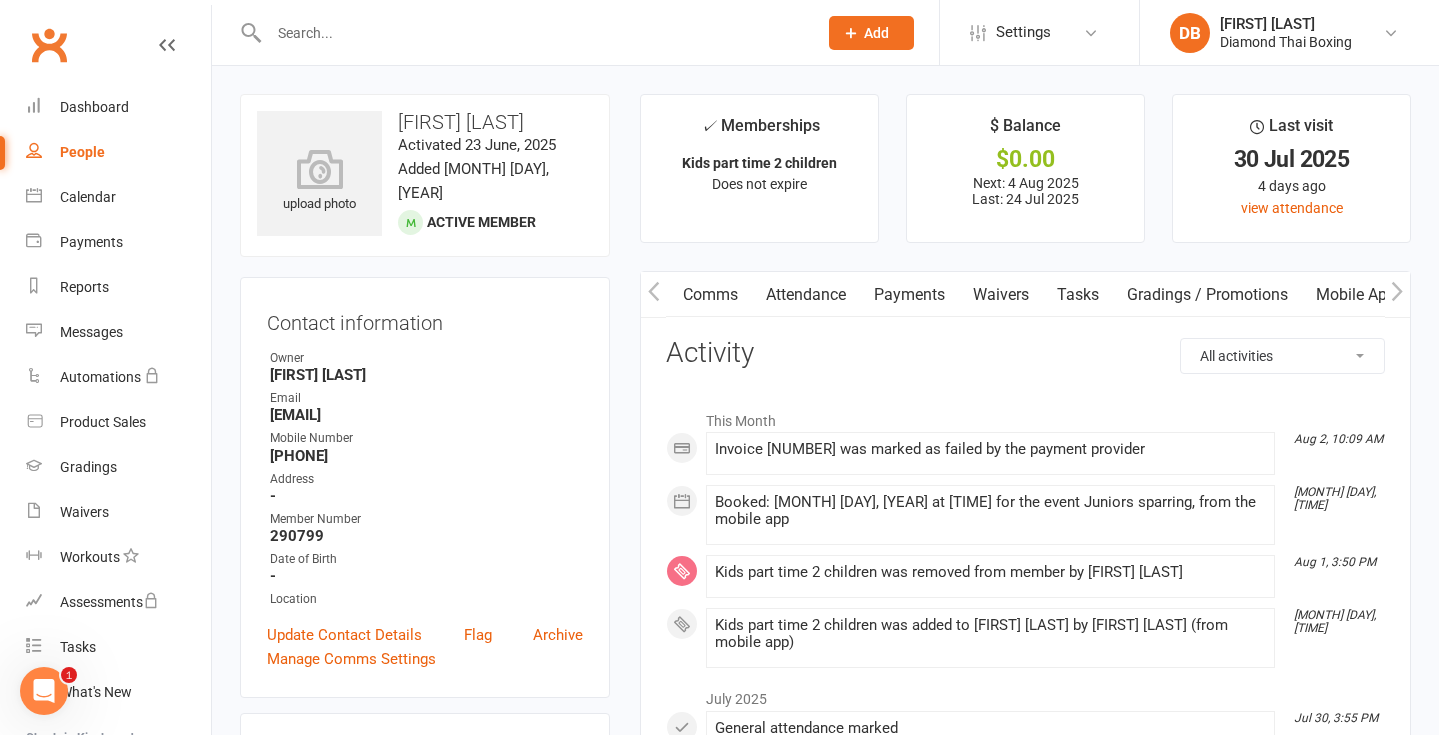click at bounding box center [1397, 294] 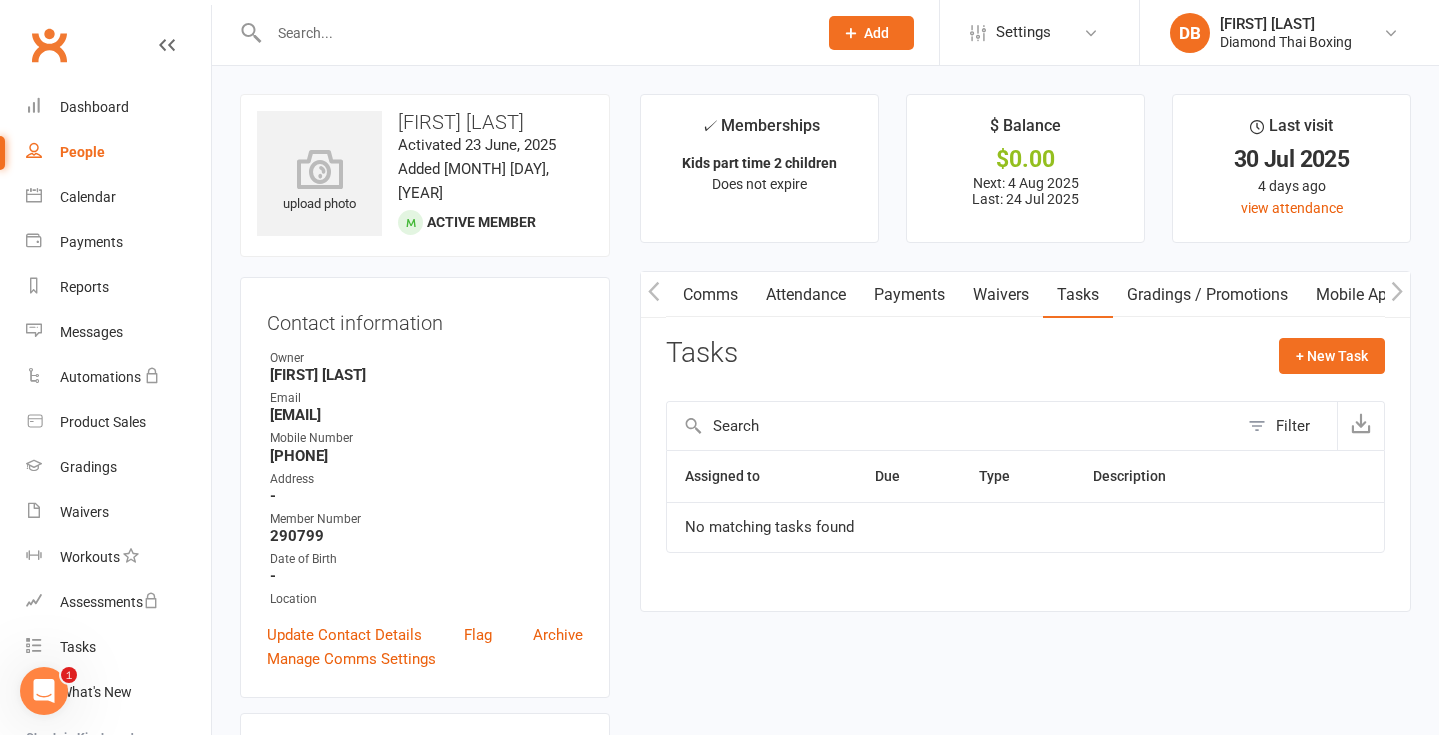 click on "Payments" at bounding box center (909, 295) 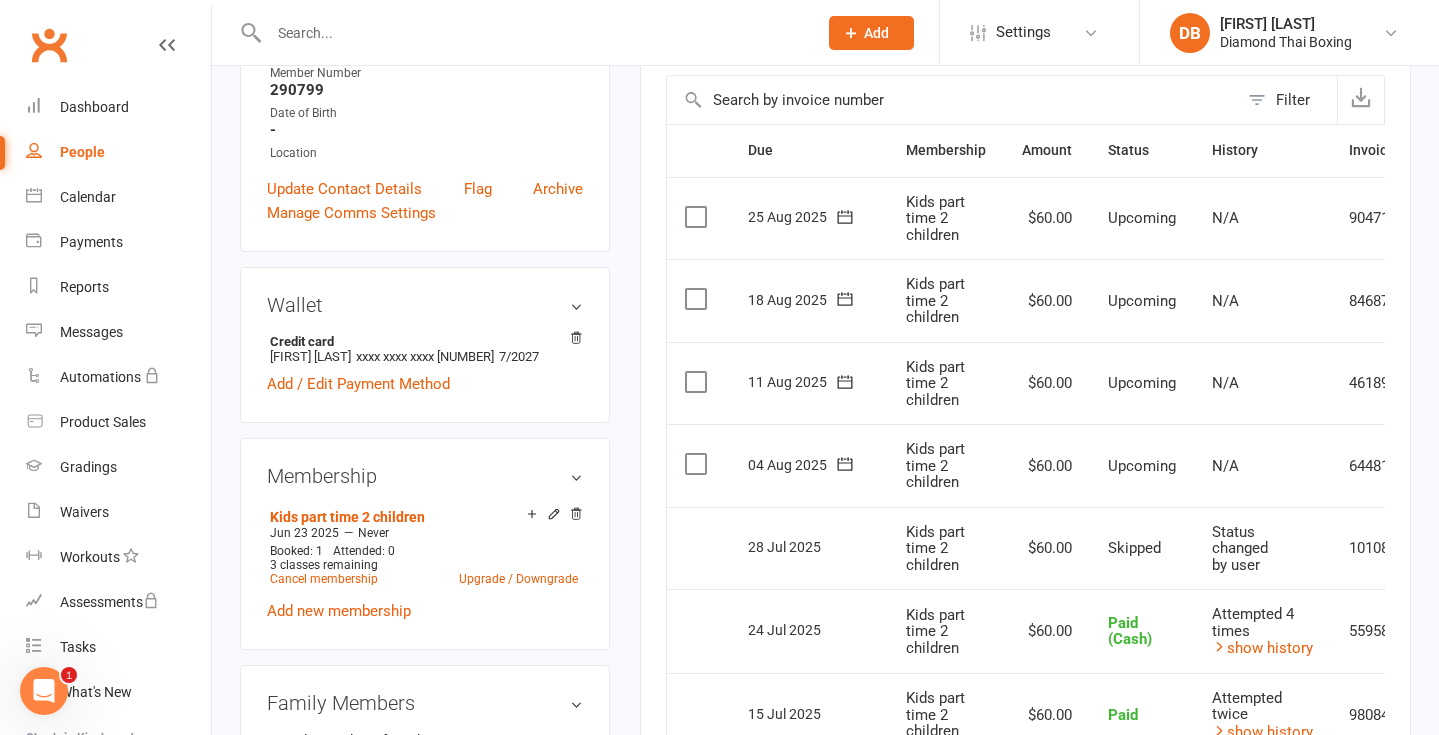 scroll, scrollTop: 454, scrollLeft: 0, axis: vertical 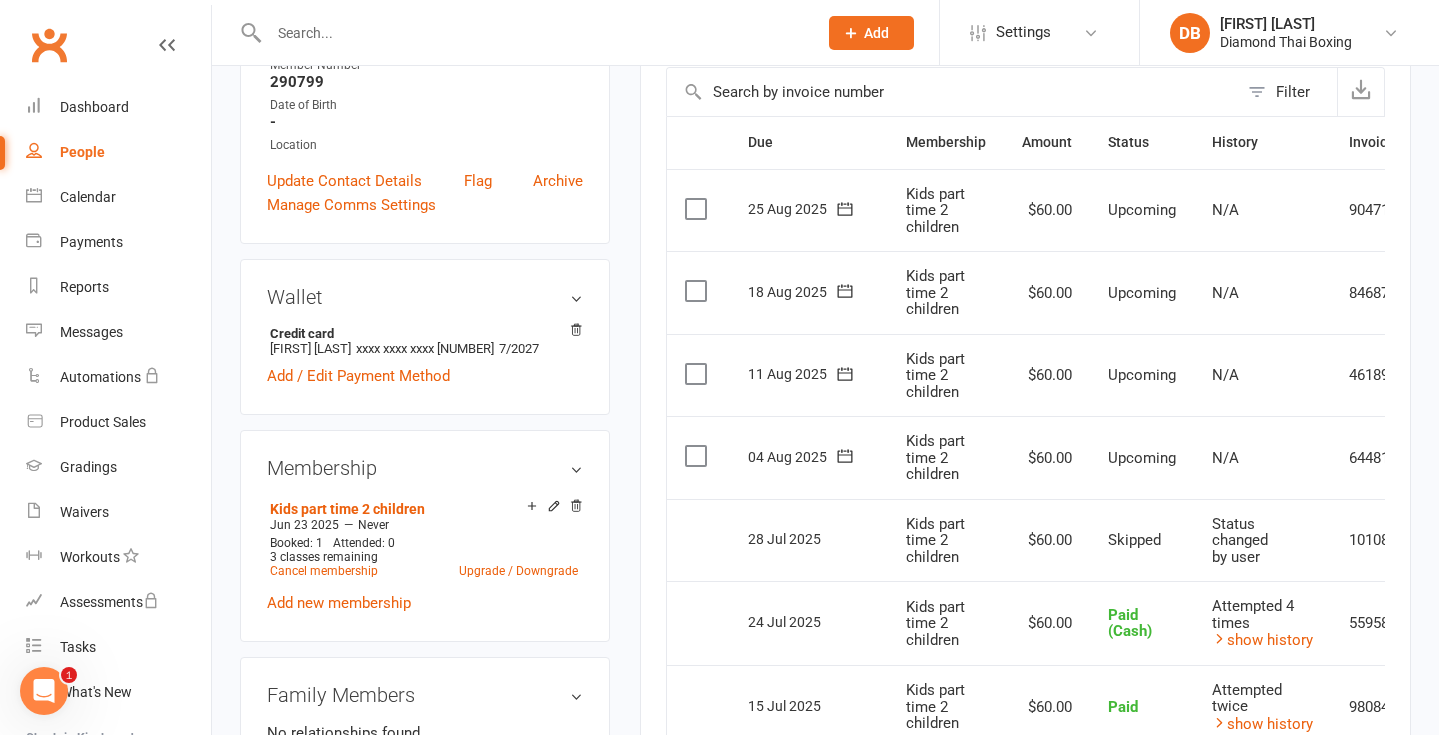 click 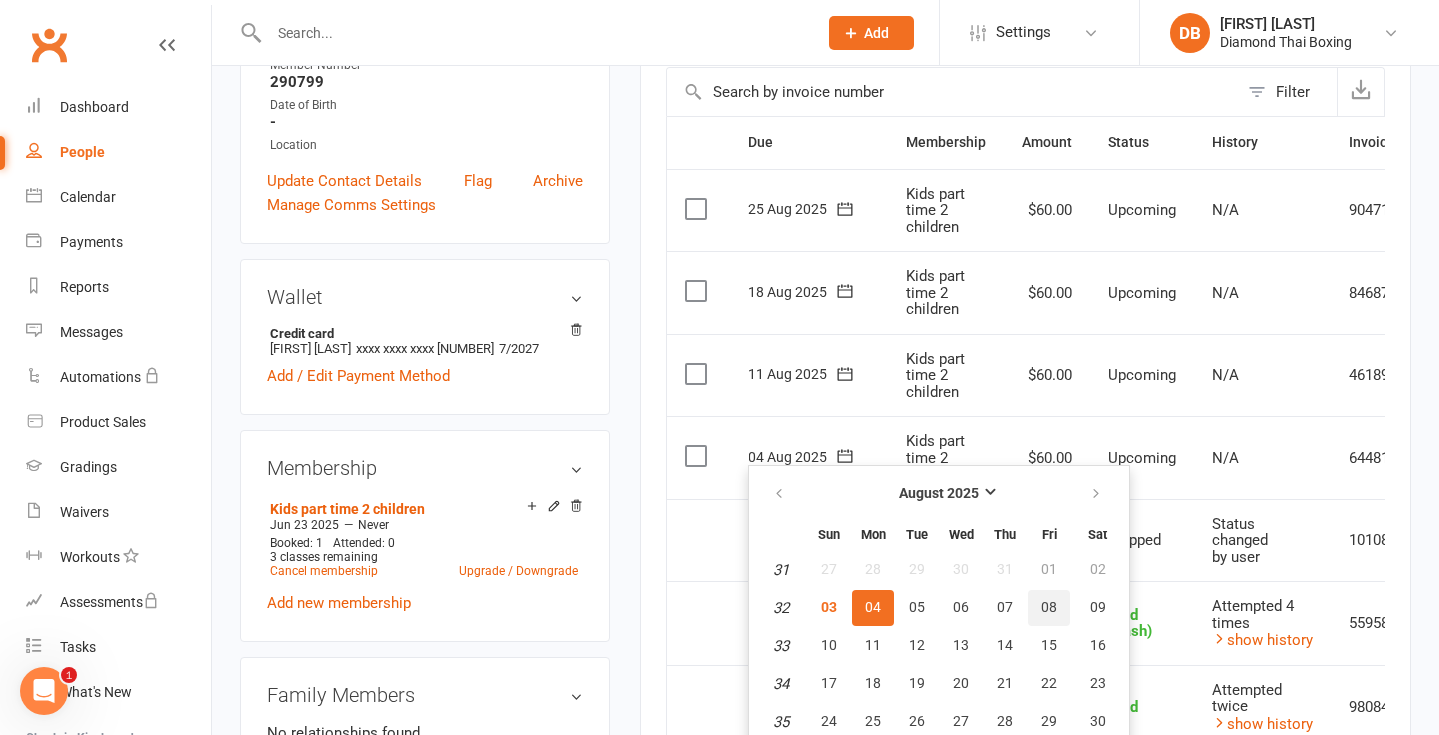 click on "08" at bounding box center (1049, 607) 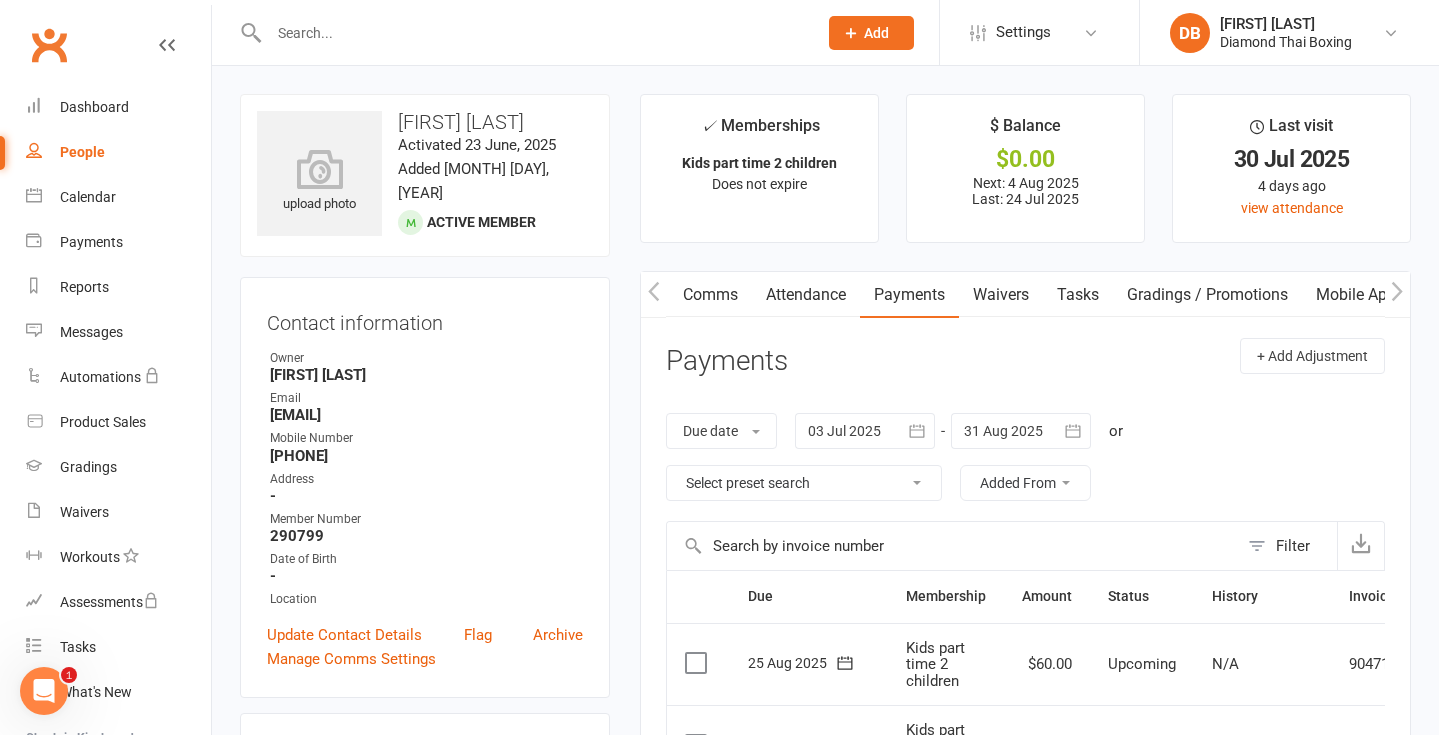 scroll, scrollTop: 0, scrollLeft: 0, axis: both 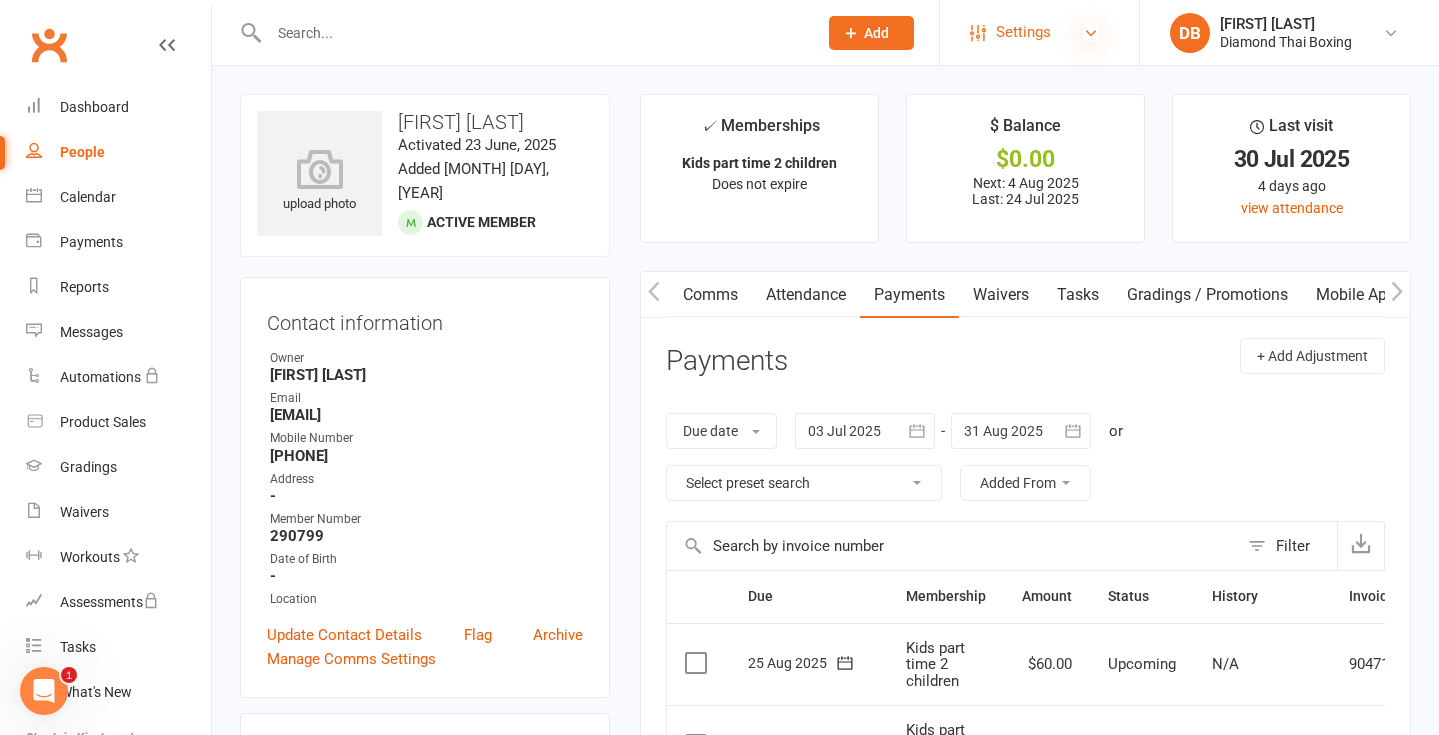 click at bounding box center [1091, 33] 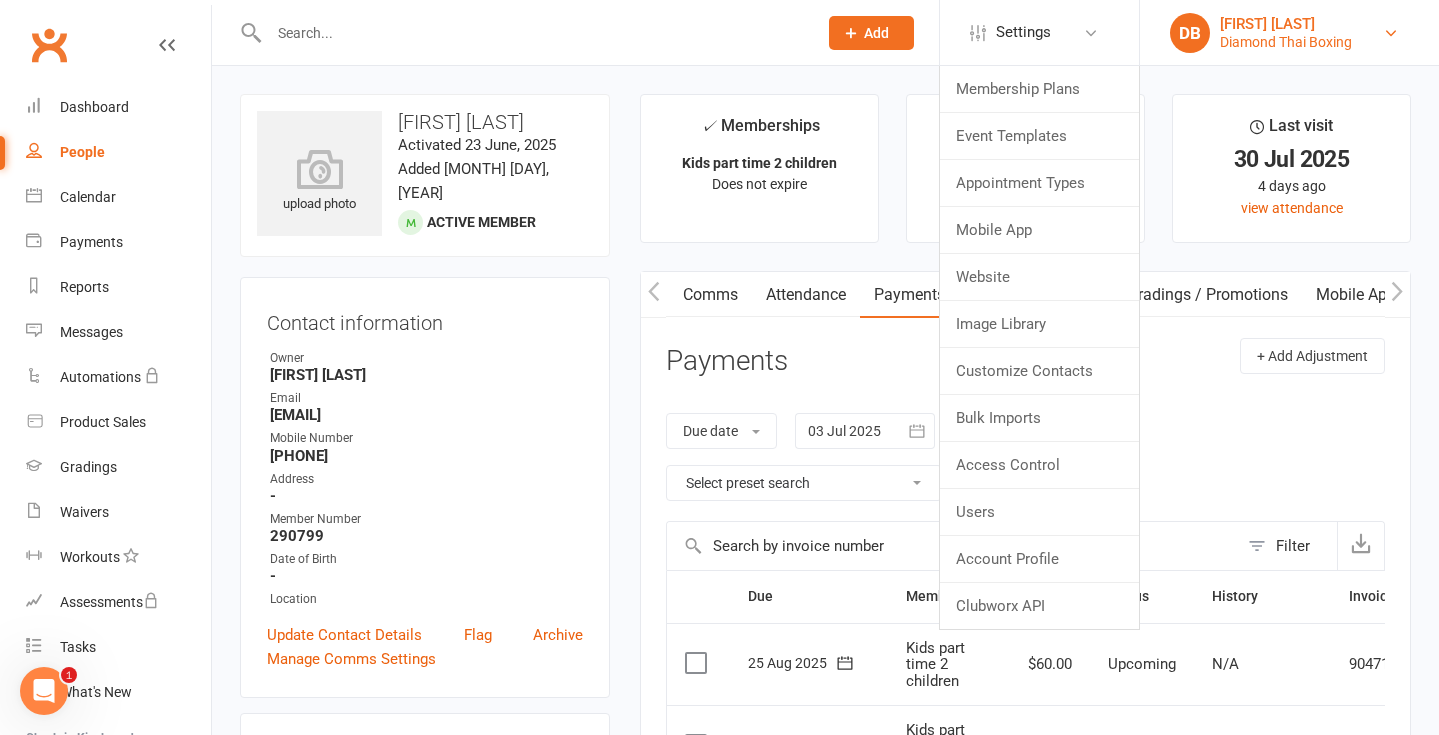 click on "[FIRST] [LAST]" at bounding box center [1286, 24] 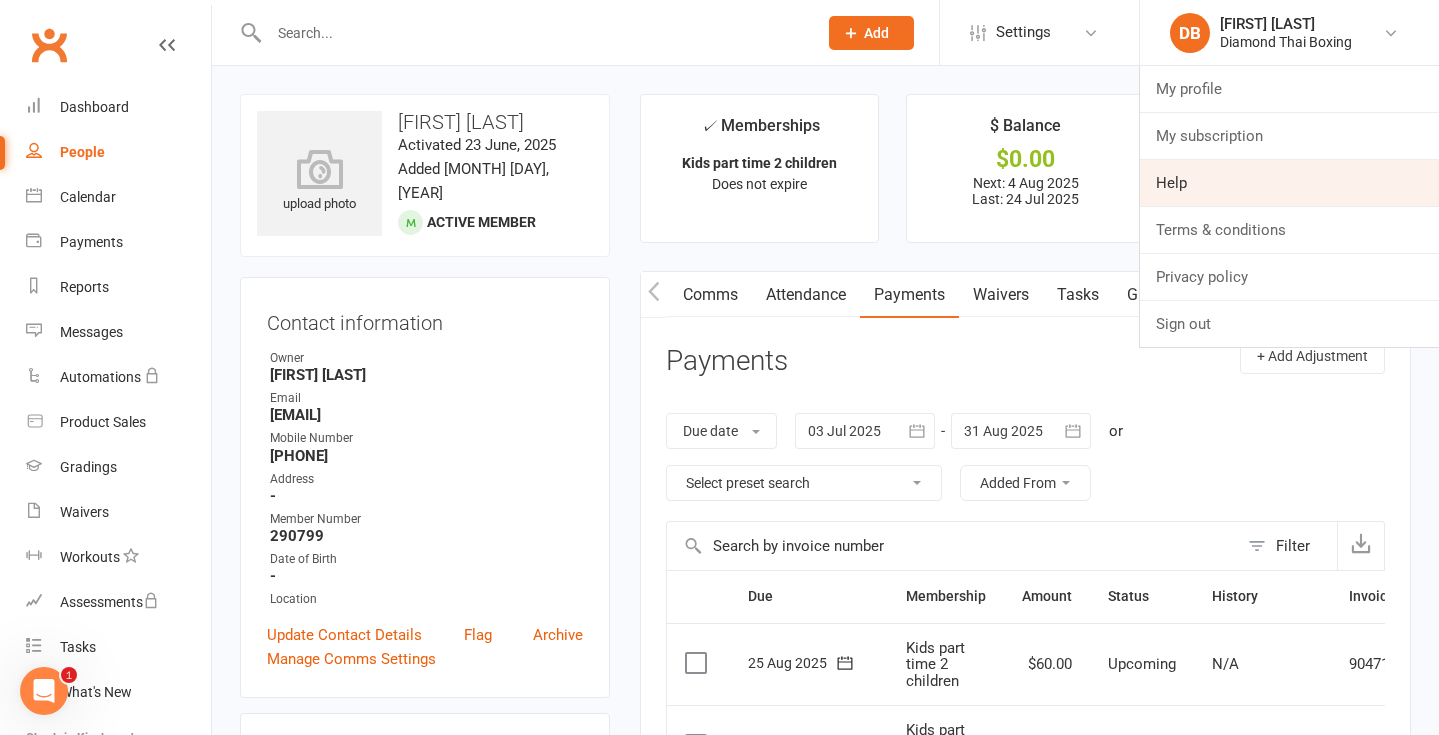 click on "Help" at bounding box center (1289, 183) 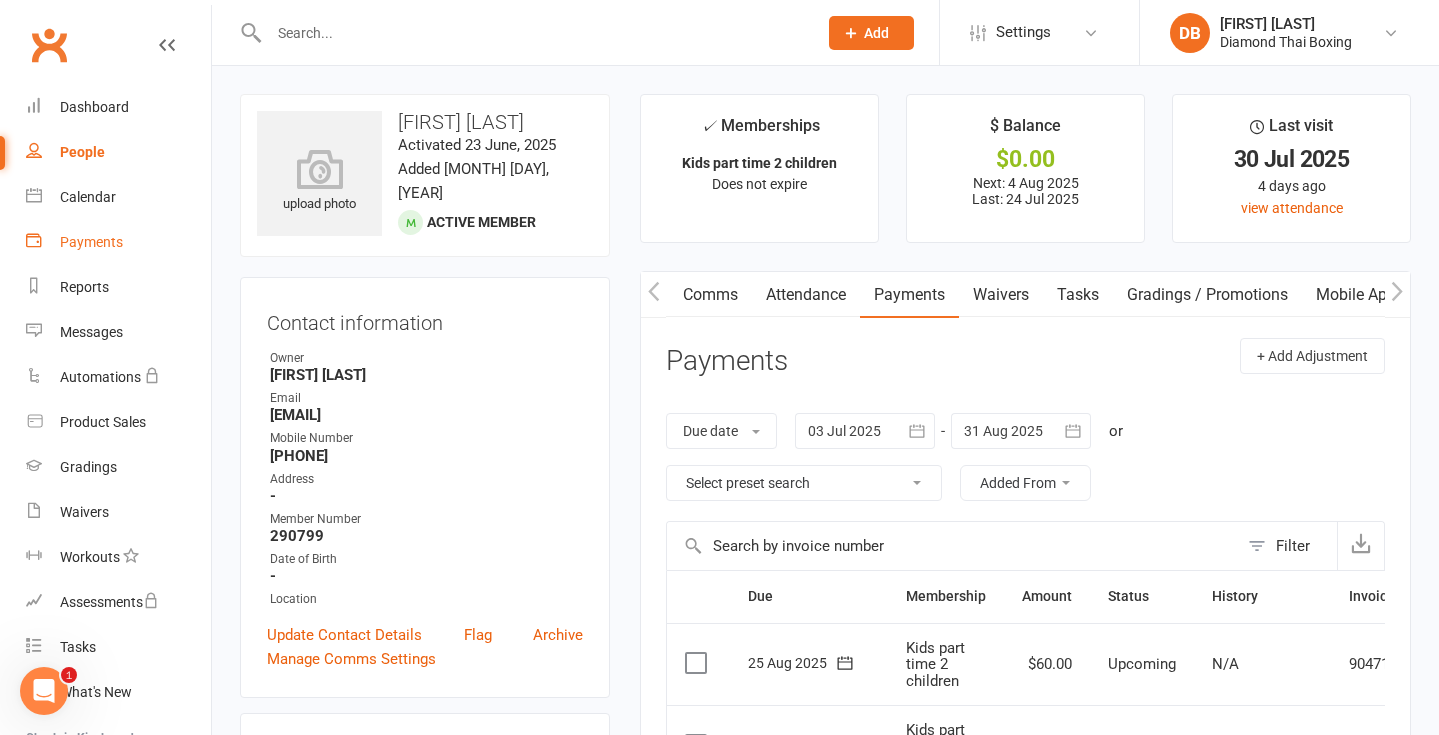 click on "Payments" at bounding box center [91, 242] 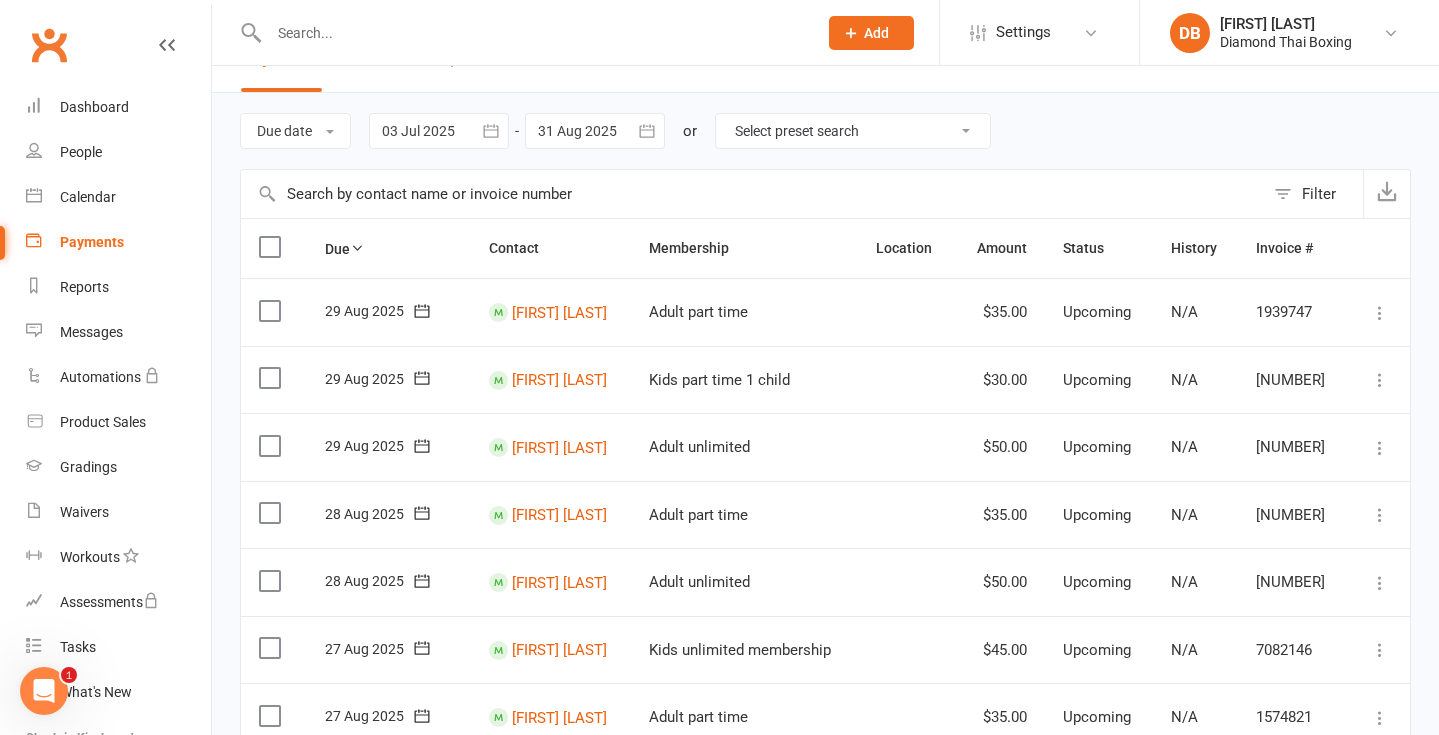 scroll, scrollTop: 42, scrollLeft: 0, axis: vertical 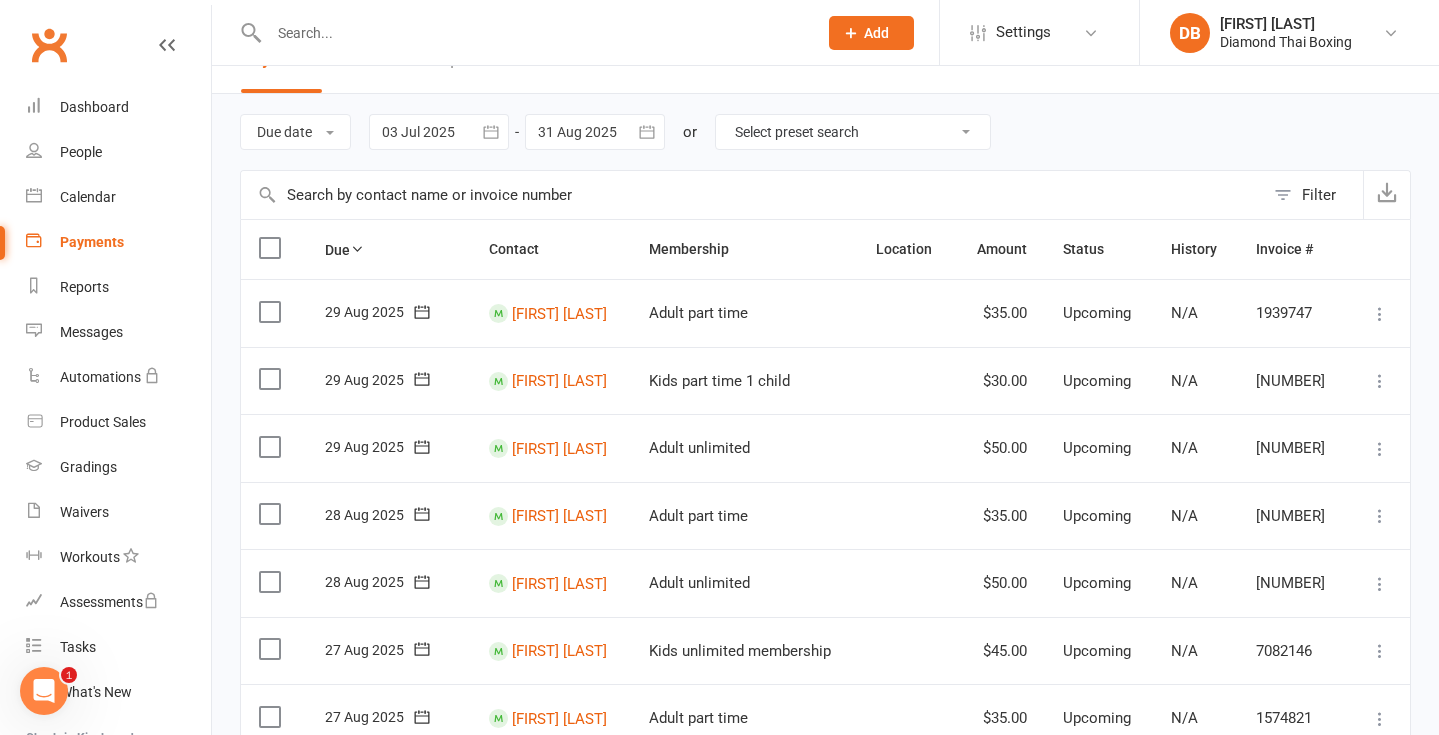 click at bounding box center [752, 195] 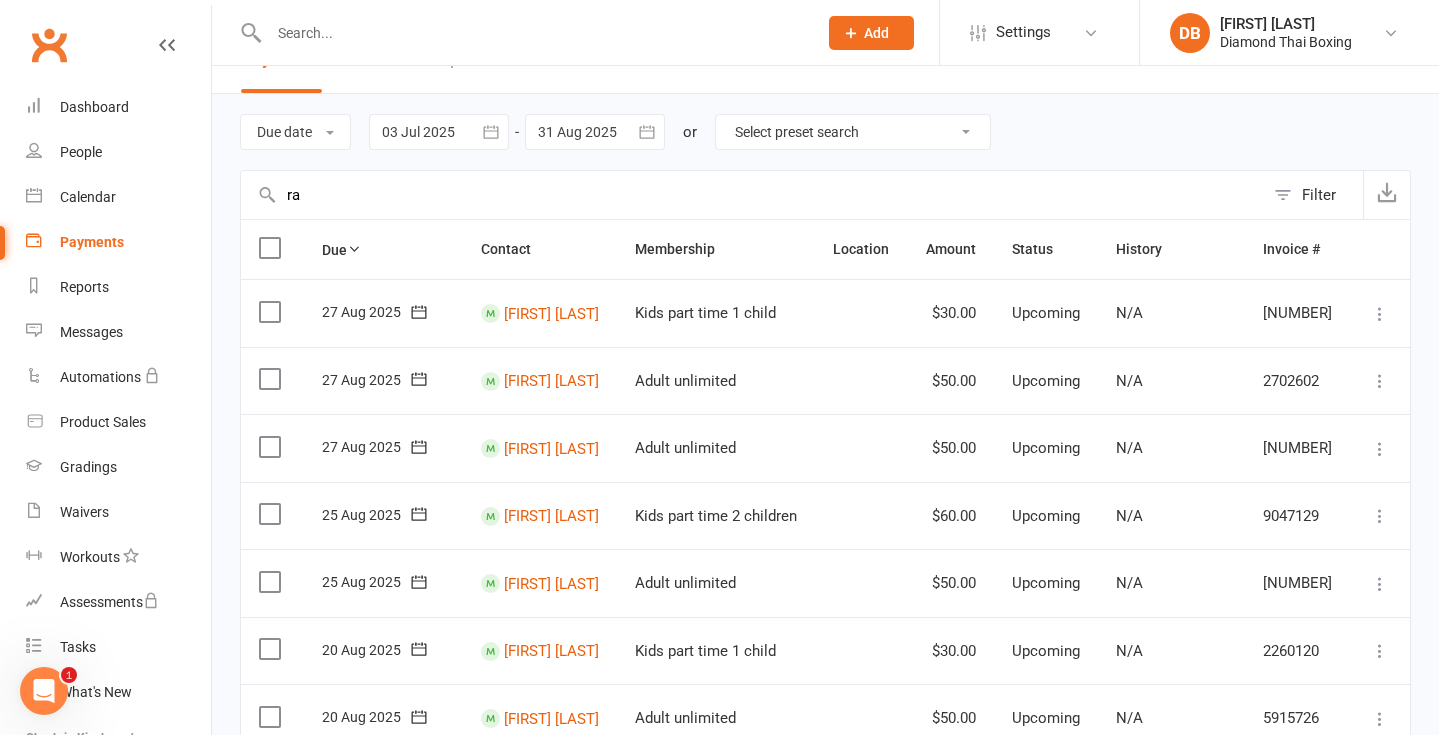 type on "r" 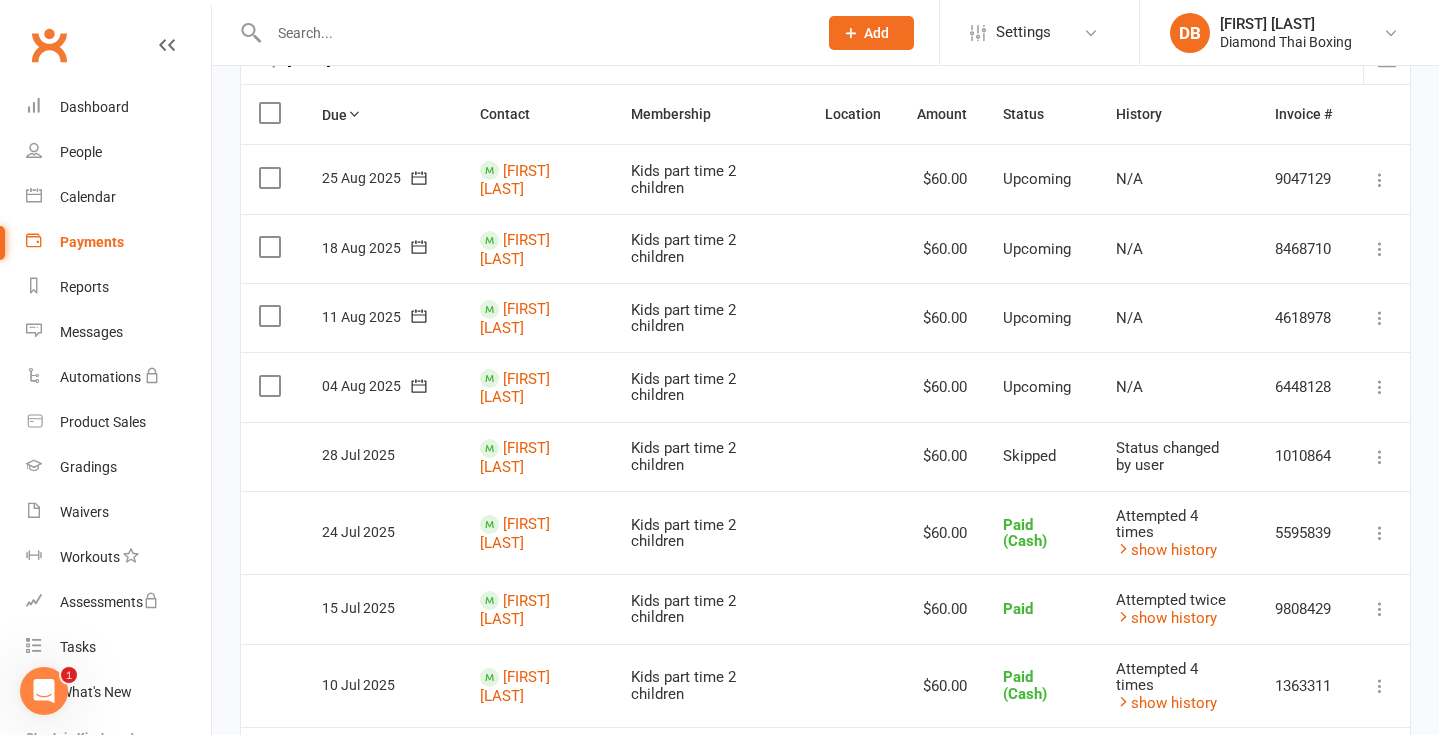 scroll, scrollTop: 172, scrollLeft: 0, axis: vertical 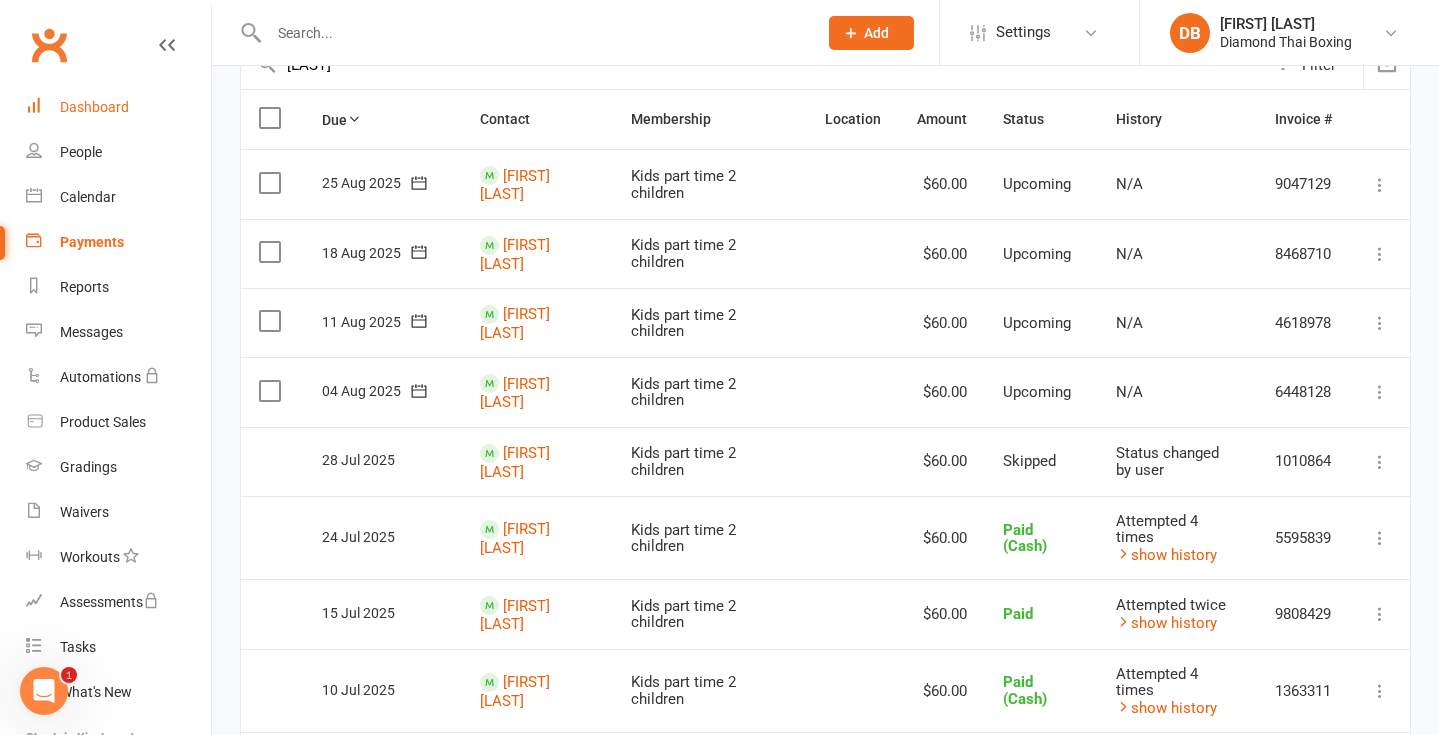 type on "[LAST]" 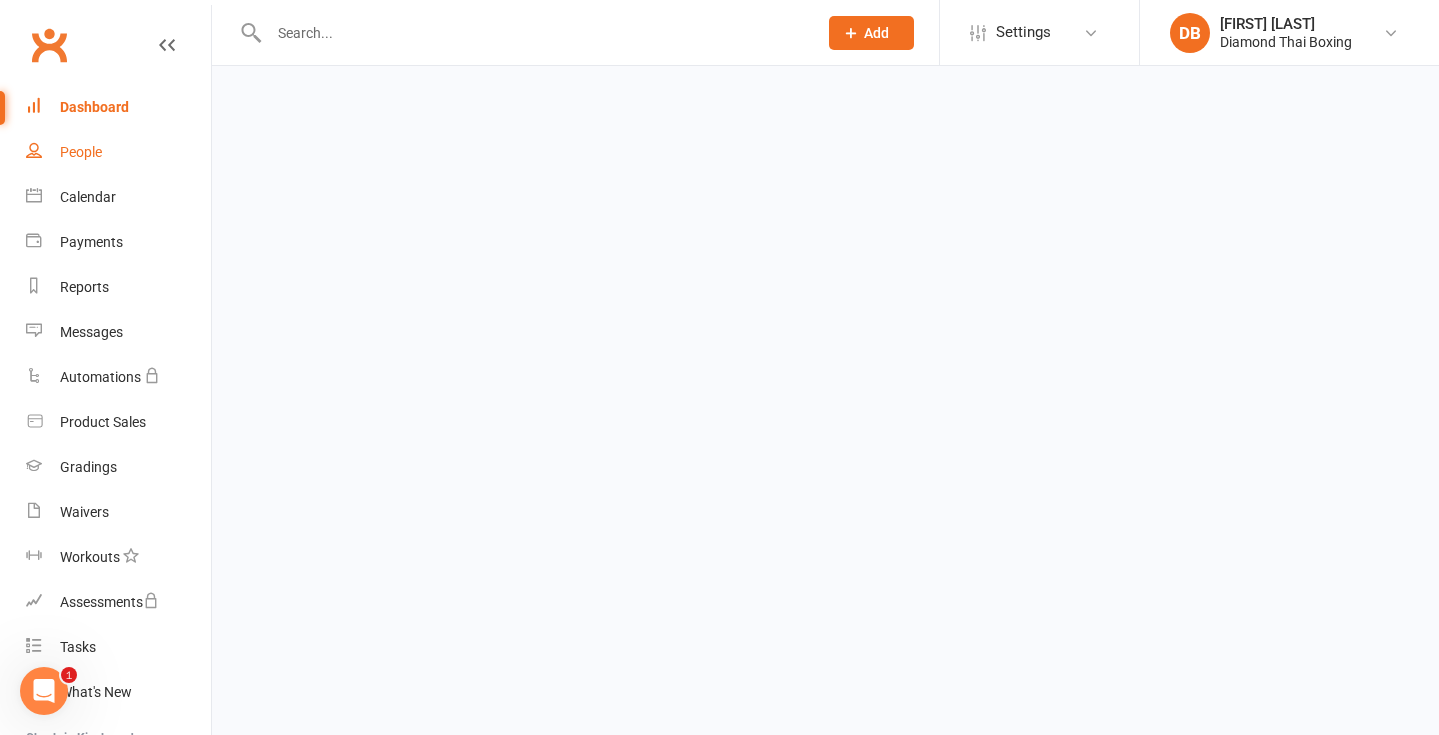 click on "People" at bounding box center (118, 152) 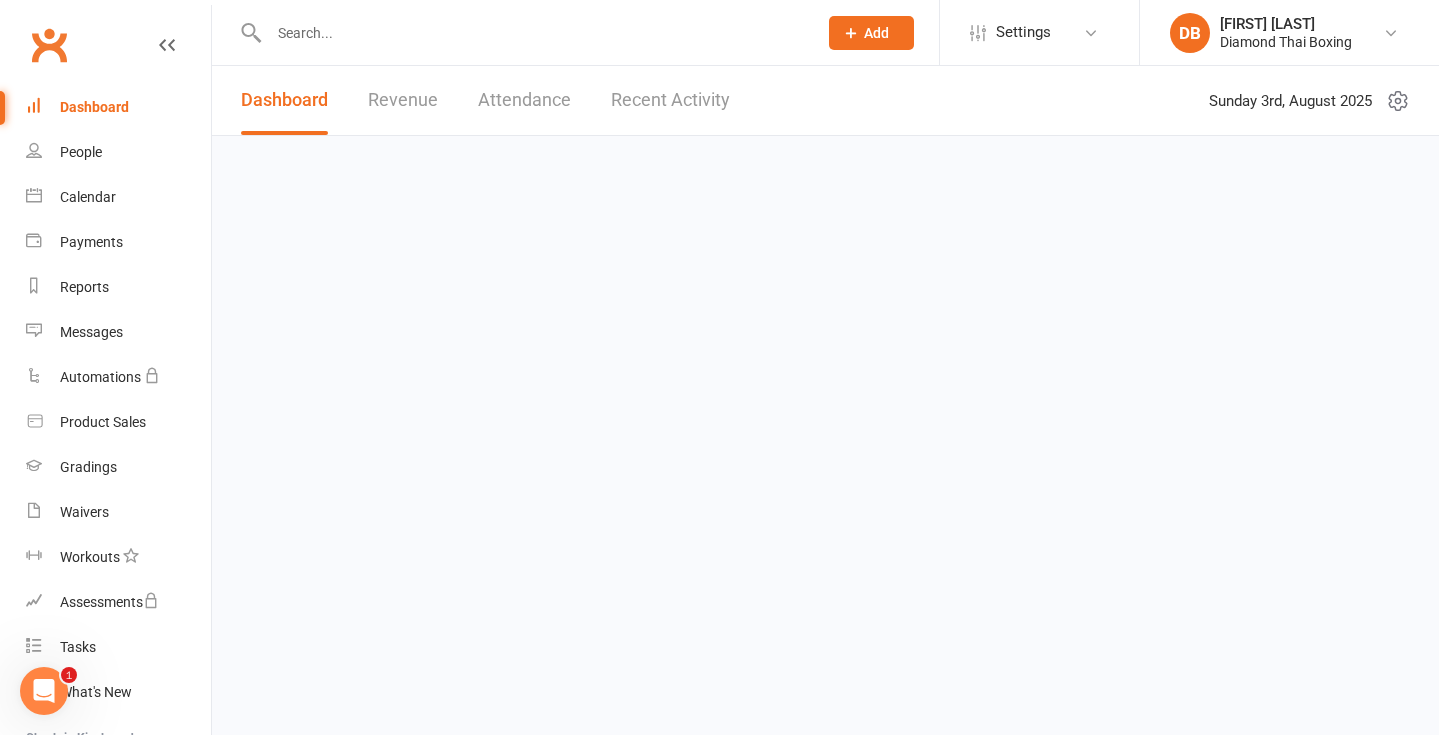 select on "100" 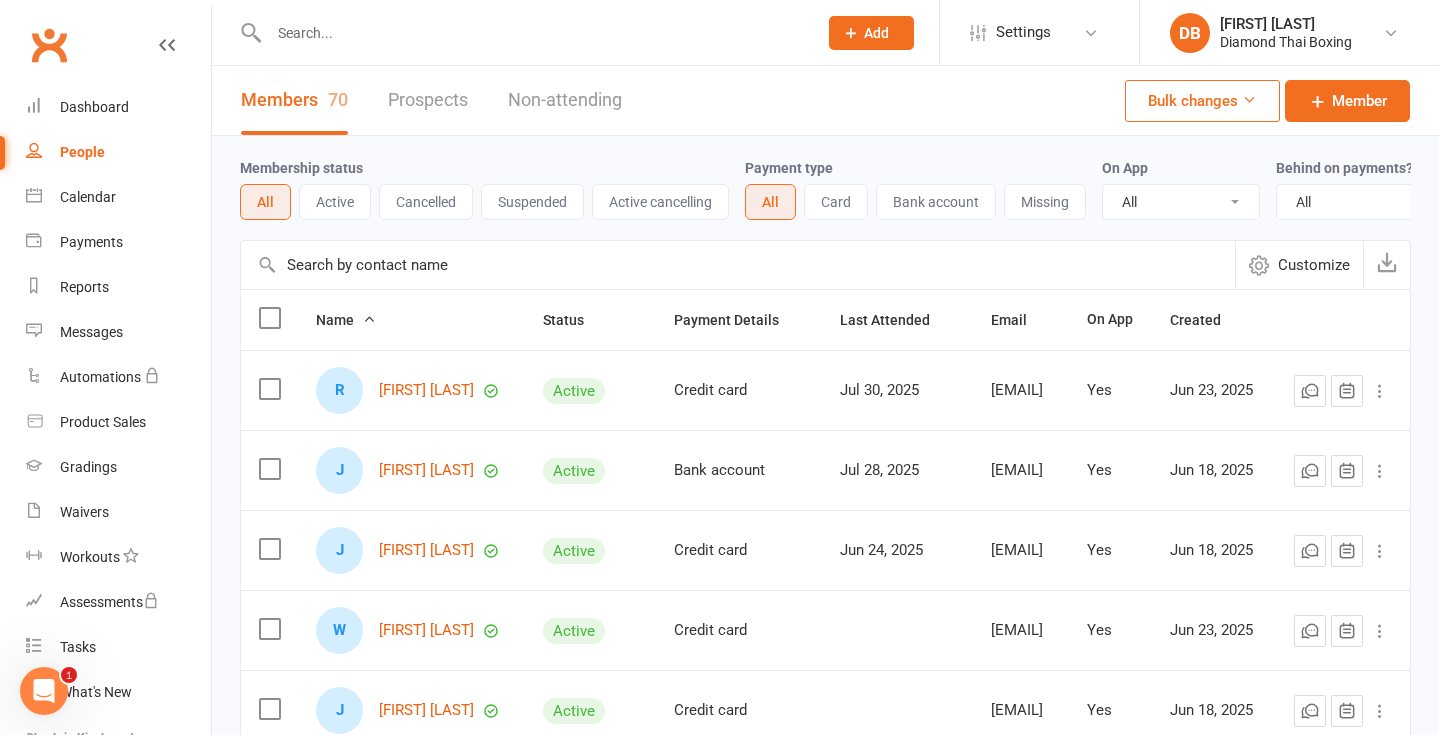 click at bounding box center [533, 33] 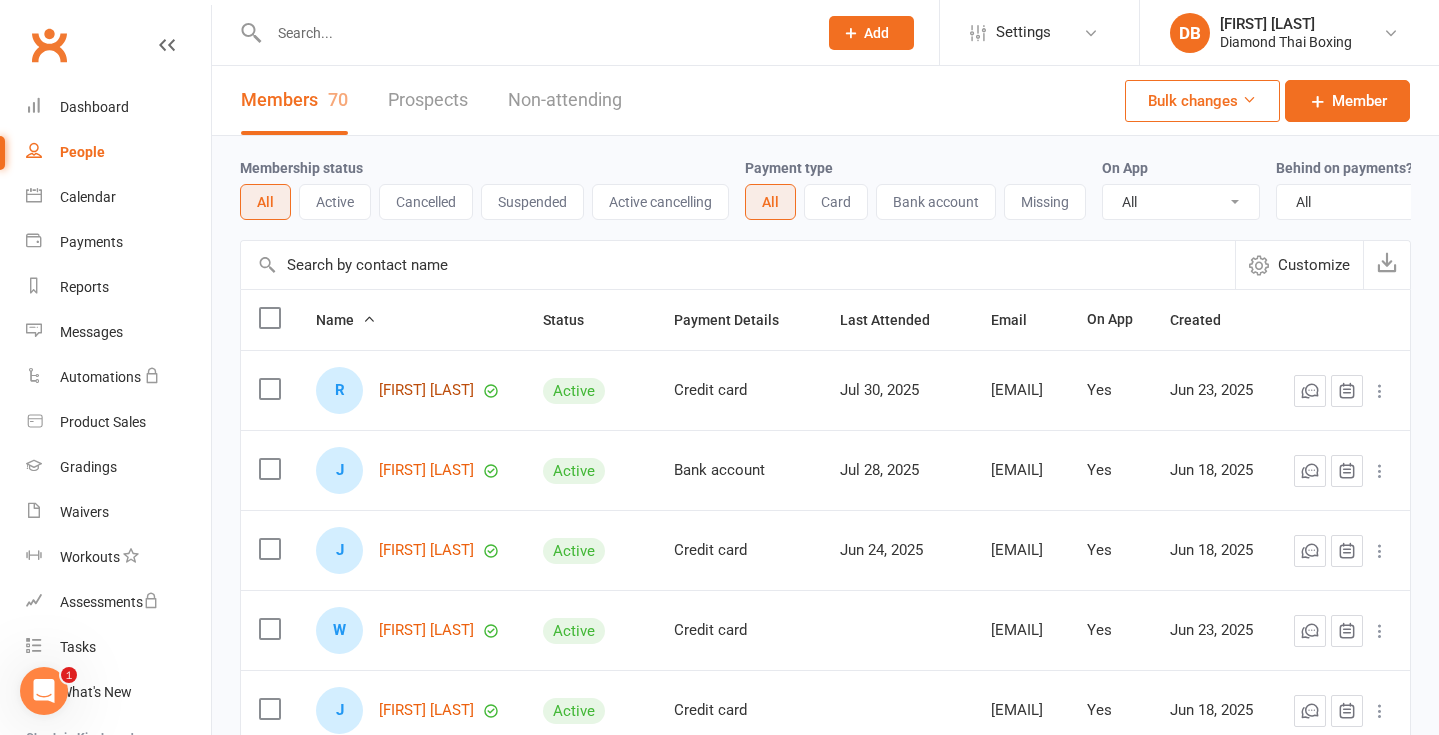 click on "[FIRST] [LAST]" at bounding box center [426, 390] 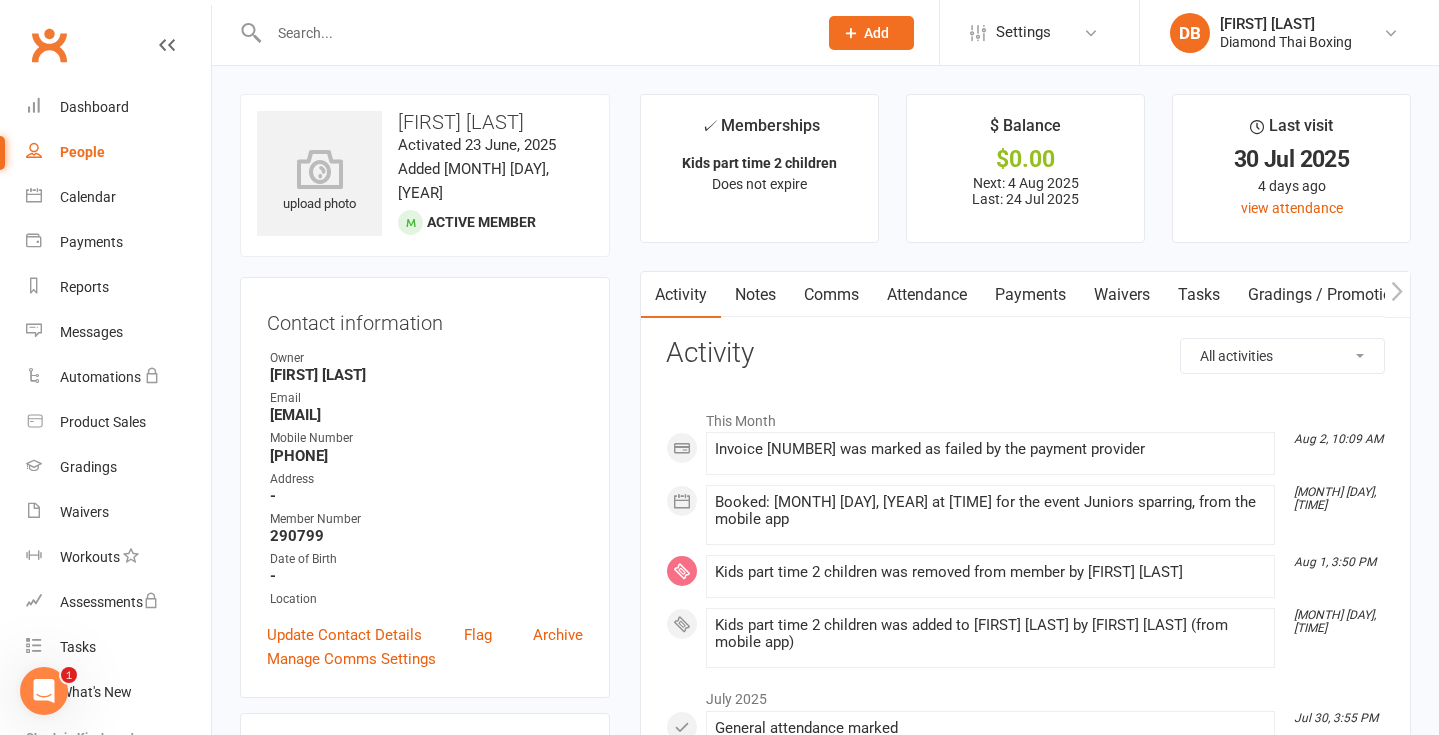 click on "DB [FIRST] [LAST] Diamond Thai Boxing My profile My subscription Help Terms & conditions  Privacy policy  Sign out" at bounding box center [1289, 32] 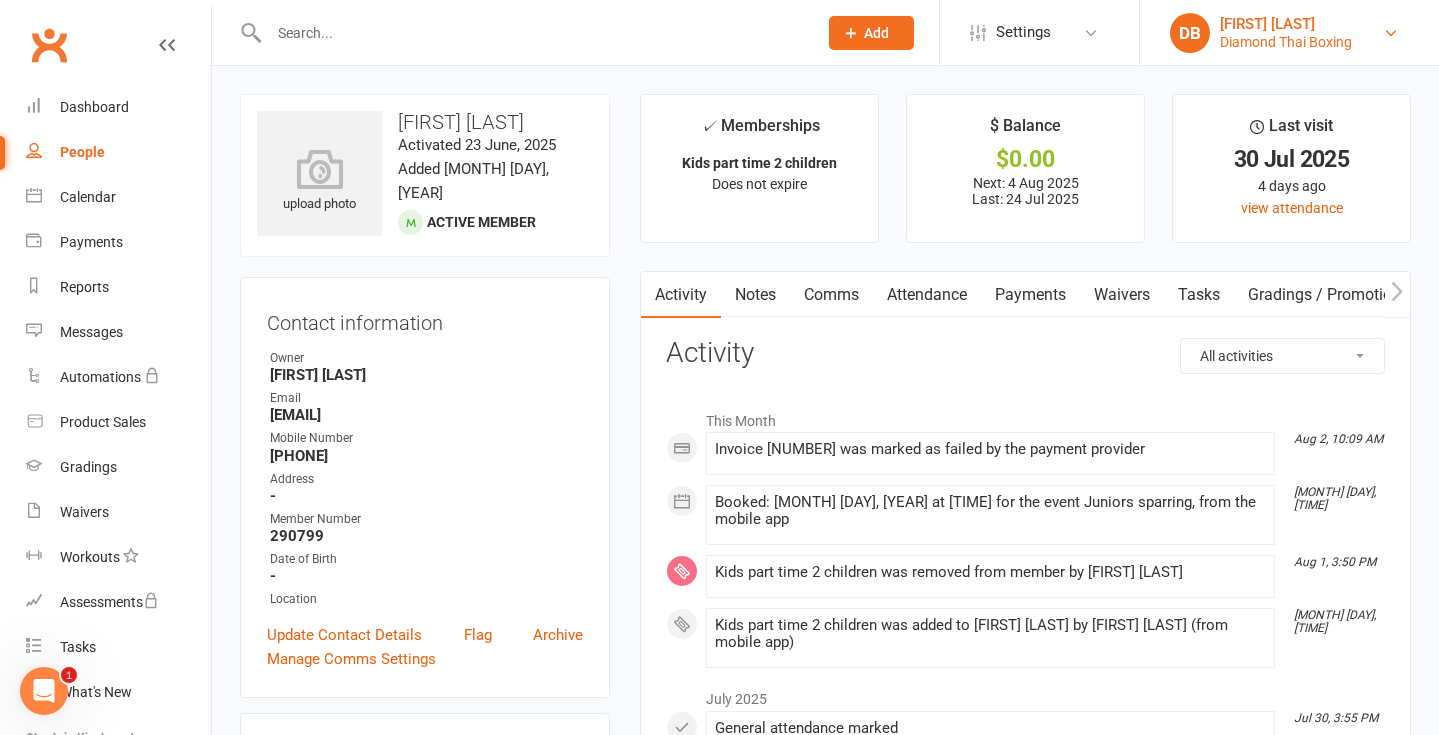click on "[FIRST] [LAST]" at bounding box center [1286, 24] 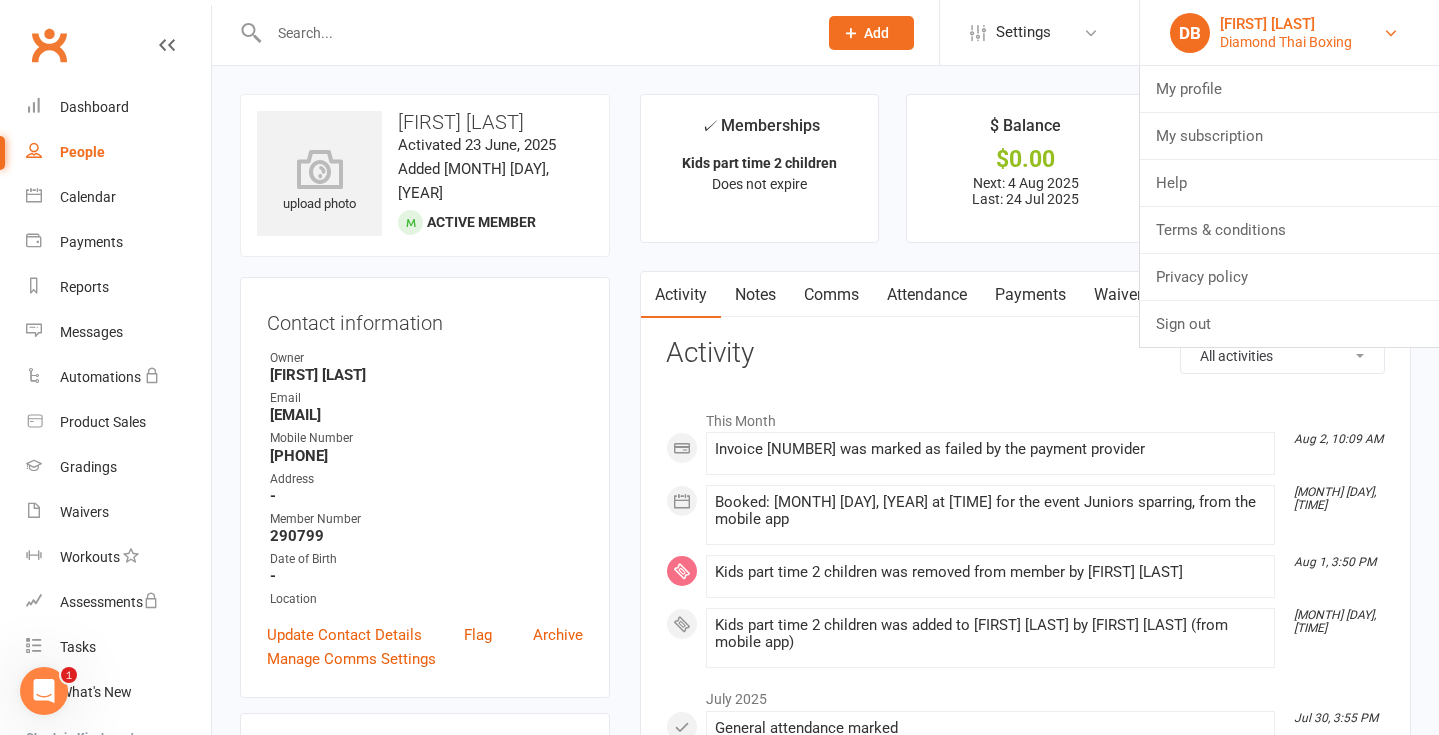click on "[FIRST] [LAST]" at bounding box center [1286, 24] 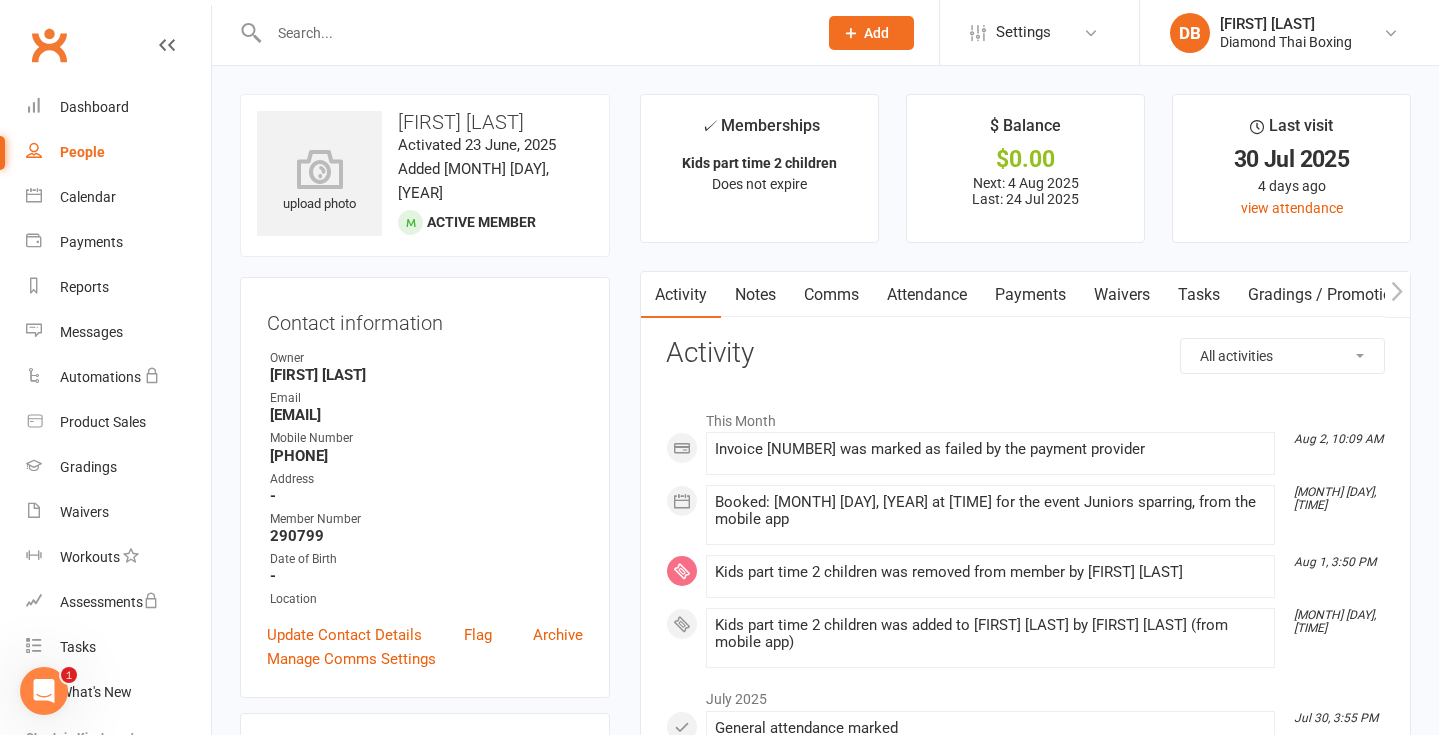 select on "InvoiceLogEntry" 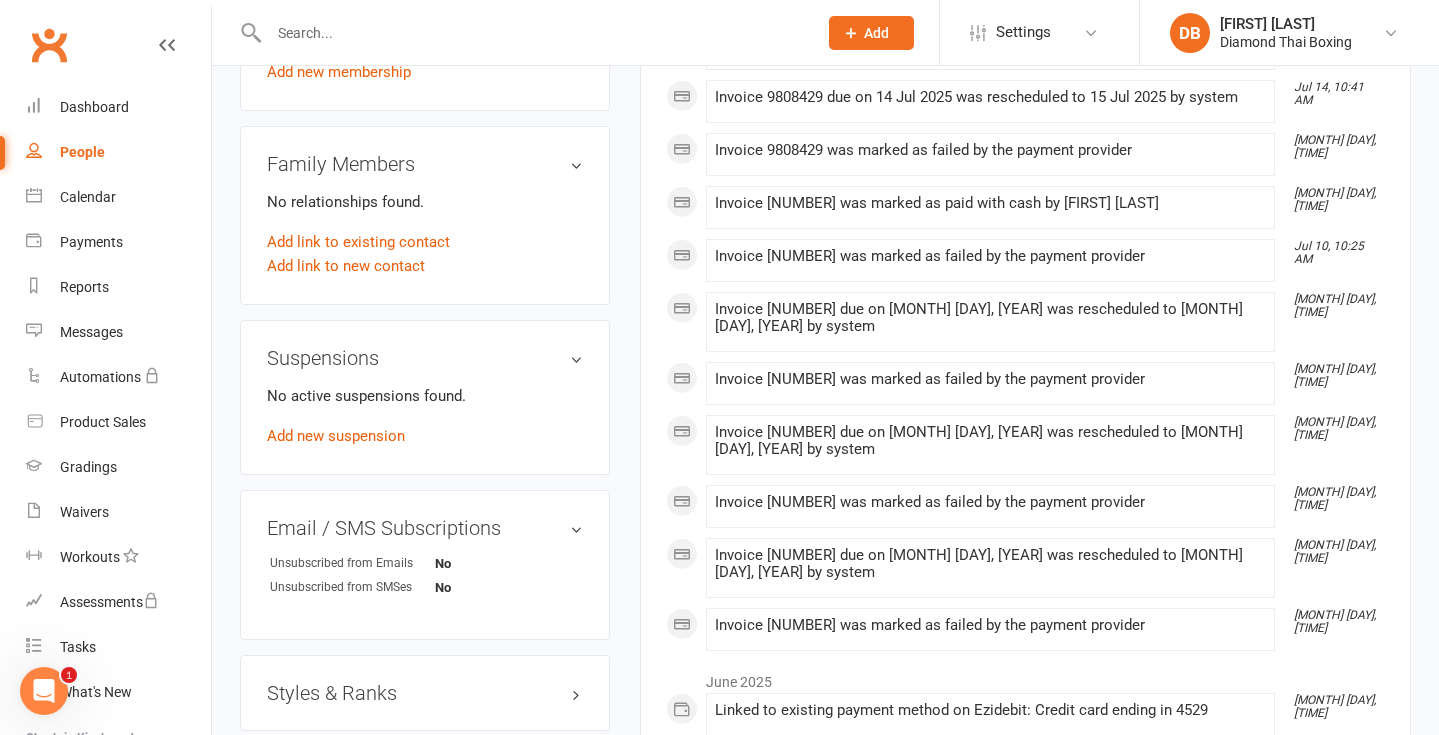 scroll, scrollTop: 962, scrollLeft: 0, axis: vertical 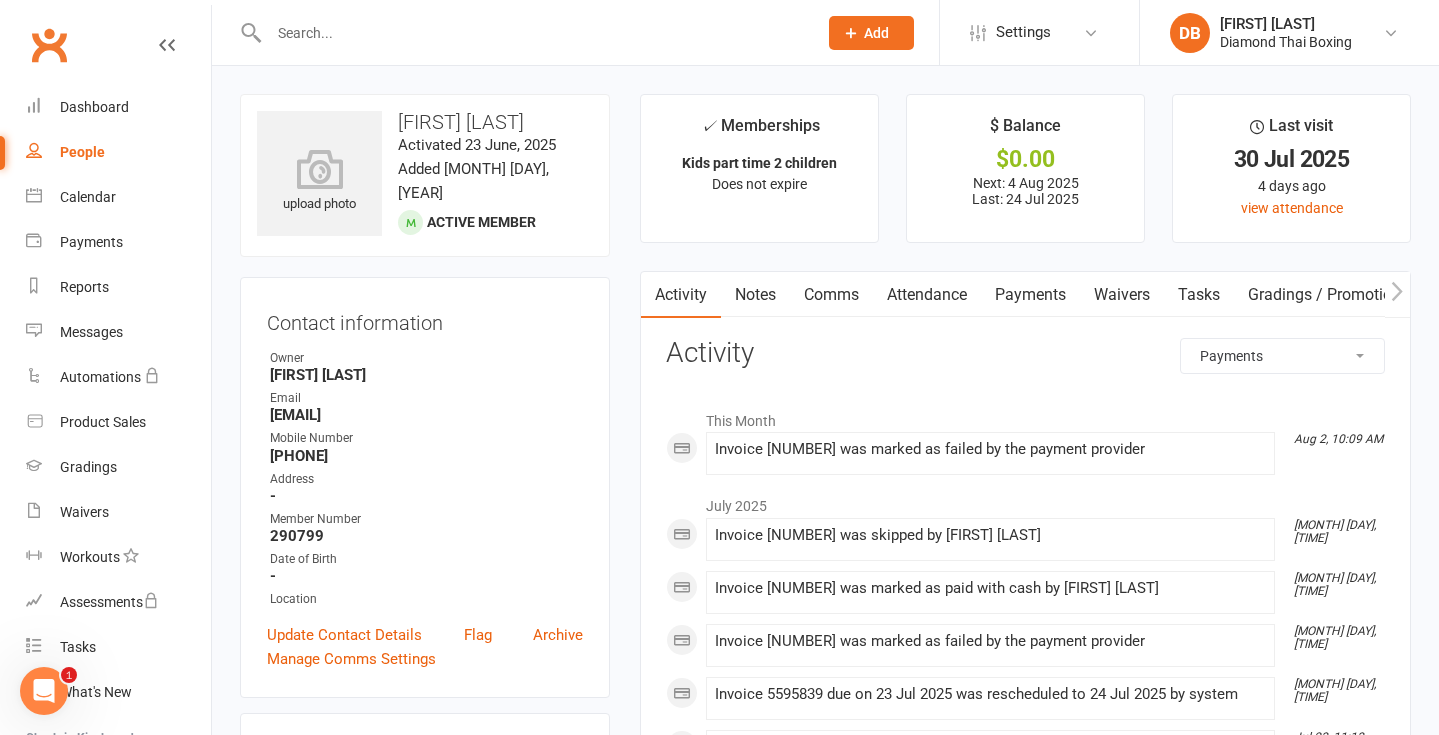 click on "Payments" at bounding box center (1030, 295) 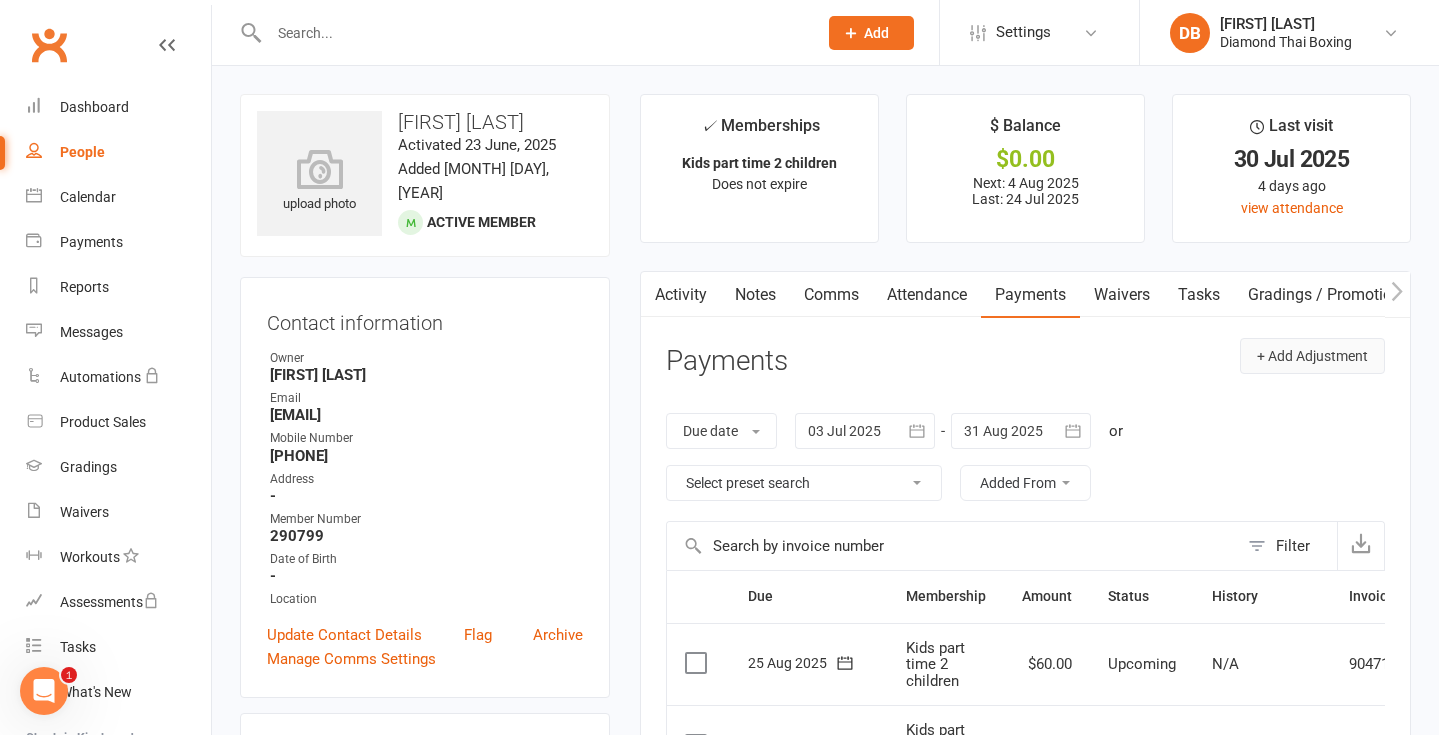 click on "+ Add Adjustment" at bounding box center [1312, 356] 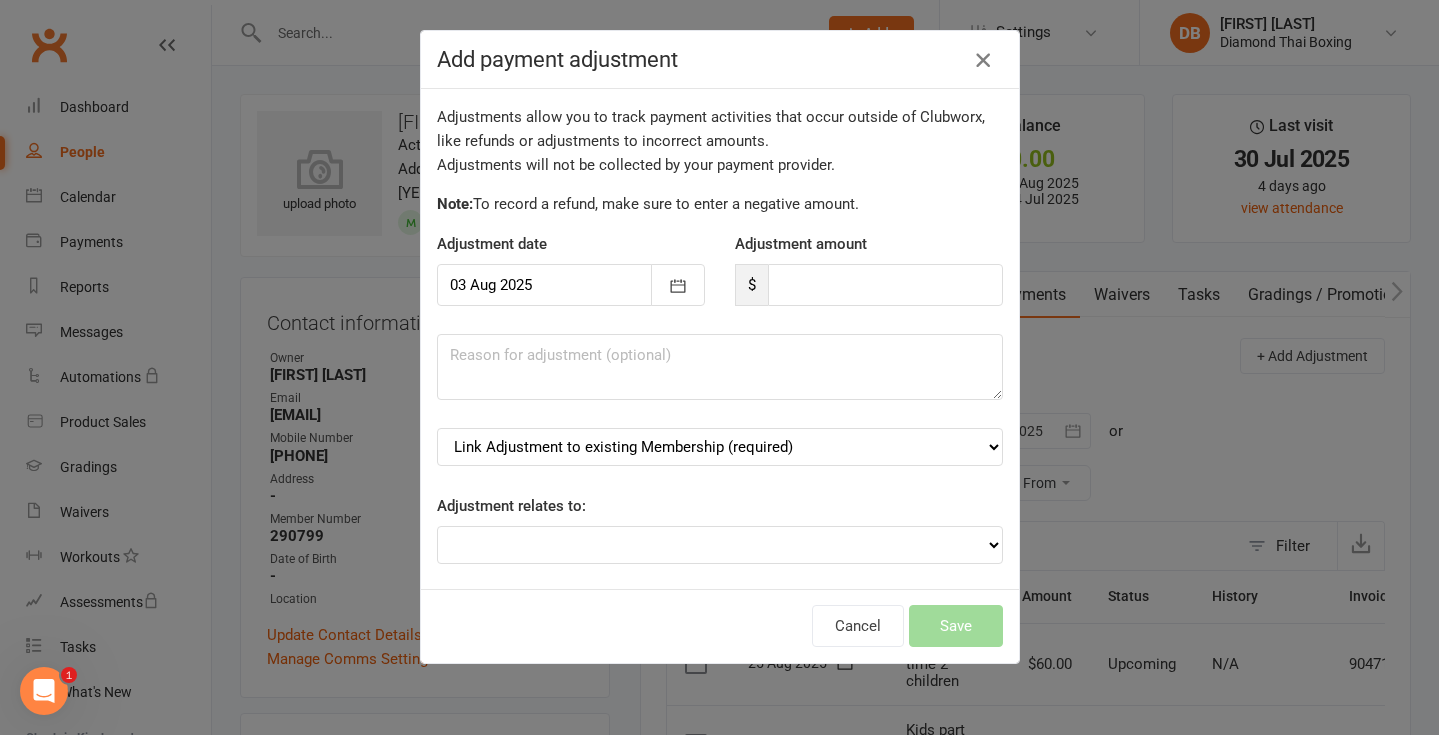 click at bounding box center [983, 60] 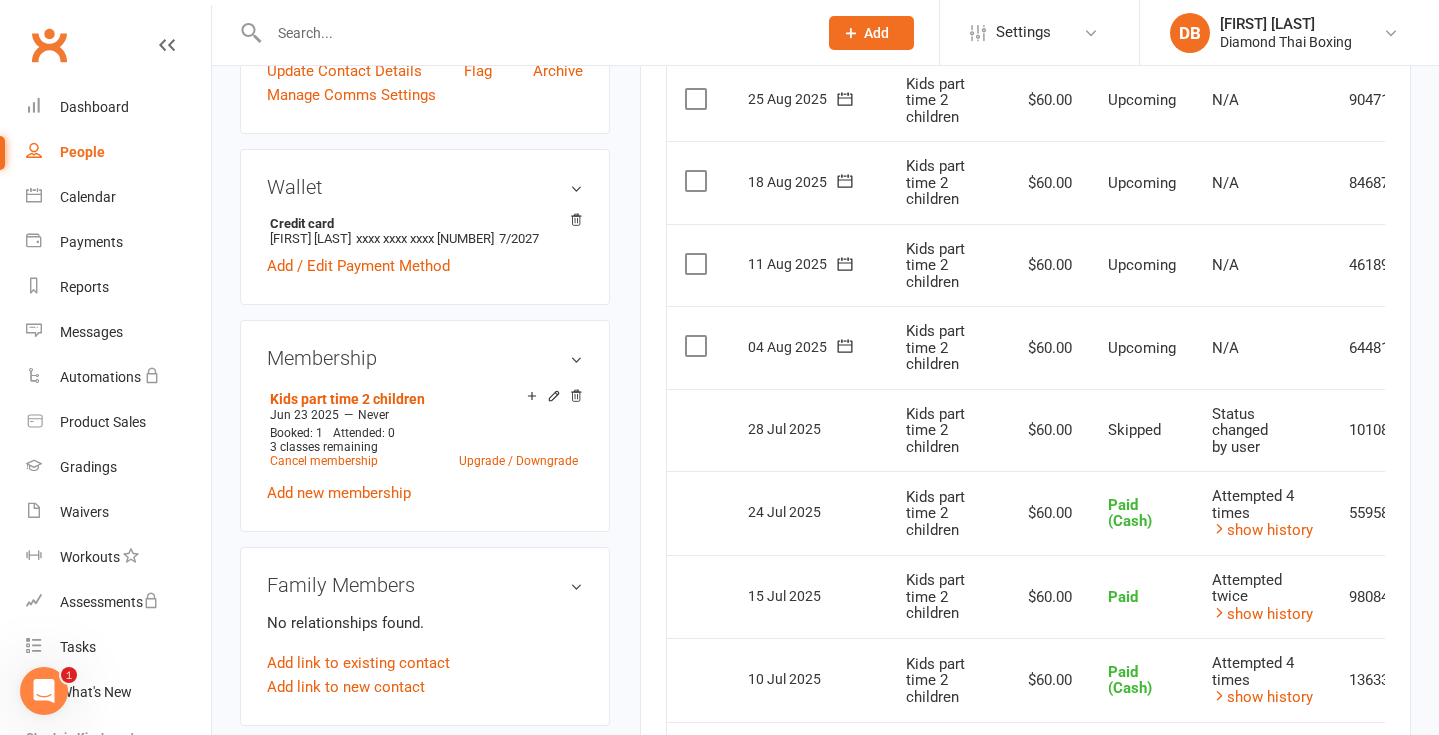 scroll, scrollTop: 564, scrollLeft: 0, axis: vertical 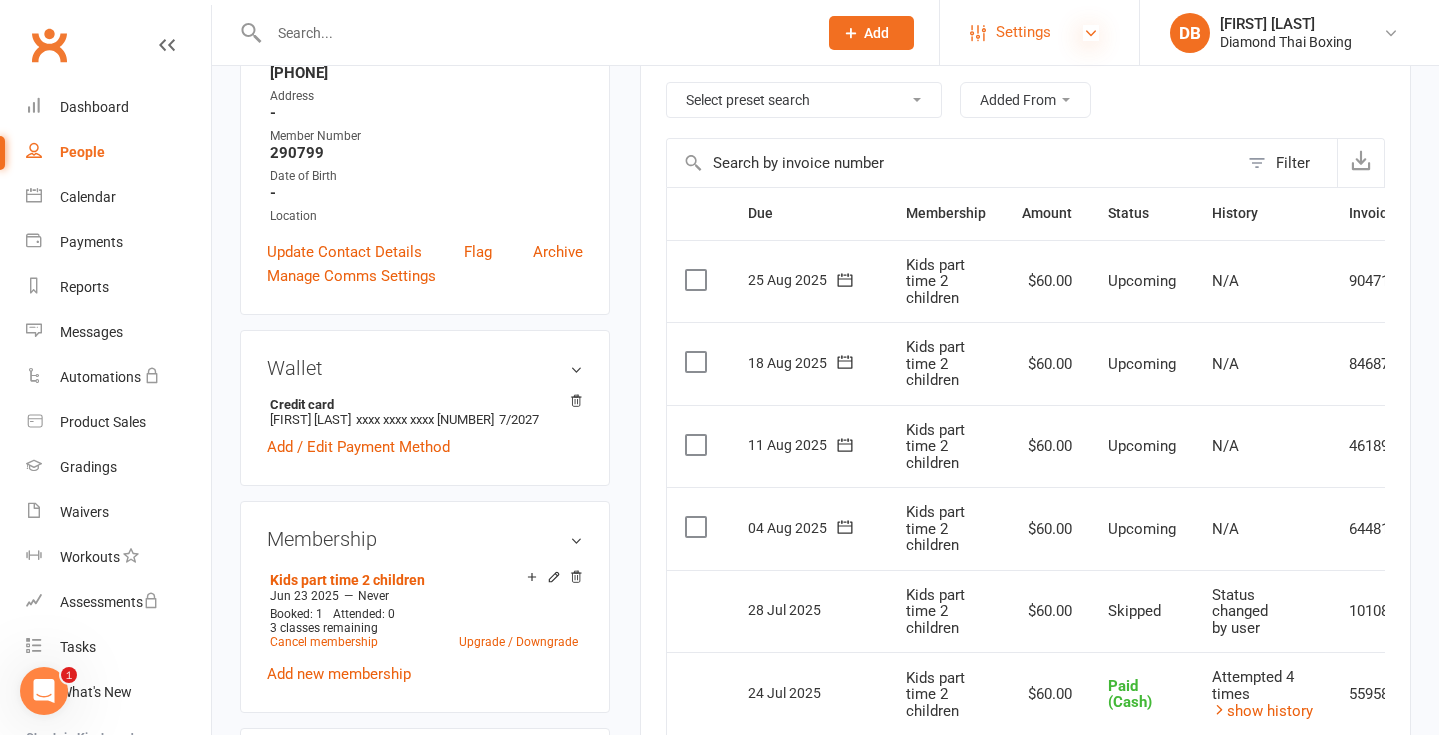 click at bounding box center (1091, 33) 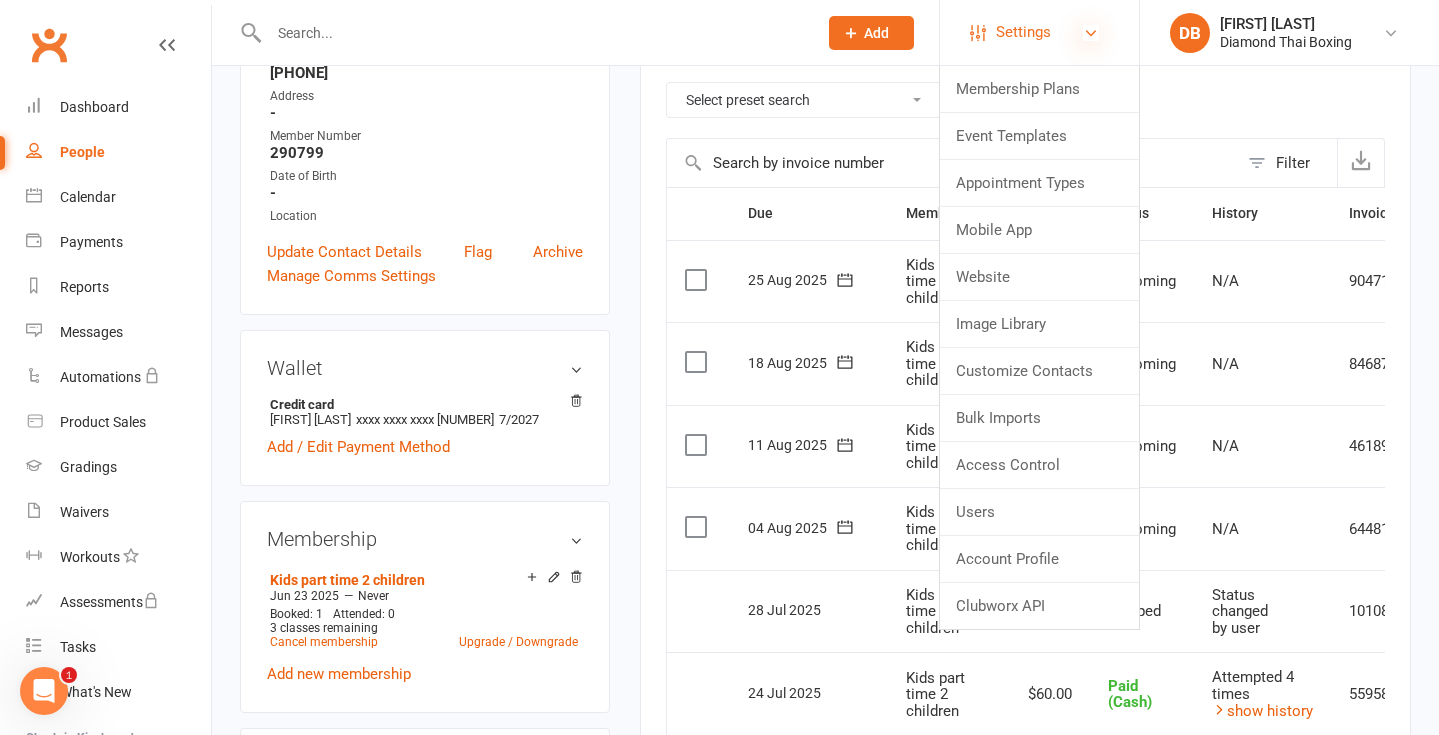 click at bounding box center [1091, 33] 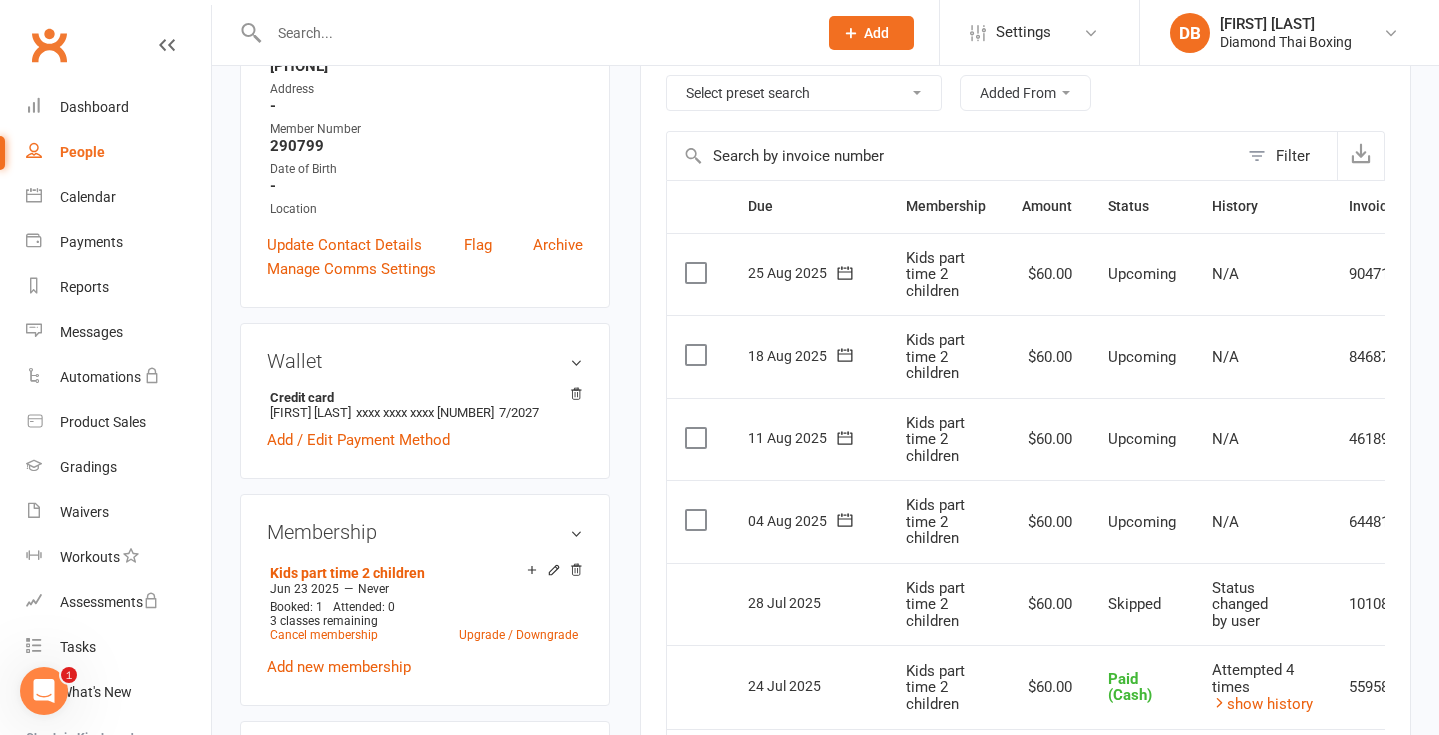 scroll, scrollTop: 382, scrollLeft: 0, axis: vertical 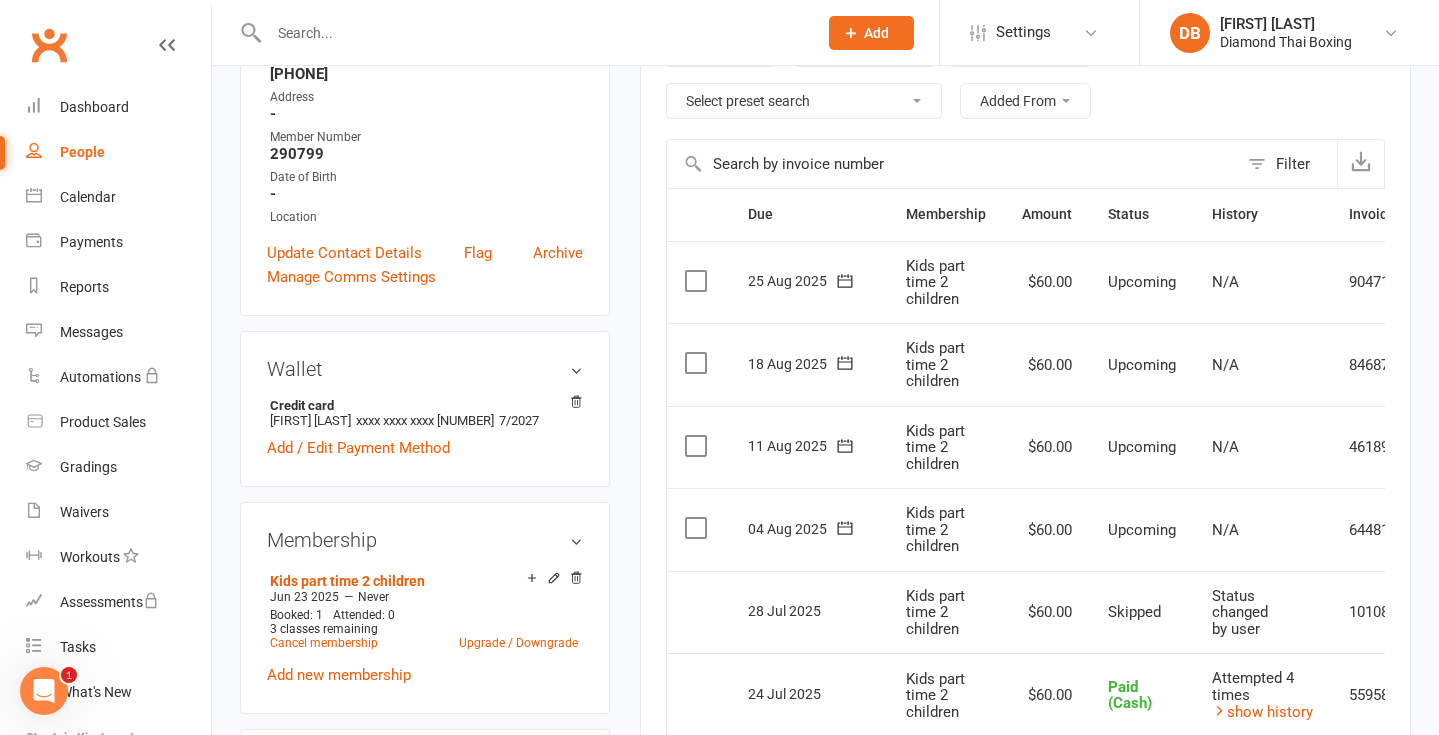 click on "Added From" at bounding box center (1025, 101) 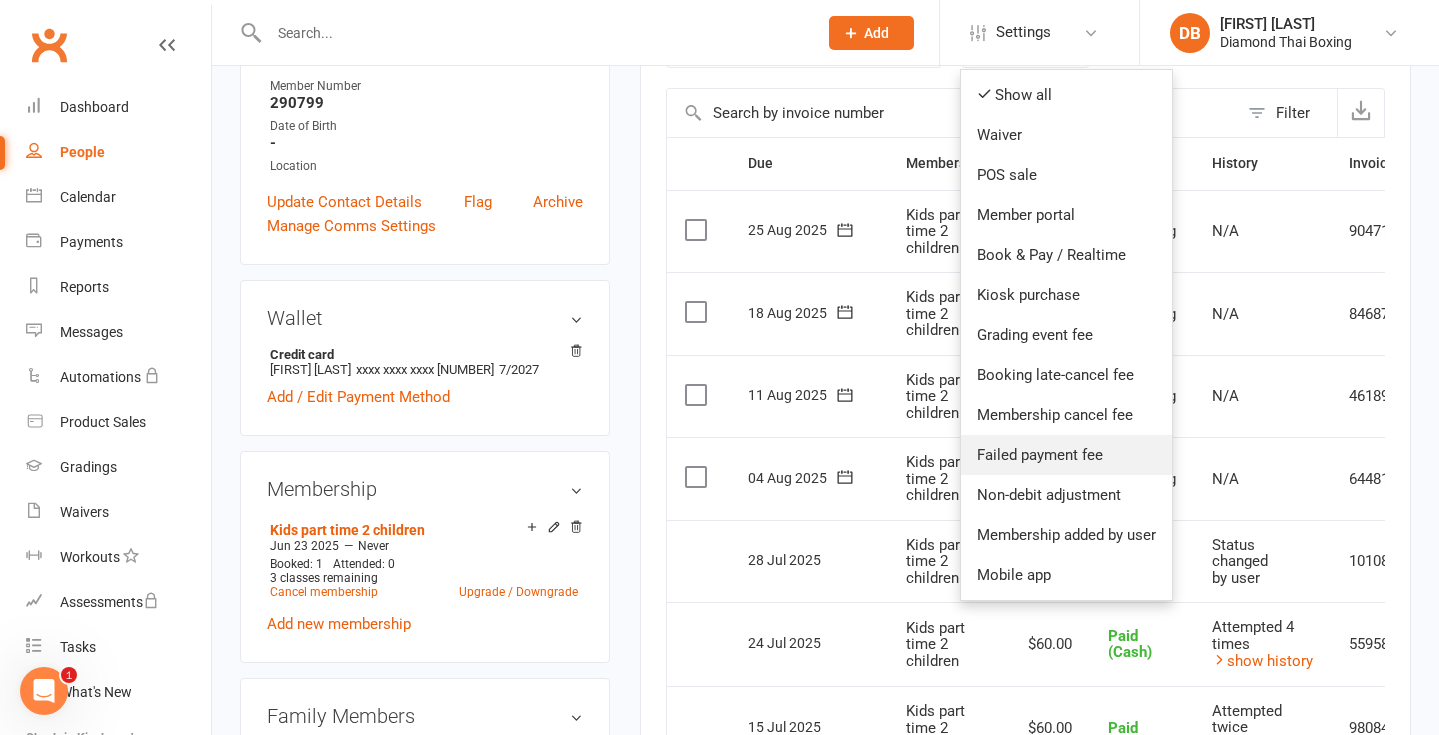 scroll, scrollTop: 427, scrollLeft: 0, axis: vertical 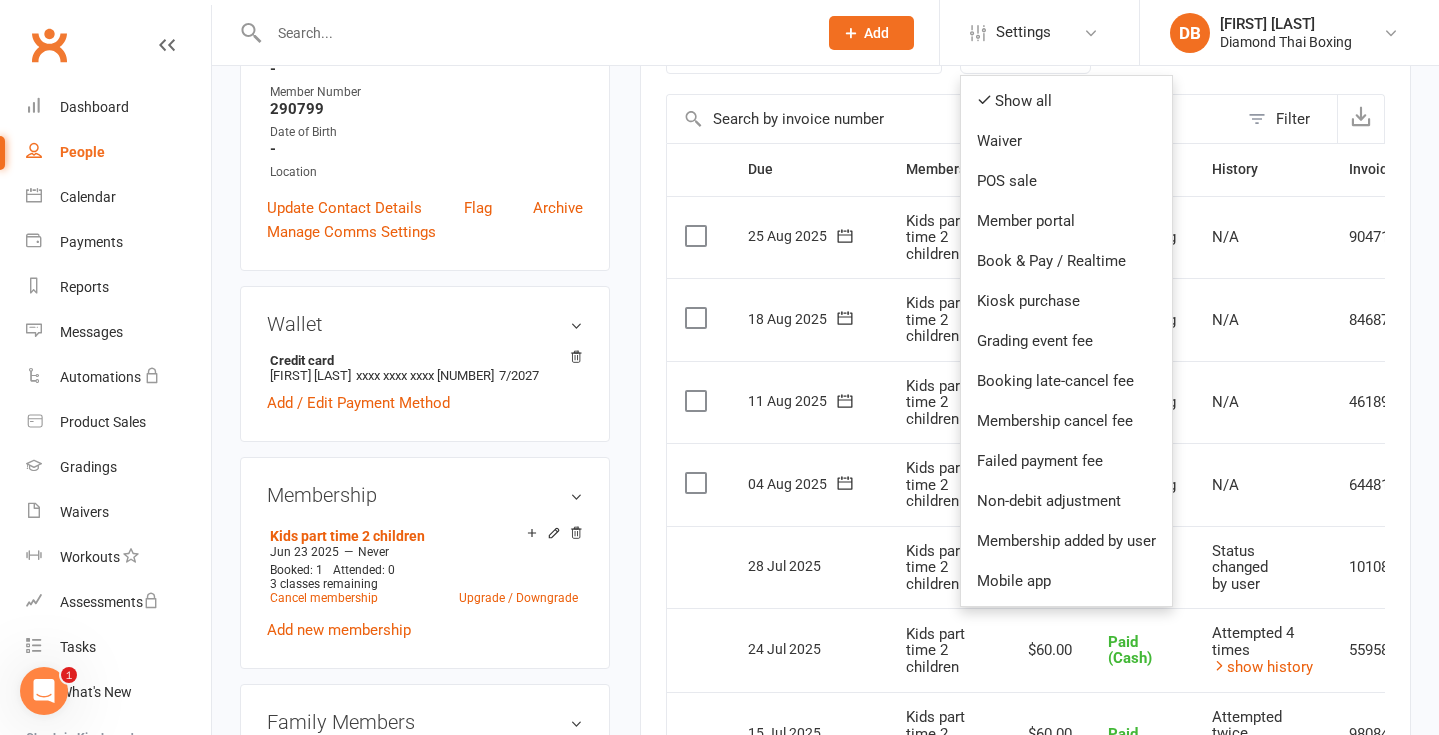 click on "✓ Memberships Kids part time 2 children Does not expire $ Balance $0.00 Next: 4 Aug 2025 Last: 24 Jul 2025 Last visit 30 Jul 2025 4 days ago view attendance
Activity Notes Comms Attendance Payments Waivers Tasks Gradings / Promotions Mobile App
Payments + Add Adjustment Due date  Due date Date paid Date failed Date settled 03 Jul 2025
July 2025
Sun Mon Tue Wed Thu Fri Sat
27
29
30
01
02
03
04
05
28
06
07
08
09
10
11
12
29
13
14
15
16
17
18
19
30
20 21 22" at bounding box center (1025, 447) 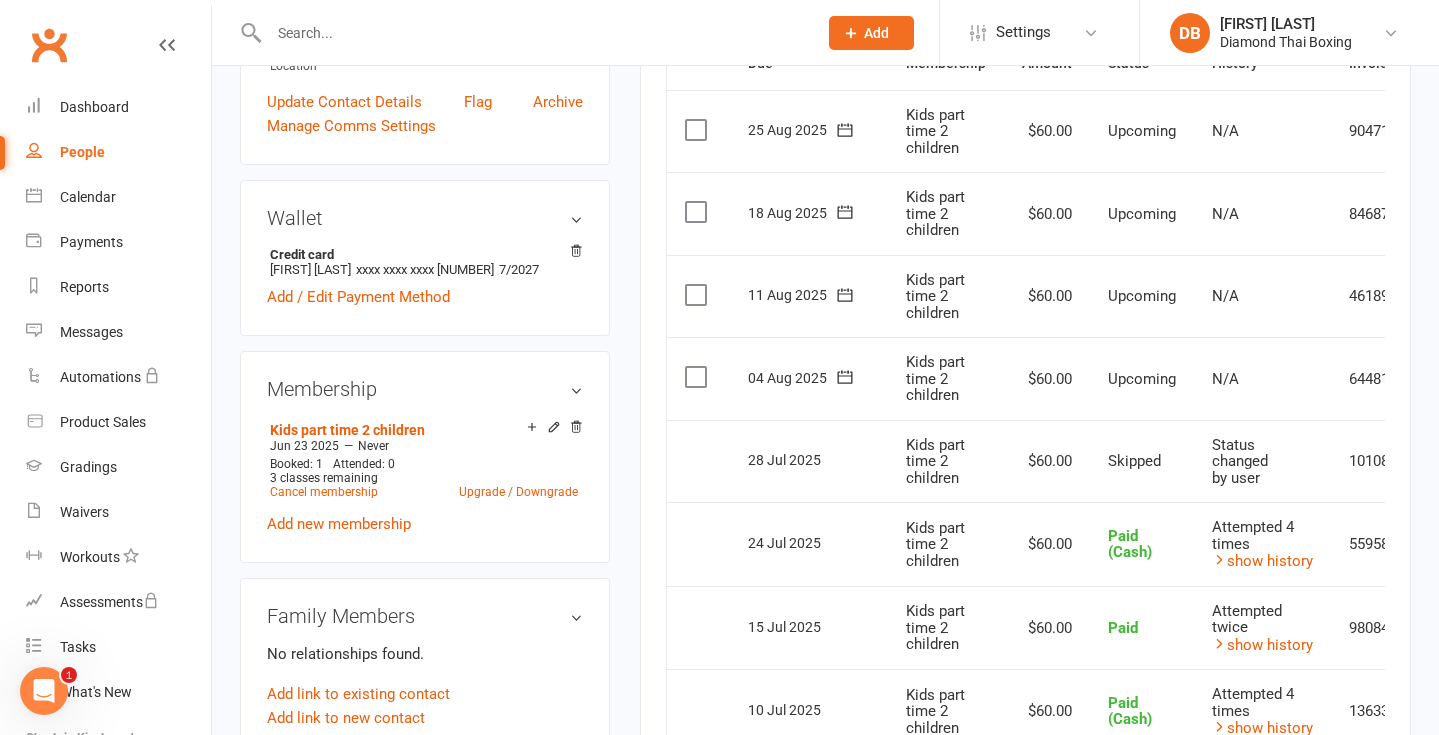 scroll, scrollTop: 537, scrollLeft: 0, axis: vertical 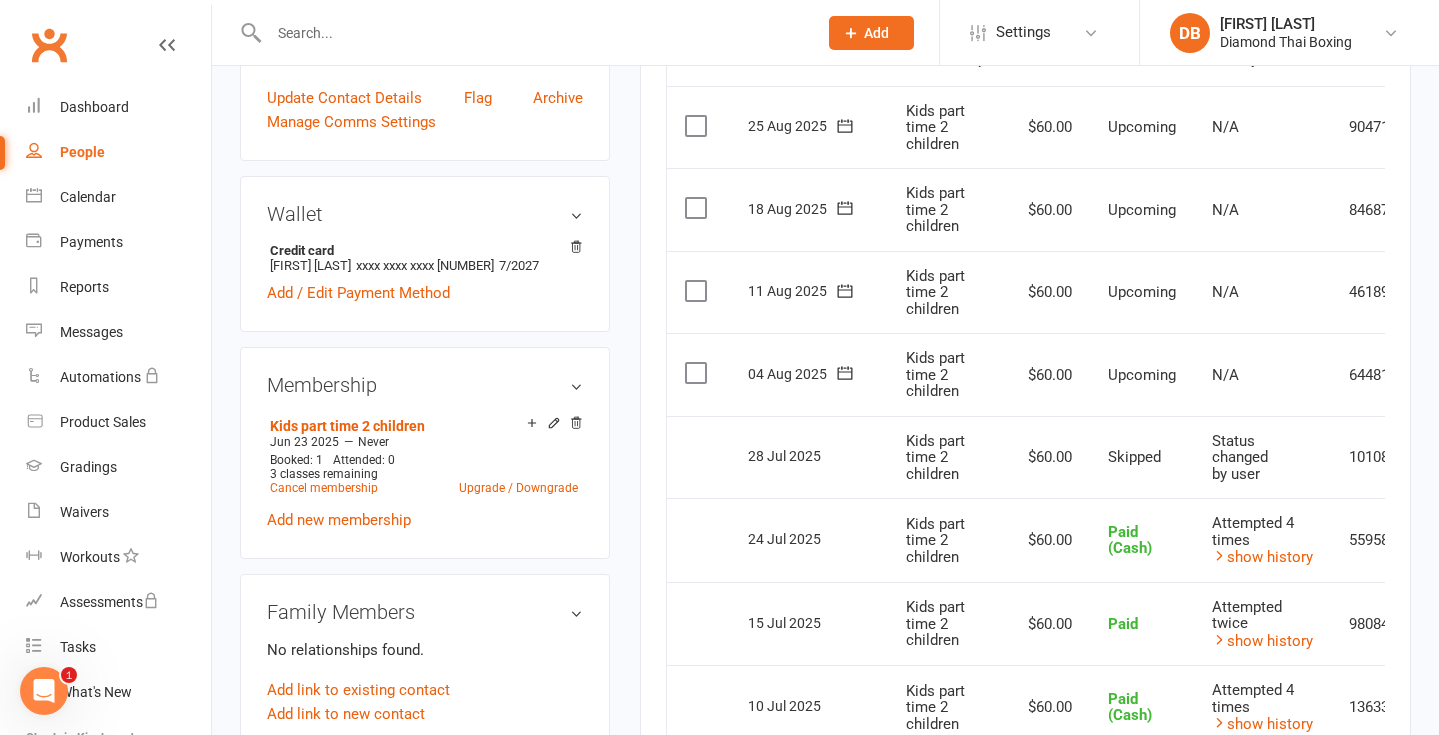 click 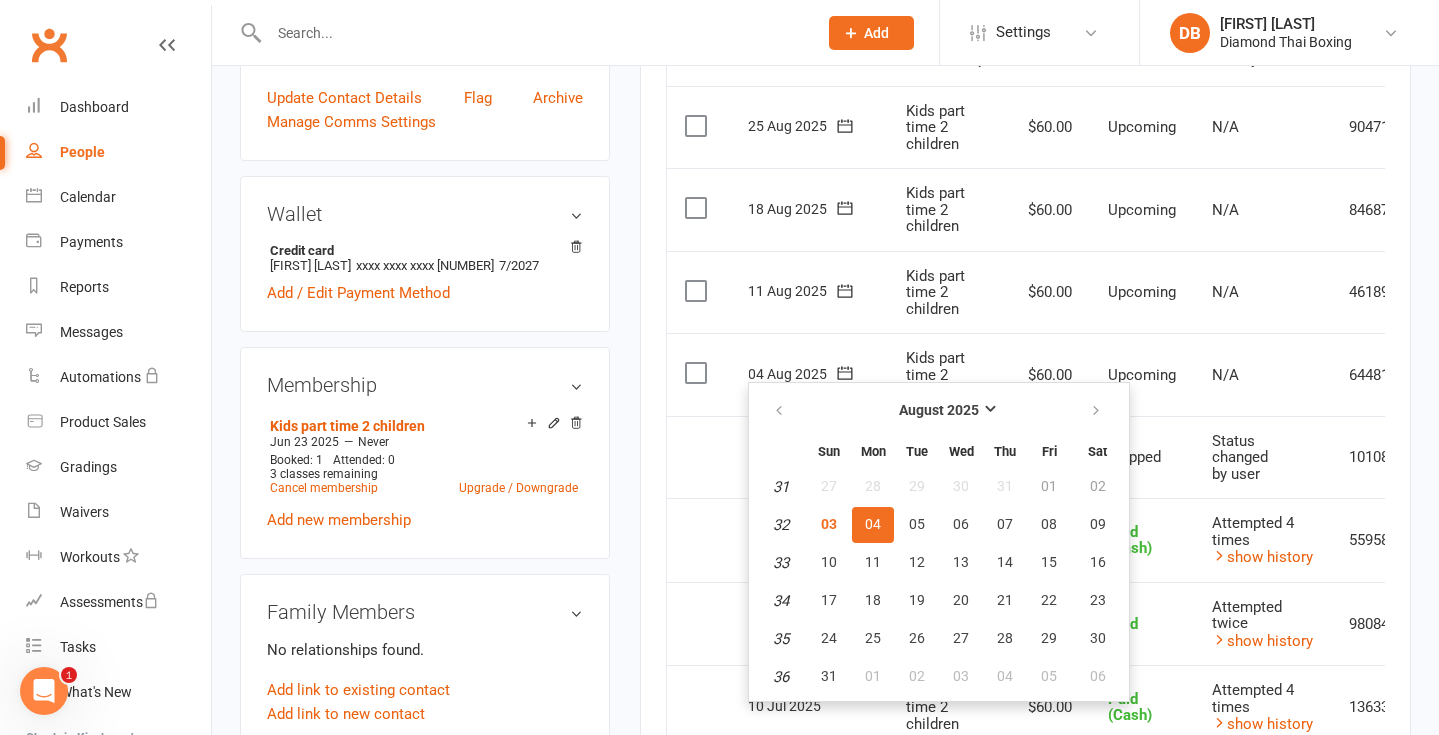 click 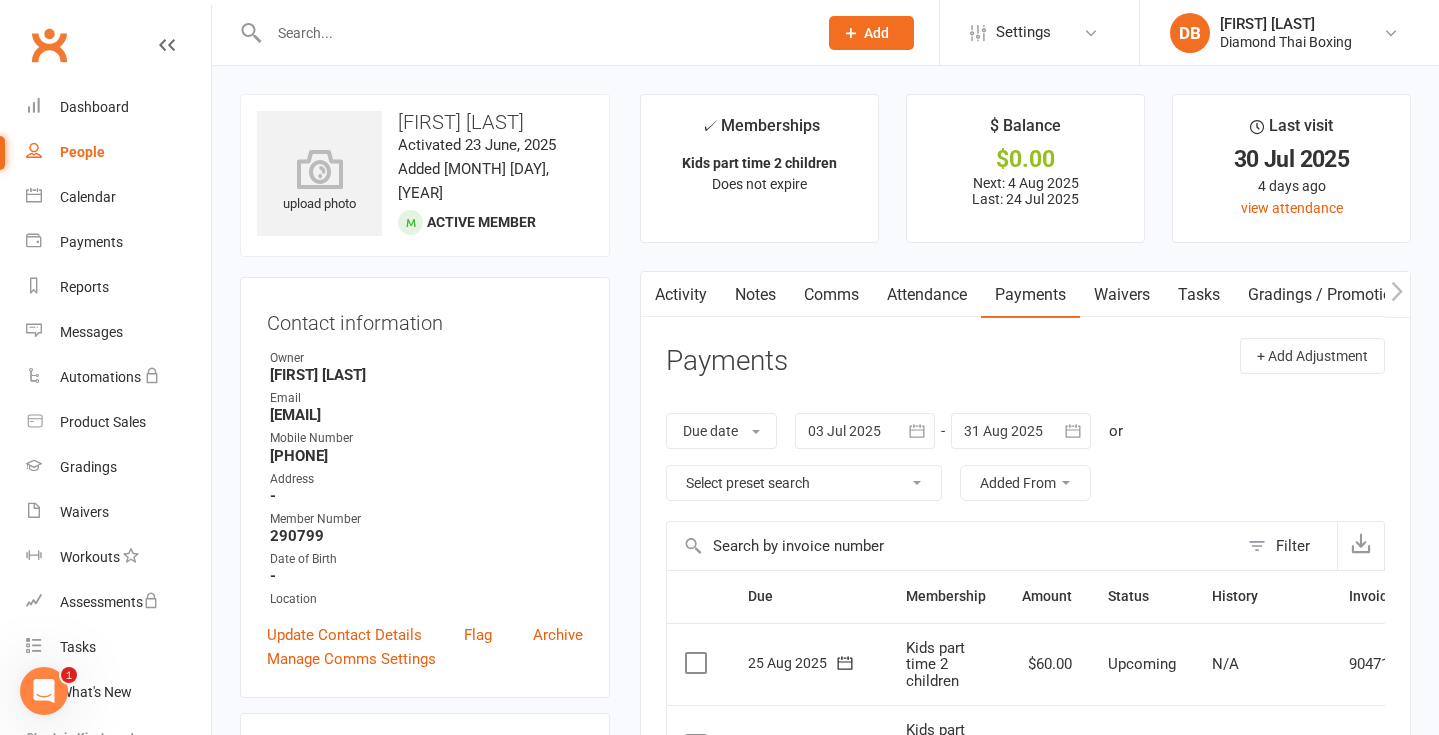 scroll, scrollTop: 0, scrollLeft: 0, axis: both 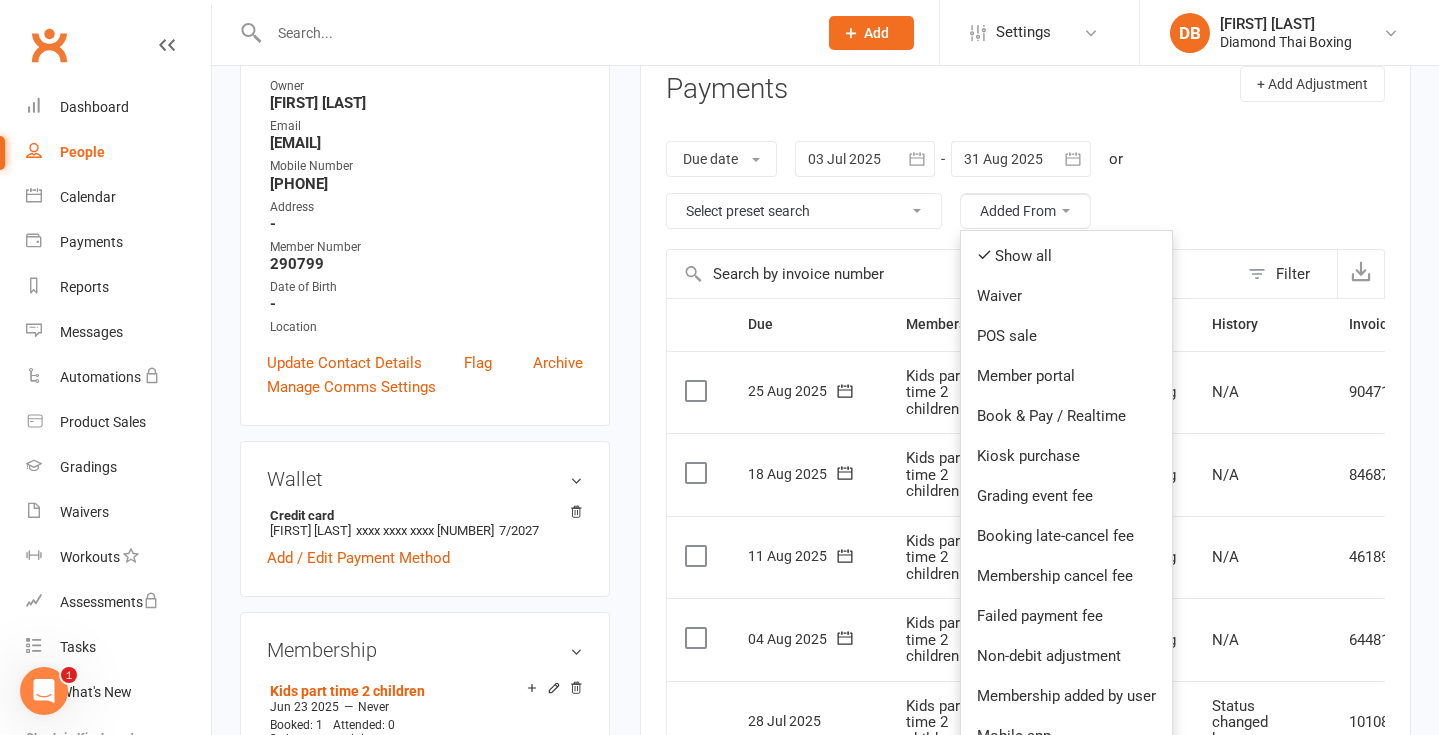 click on "Due date  Due date Date paid Date failed Date settled 03 Jul 2025
July 2025
Sun Mon Tue Wed Thu Fri Sat
27
29
30
01
02
03
04
05
28
06
07
08
09
10
11
12
29
13
14
15
16
17
18
19
30
20
21
22
23
24
25
26
31
27
28
29
30
31
01 02 32" at bounding box center (1025, 185) 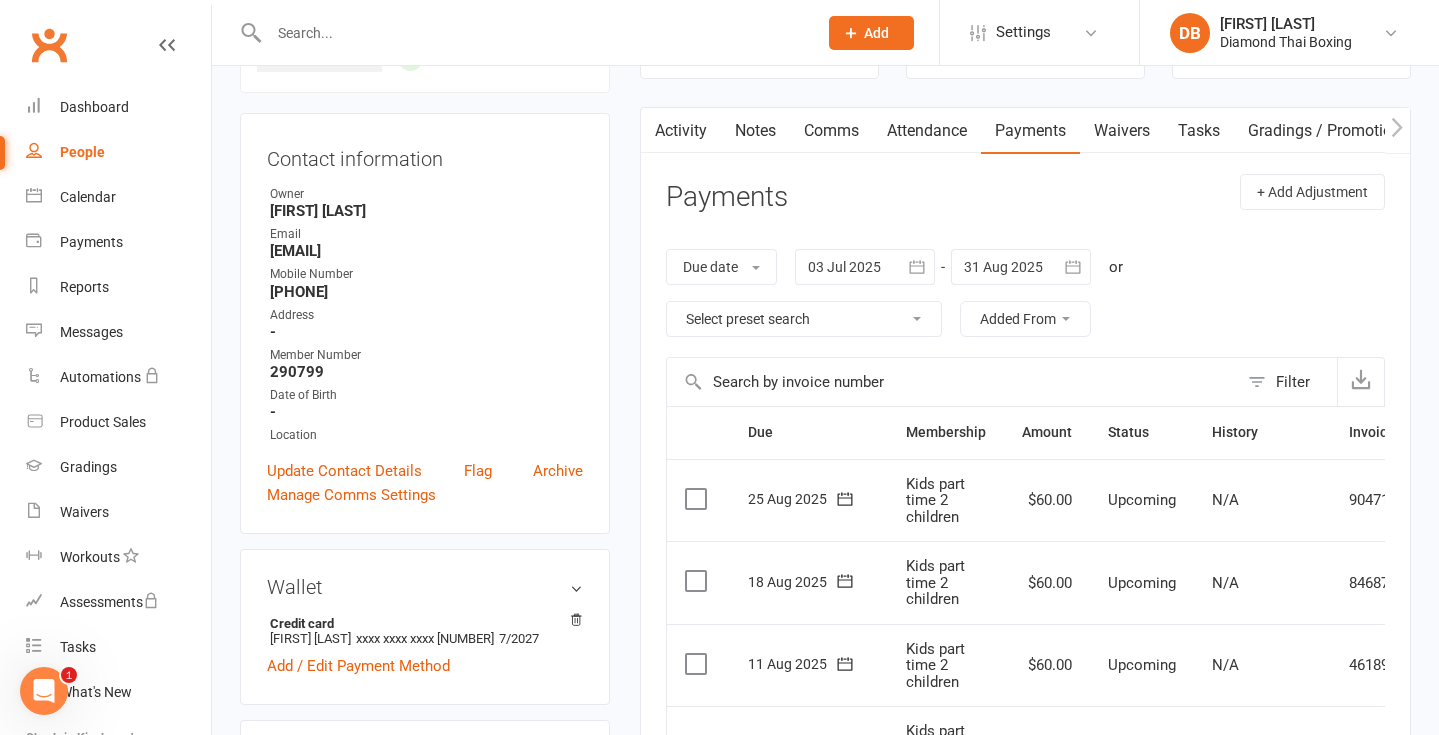 scroll, scrollTop: 148, scrollLeft: 0, axis: vertical 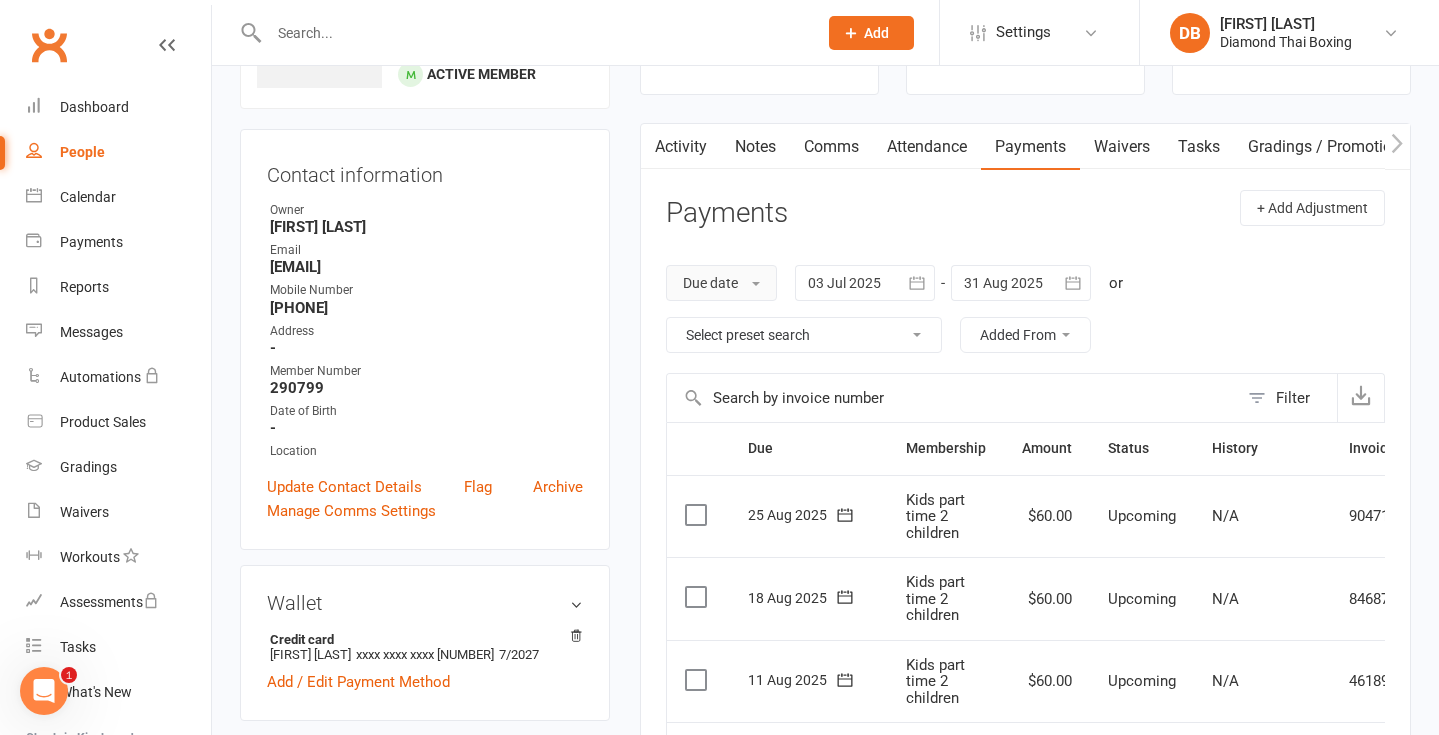 click on "Due date" at bounding box center (721, 283) 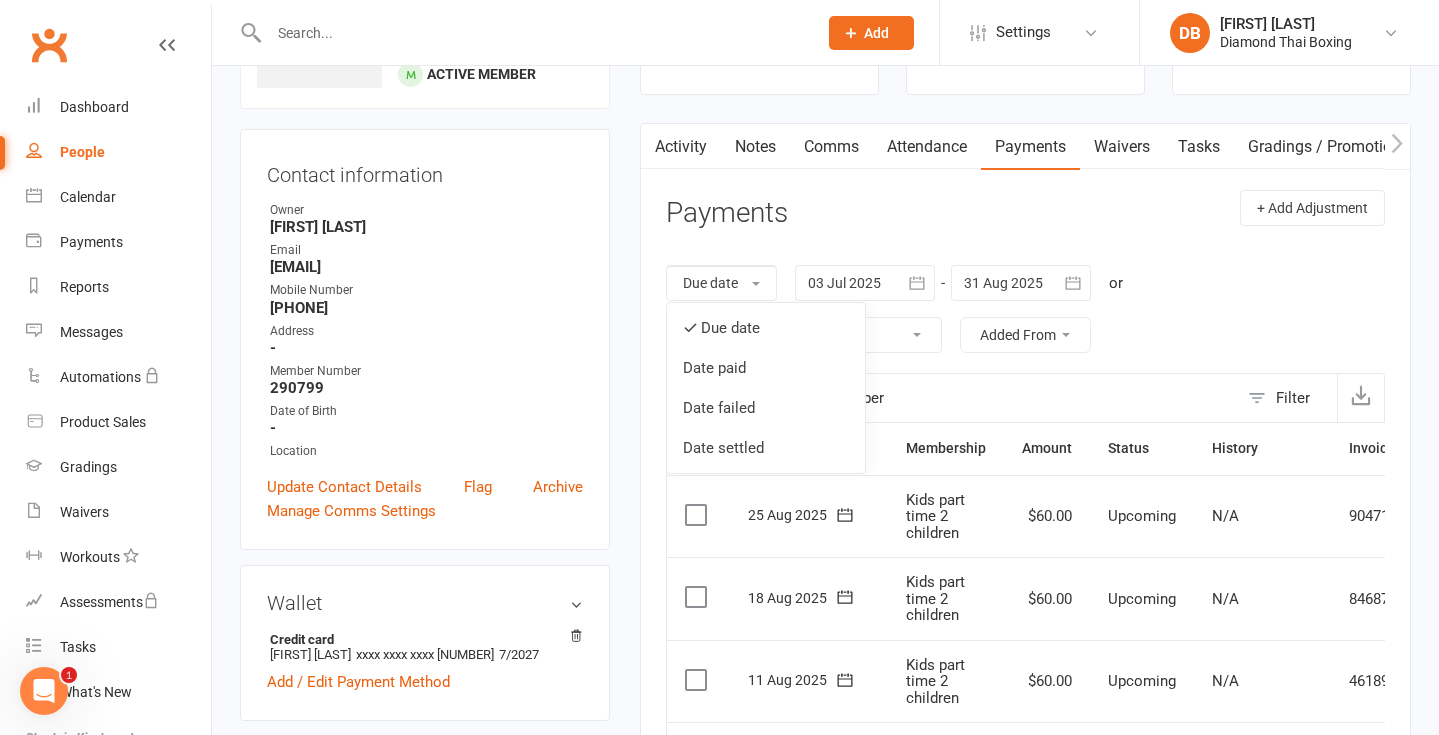 click on "Due date  Due date Date paid Date failed Date settled 03 Jul 2025
July 2025
Sun Mon Tue Wed Thu Fri Sat
27
29
30
01
02
03
04
05
28
06
07
08
09
10
11
12
29
13
14
15
16
17
18
19
30
20
21
22
23
24
25
26
31
27
28
29
30
31
01 02 32" at bounding box center (1025, 309) 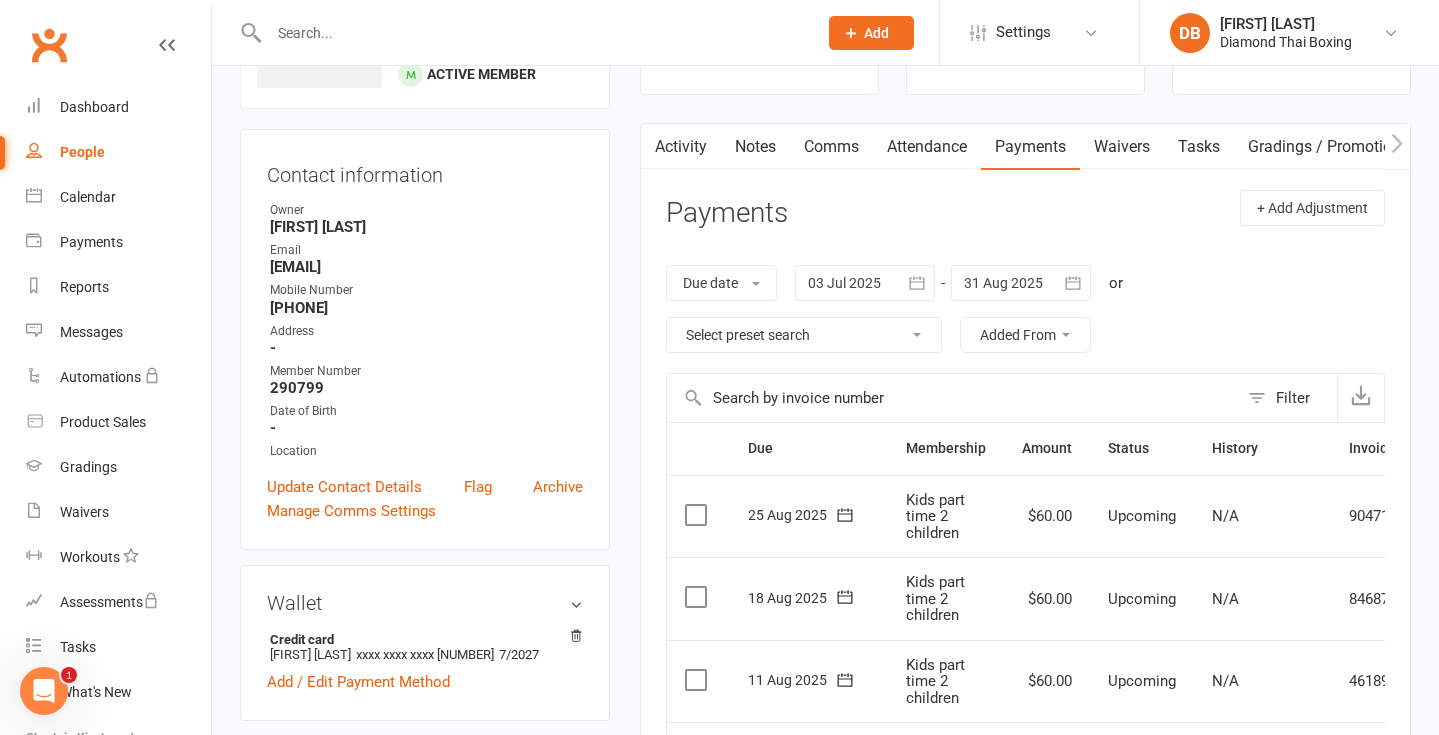 click on "Payments" at bounding box center [1030, 147] 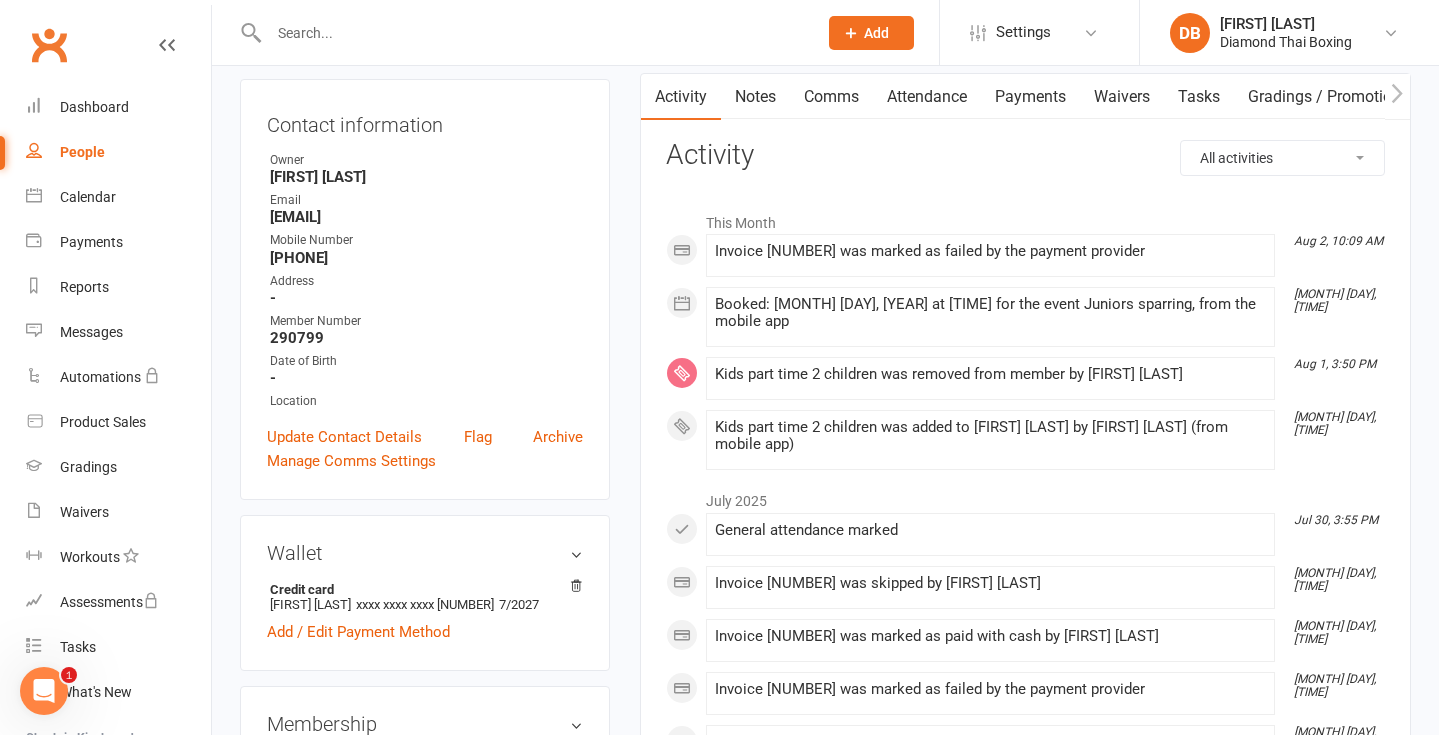 scroll, scrollTop: 185, scrollLeft: 0, axis: vertical 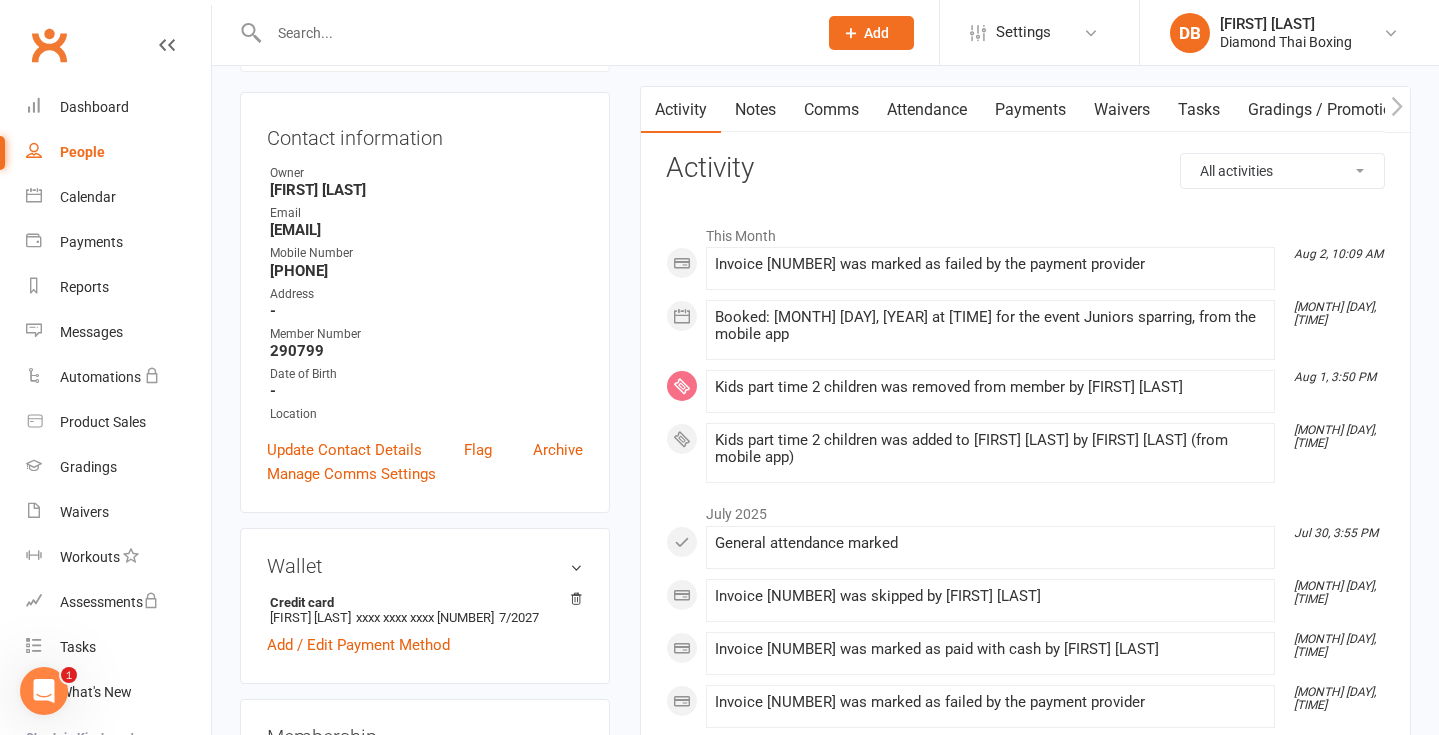 click on "Payments" at bounding box center (1030, 110) 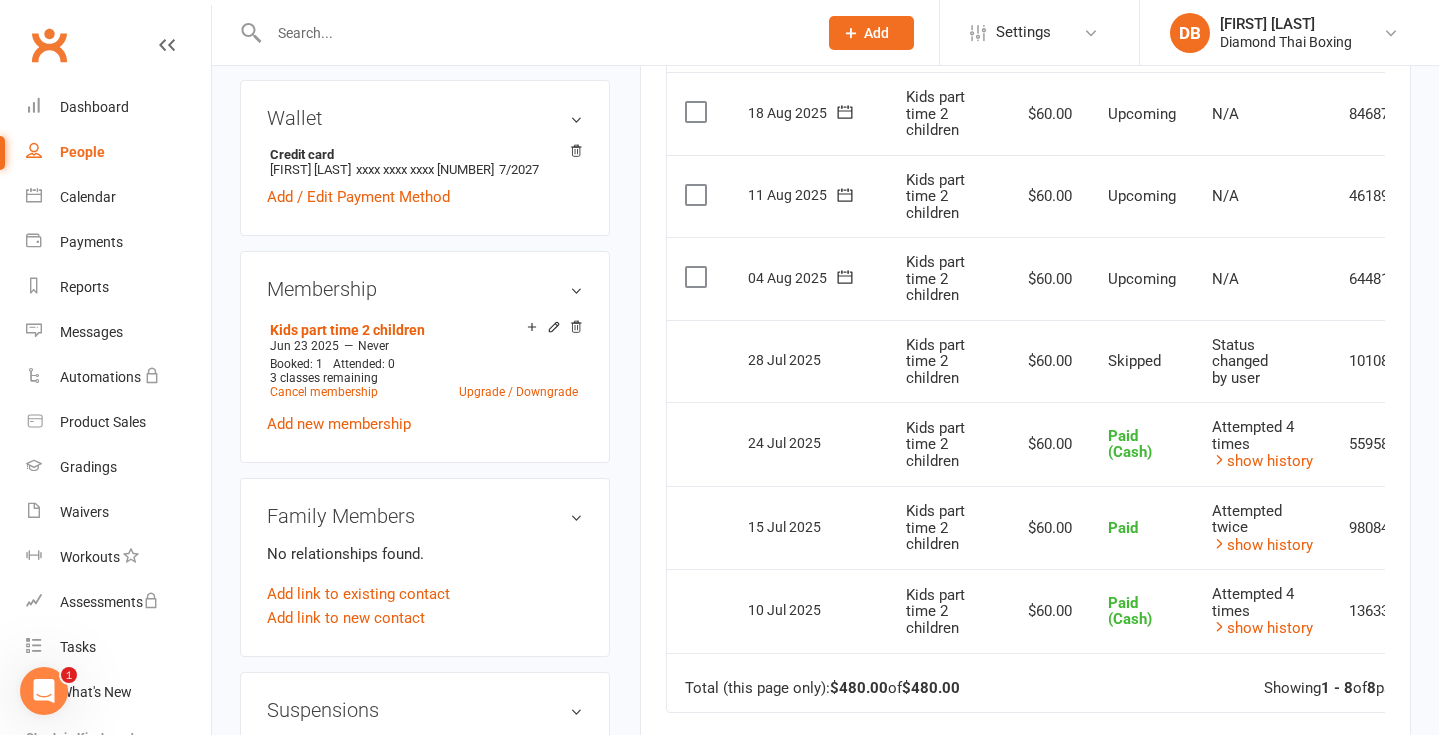 scroll, scrollTop: 626, scrollLeft: 0, axis: vertical 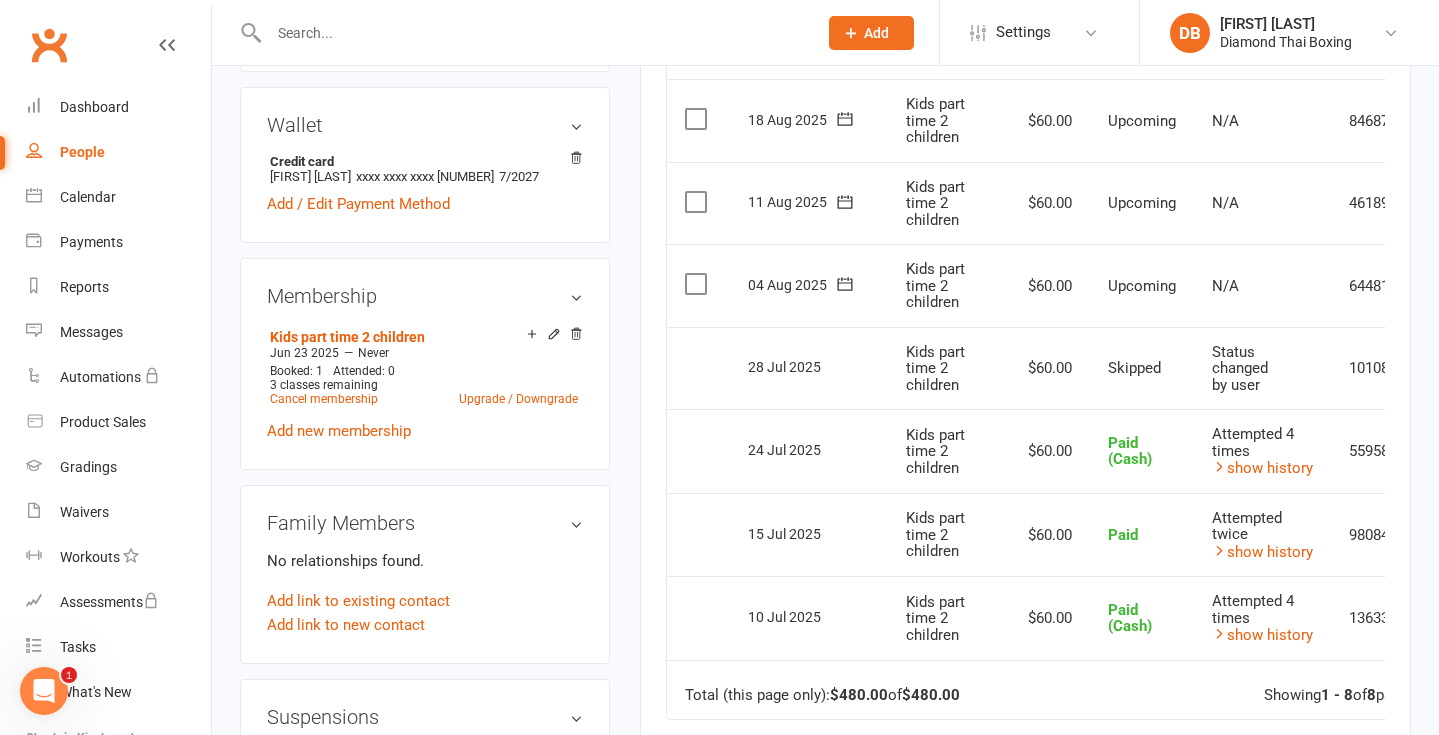 click on "Activity Notes Comms Attendance Payments Waivers Tasks Gradings / Promotions Mobile App
Payments + Add Adjustment Due date  Due date Date paid Date failed Date settled [MONTH] [DAY], [YEAR]
[MONTH] [YEAR]
Sun Mon Tue Wed Thu Fri Sat
27
29
30
01
02
03
04
05
28
06
07
08
09
10
11
12
29
13
14
15
16
17
18
19
30
20
21
22
23
24
25
26
31
27 28 29" at bounding box center [1025, 327] 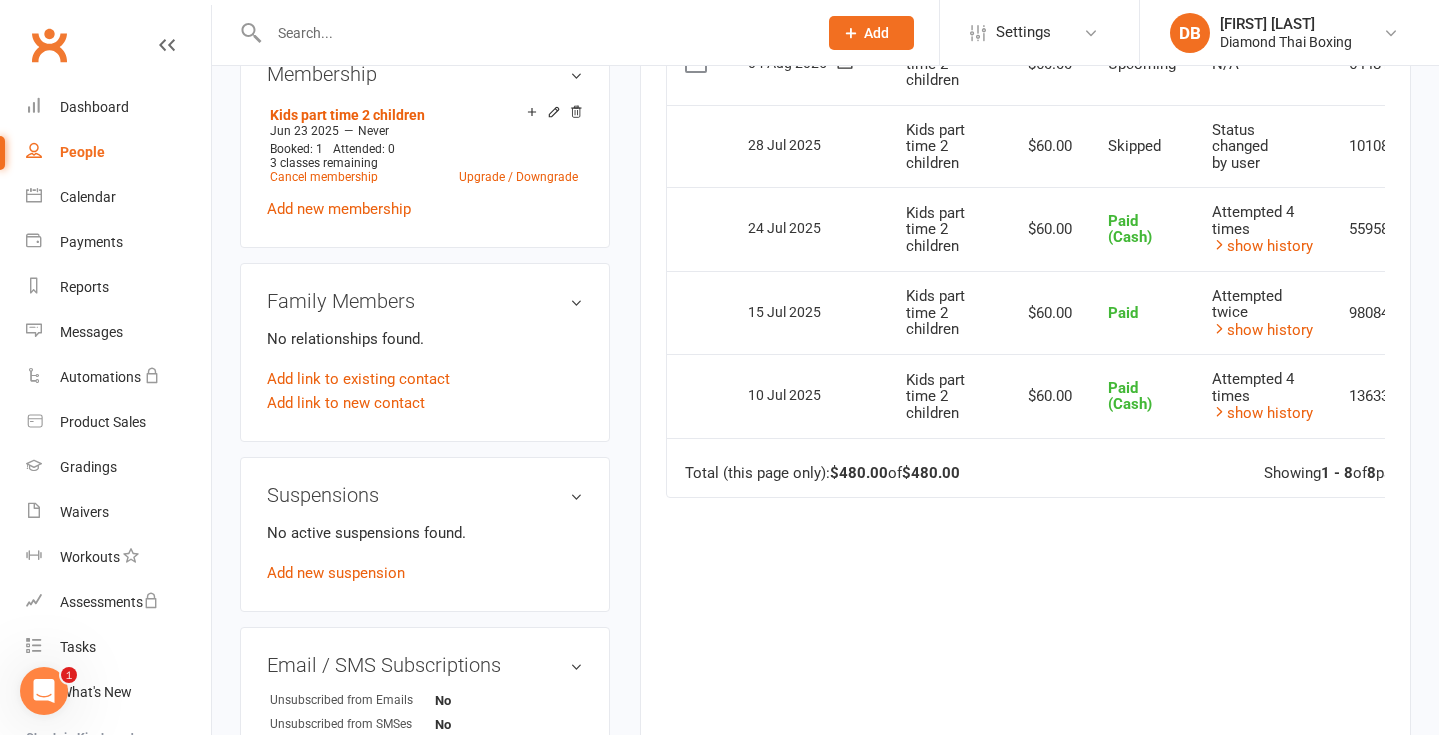 scroll, scrollTop: 854, scrollLeft: 0, axis: vertical 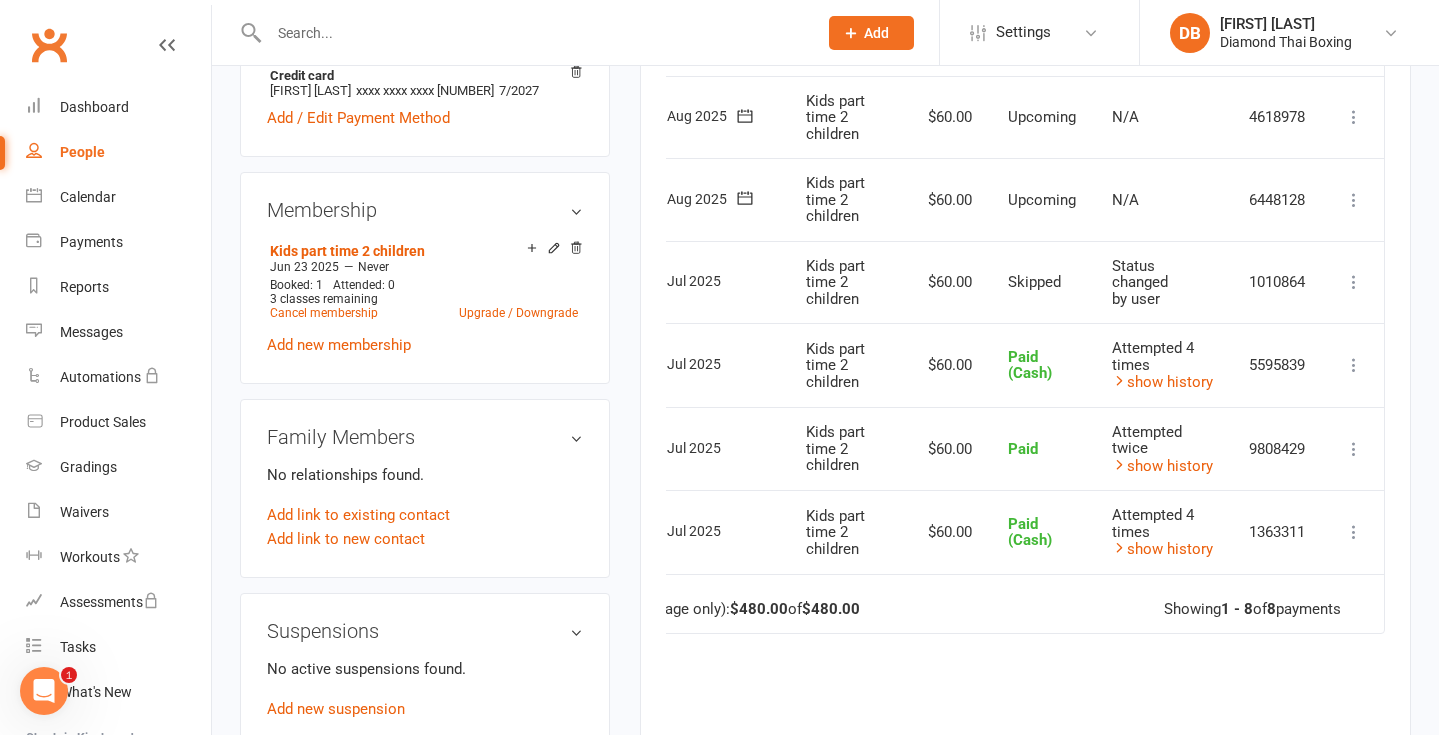 click at bounding box center (1354, 200) 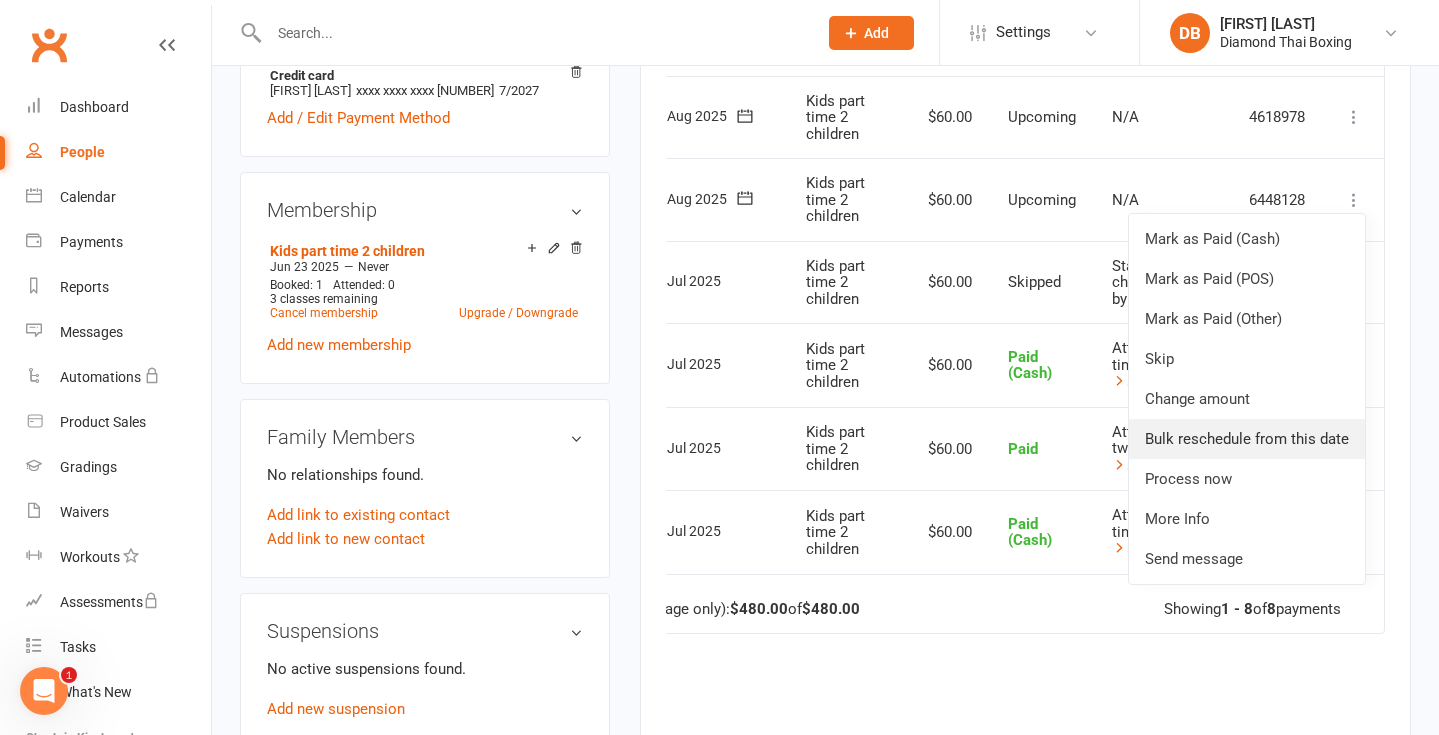 click on "Bulk reschedule from this date" at bounding box center [1247, 439] 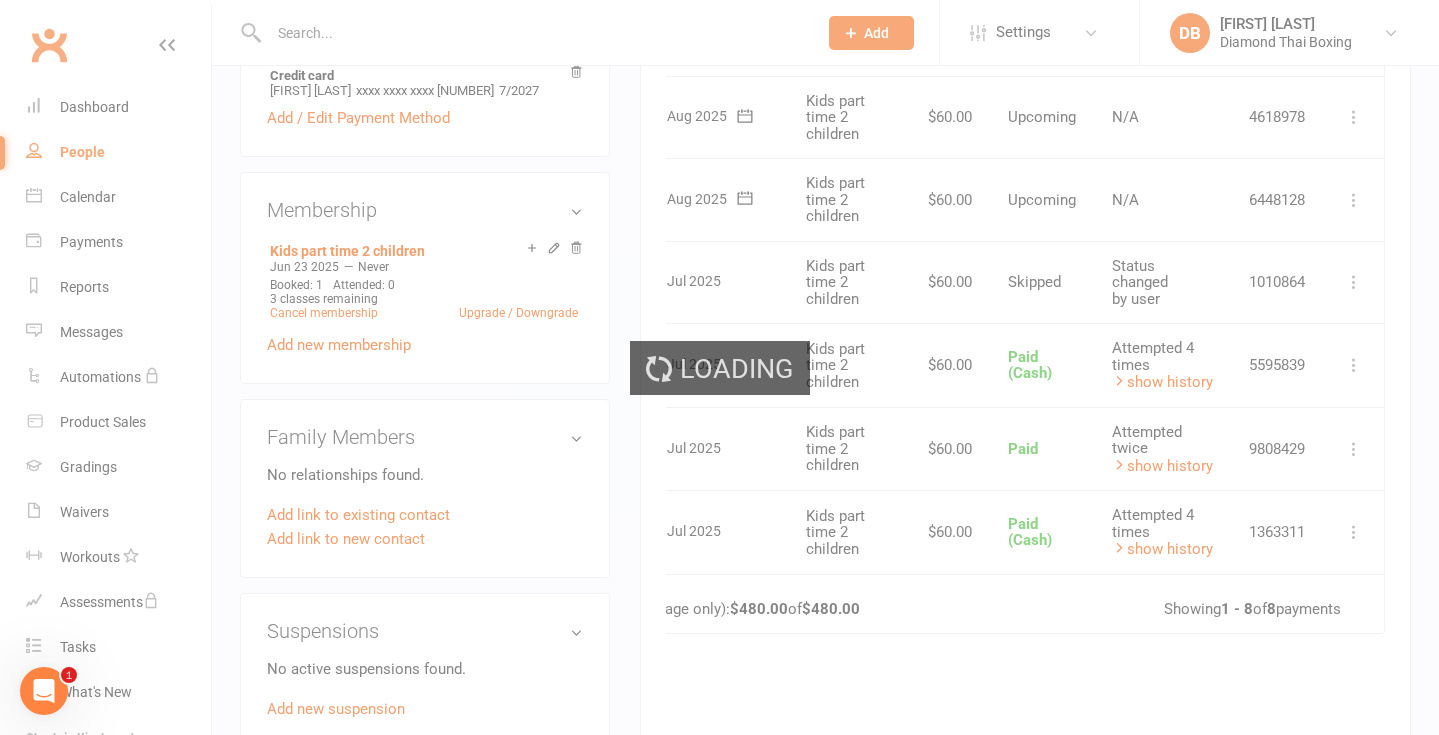 scroll, scrollTop: 0, scrollLeft: 0, axis: both 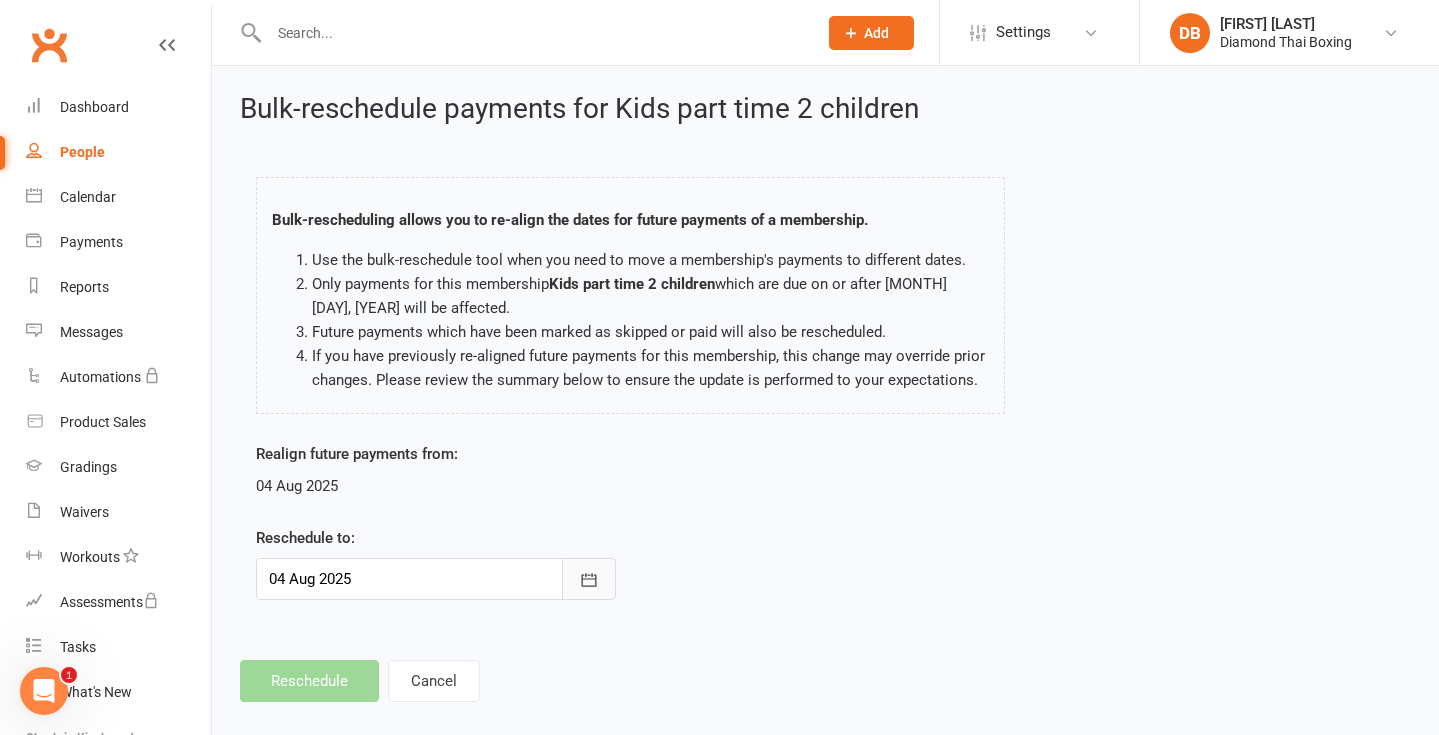 click 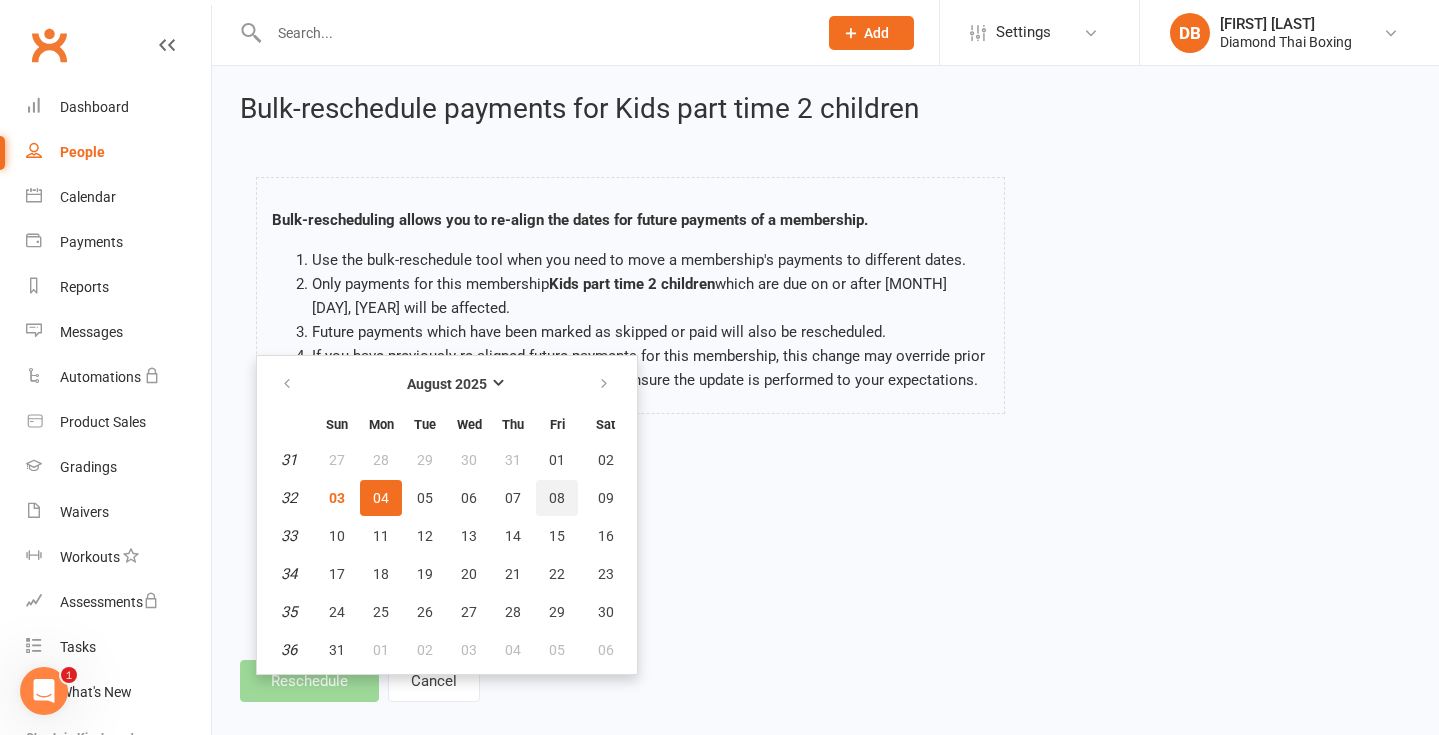 click on "08" at bounding box center [557, 498] 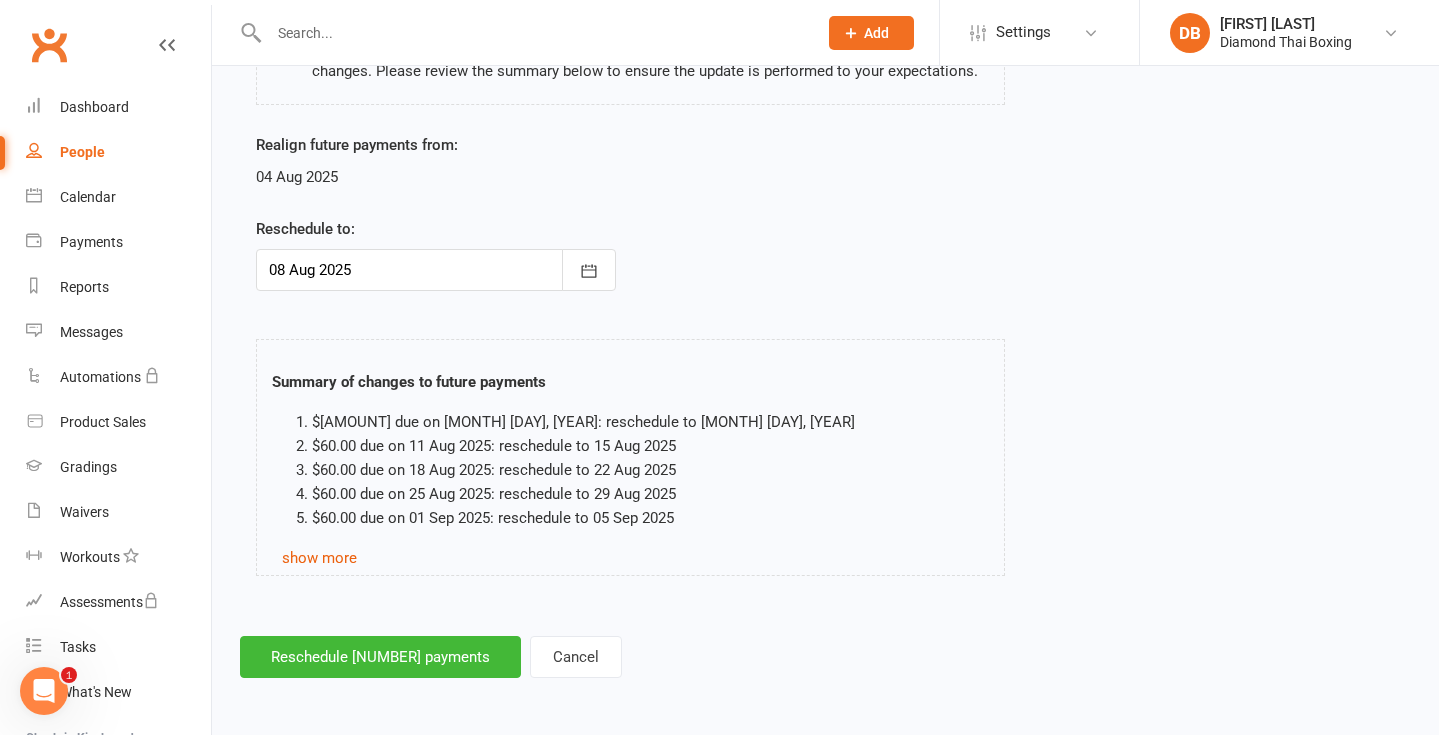 scroll, scrollTop: 325, scrollLeft: 0, axis: vertical 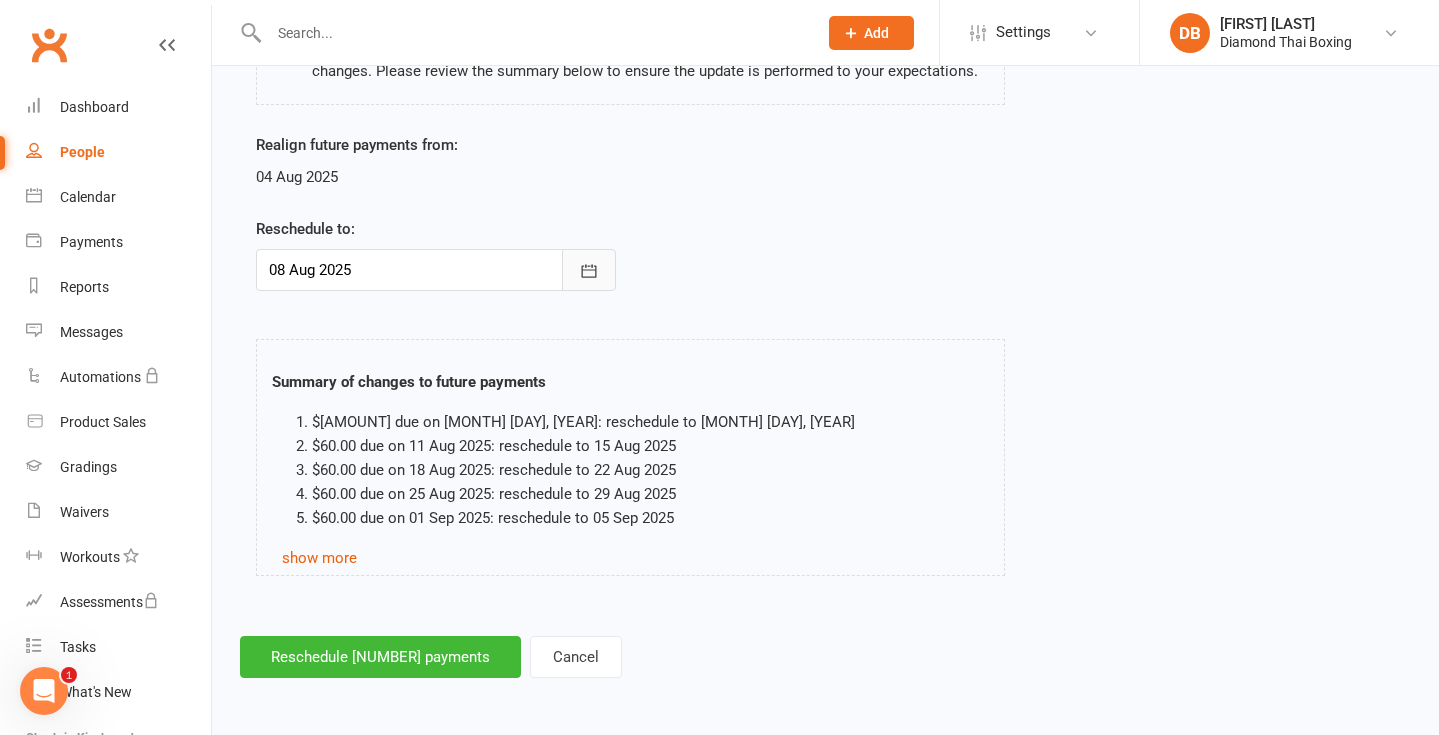click 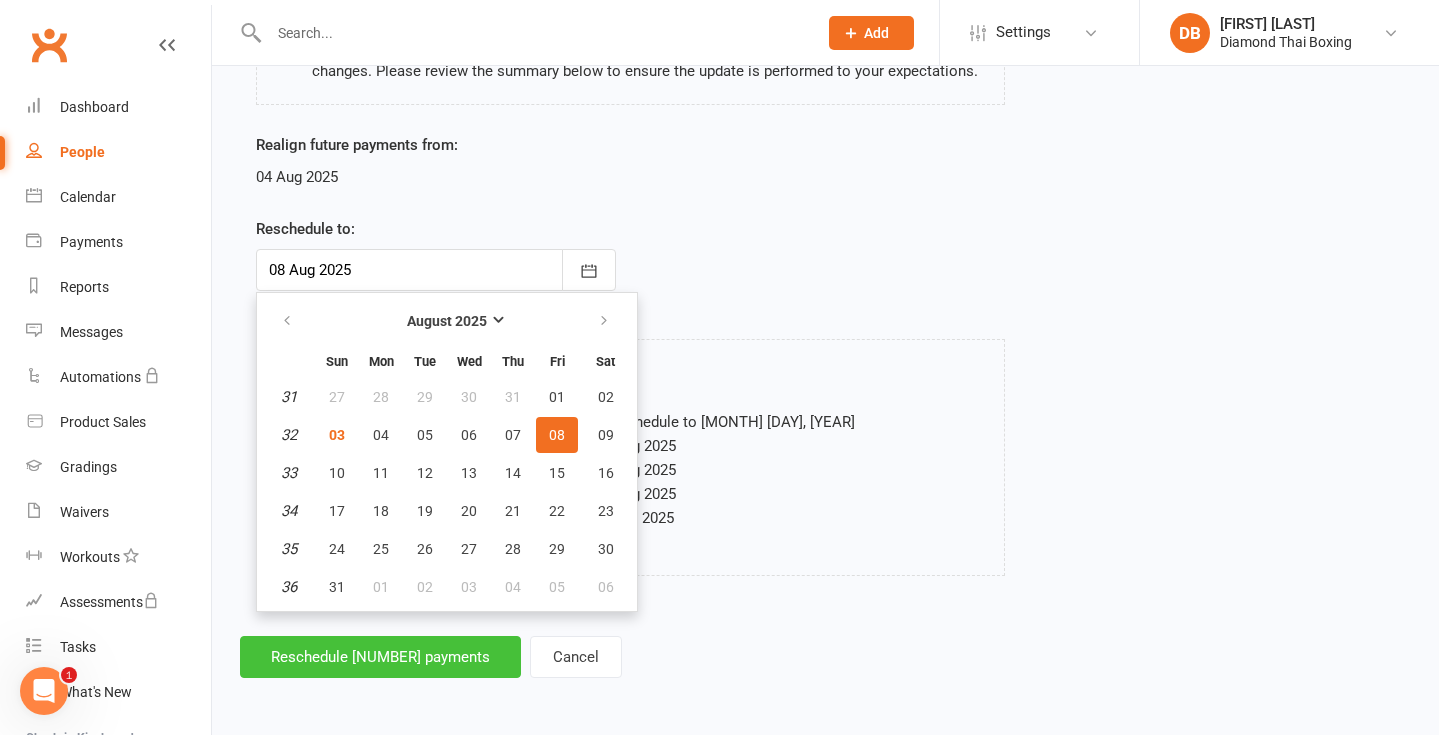click on "Reschedule [NUMBER] payments" at bounding box center (380, 657) 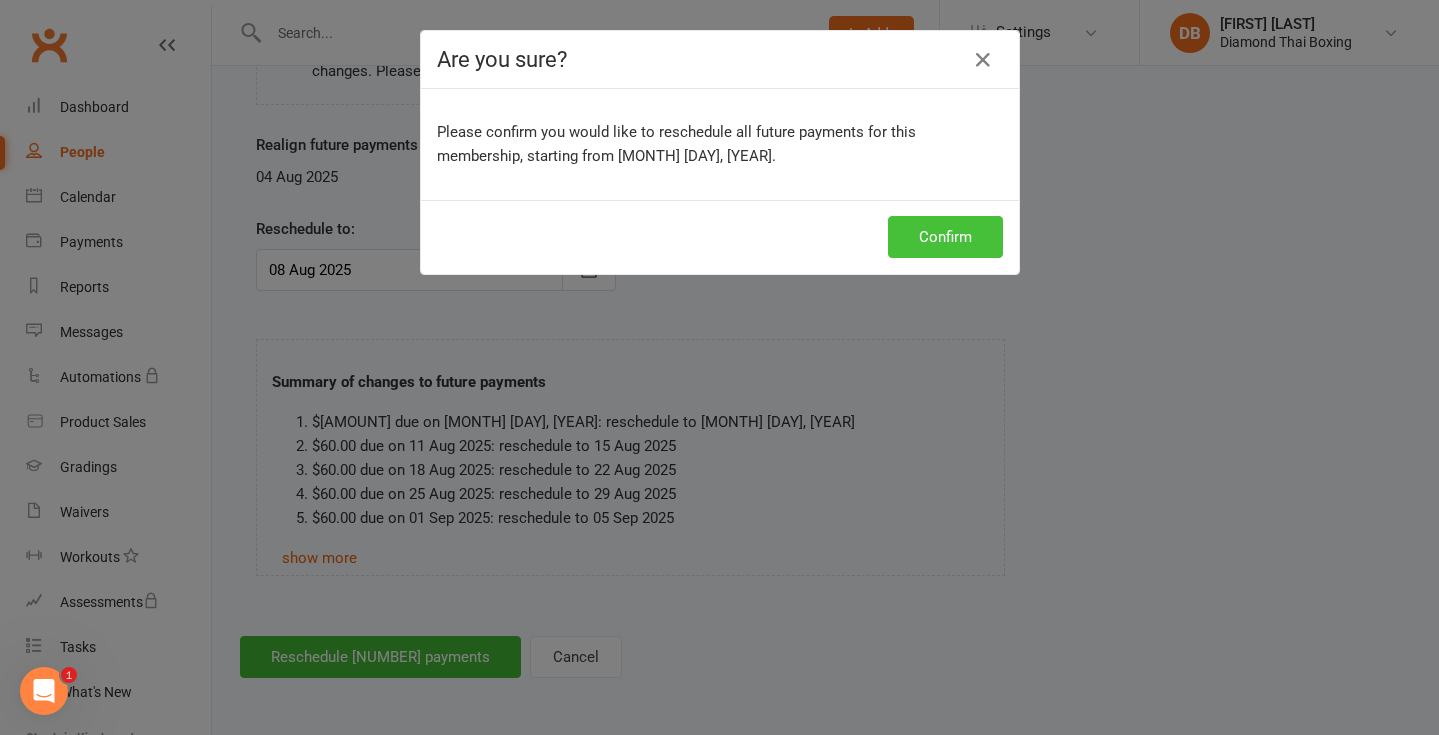 click on "Confirm" at bounding box center [945, 237] 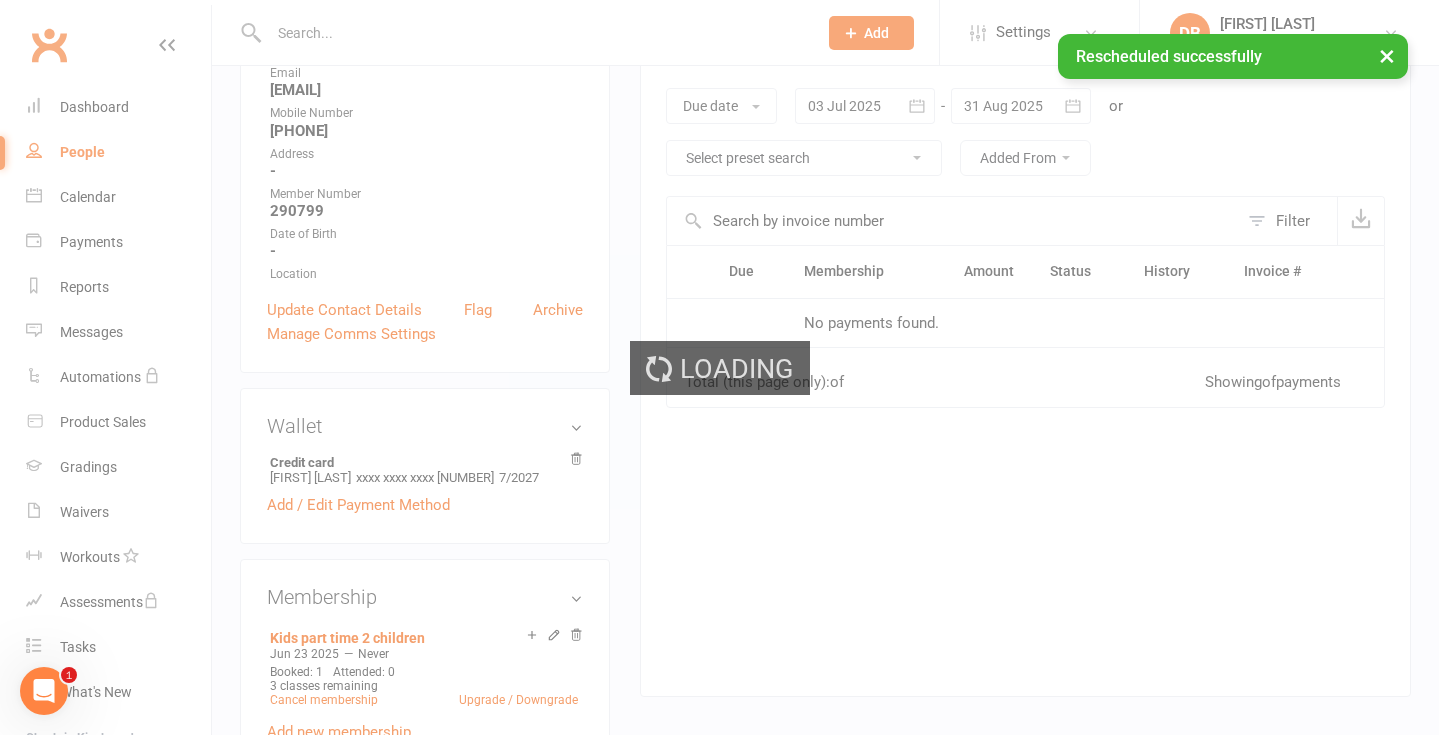 scroll, scrollTop: 0, scrollLeft: 0, axis: both 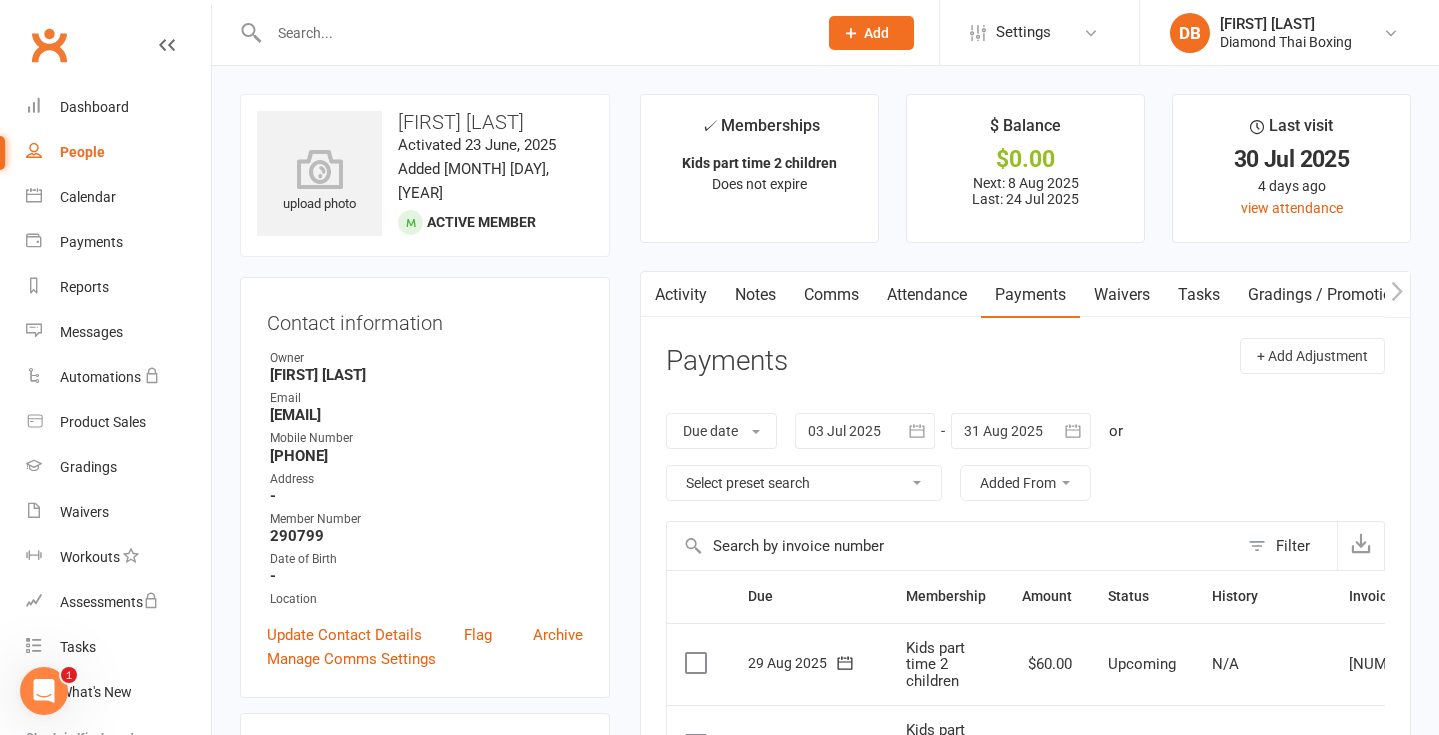 click on "People" at bounding box center [82, 152] 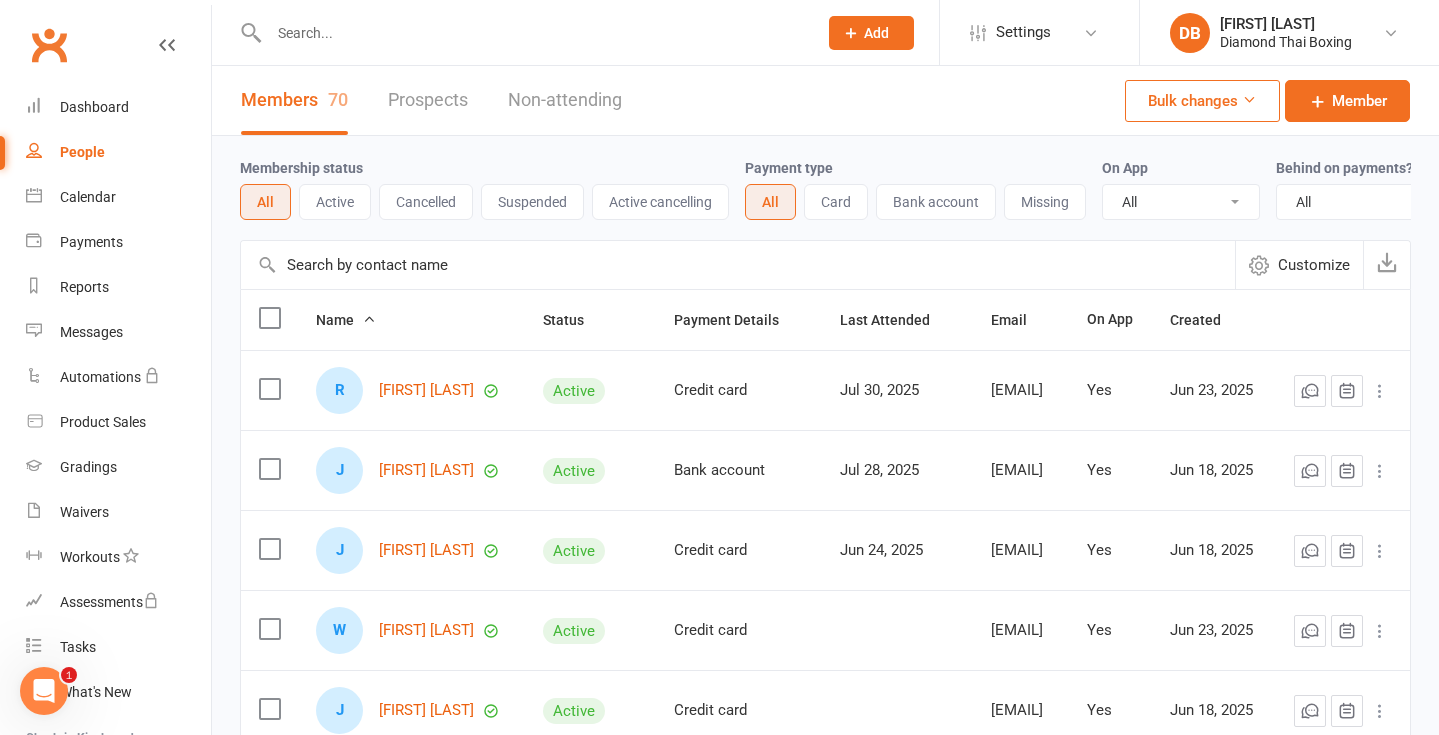 click at bounding box center (533, 33) 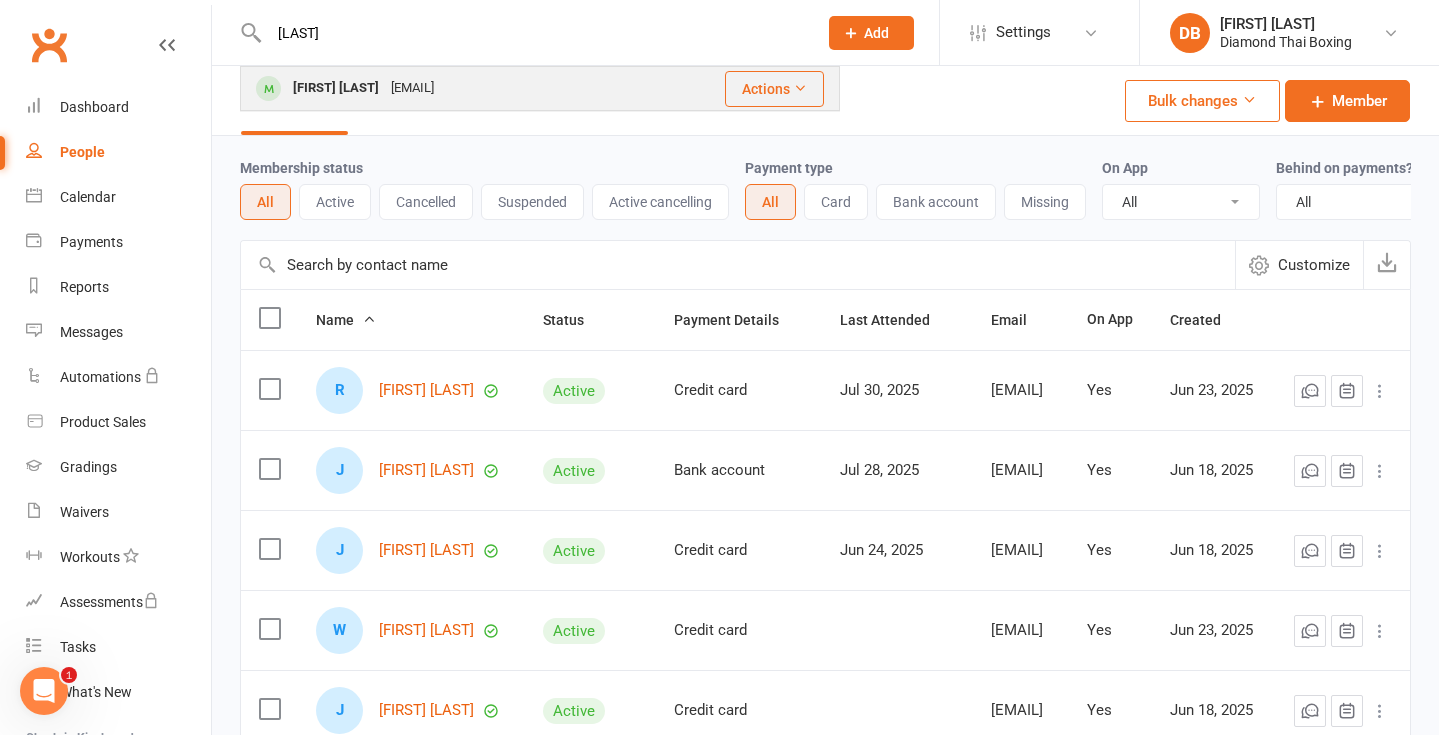 type on "[LAST]" 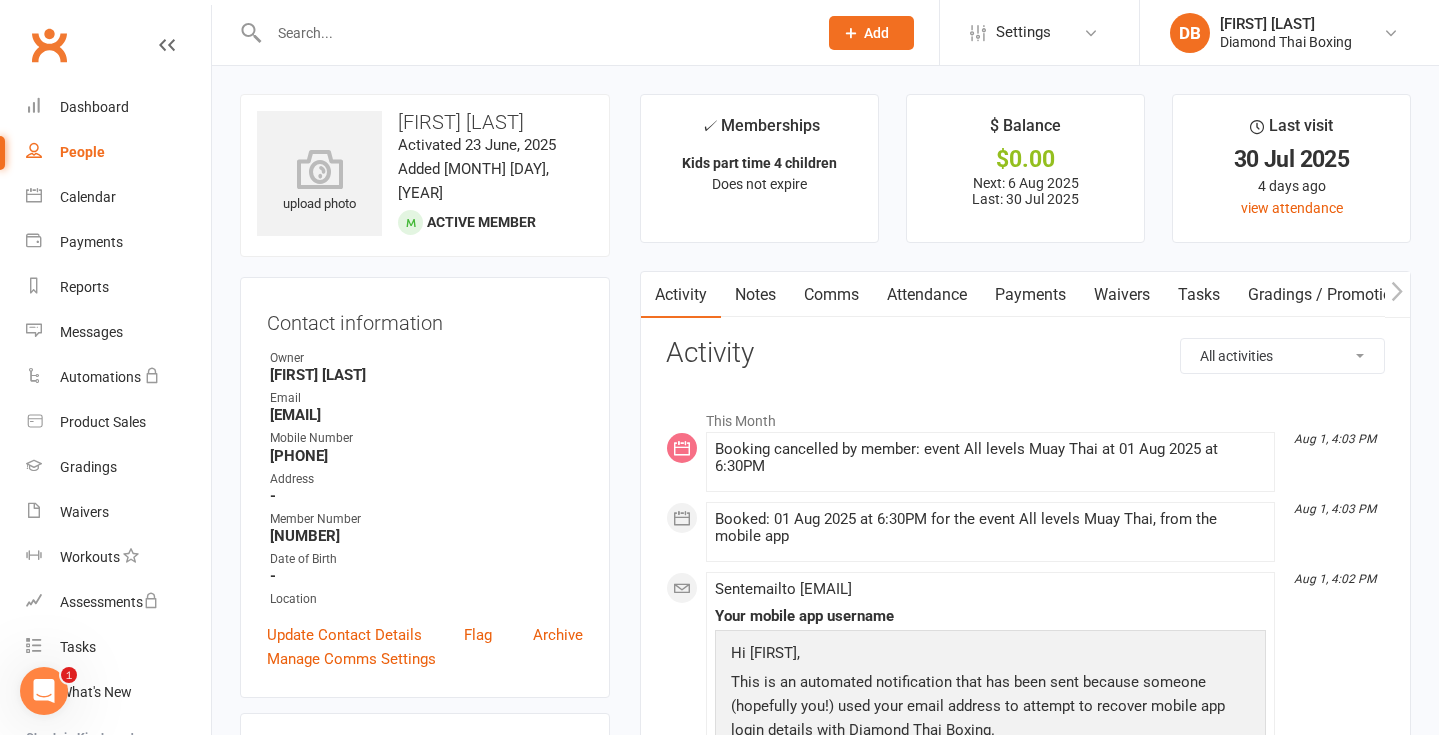 click on "Payments" at bounding box center (1030, 295) 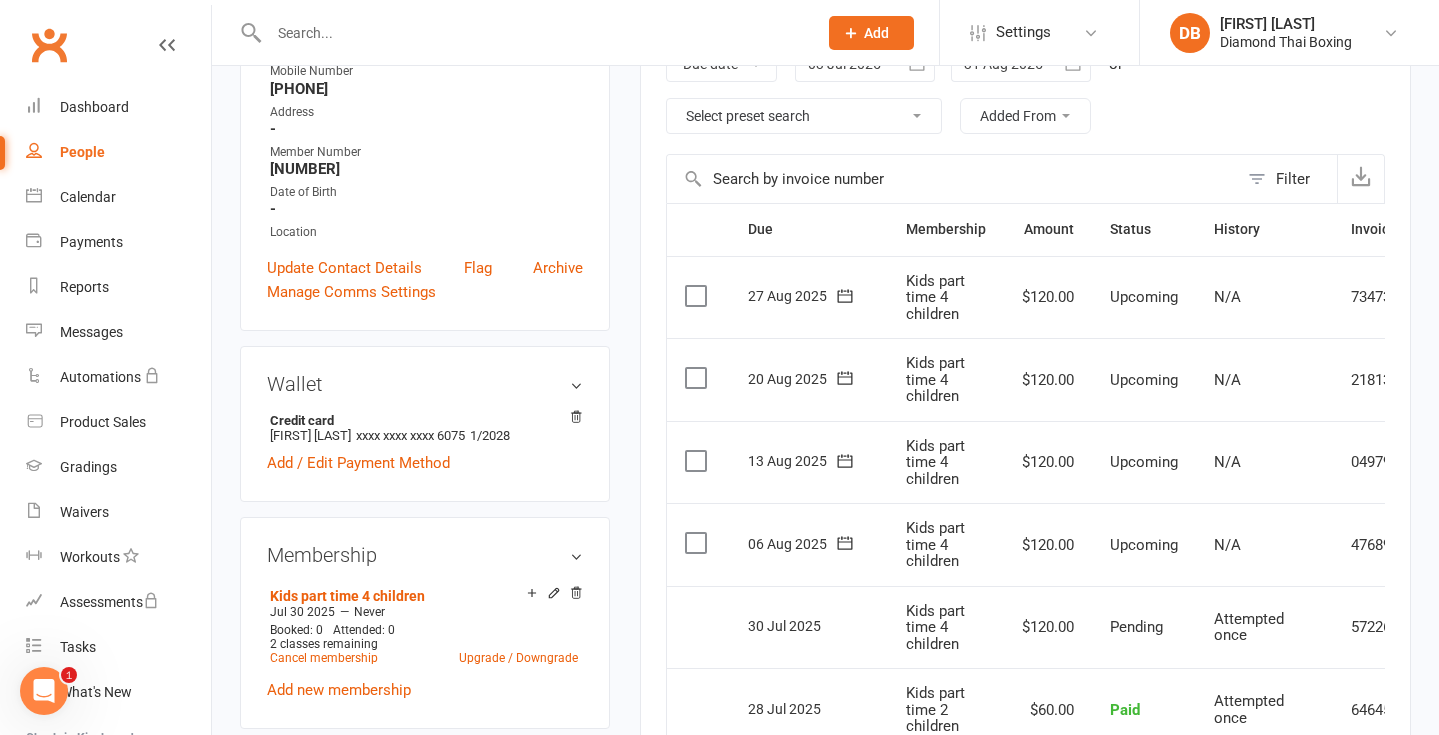 scroll, scrollTop: 609, scrollLeft: 0, axis: vertical 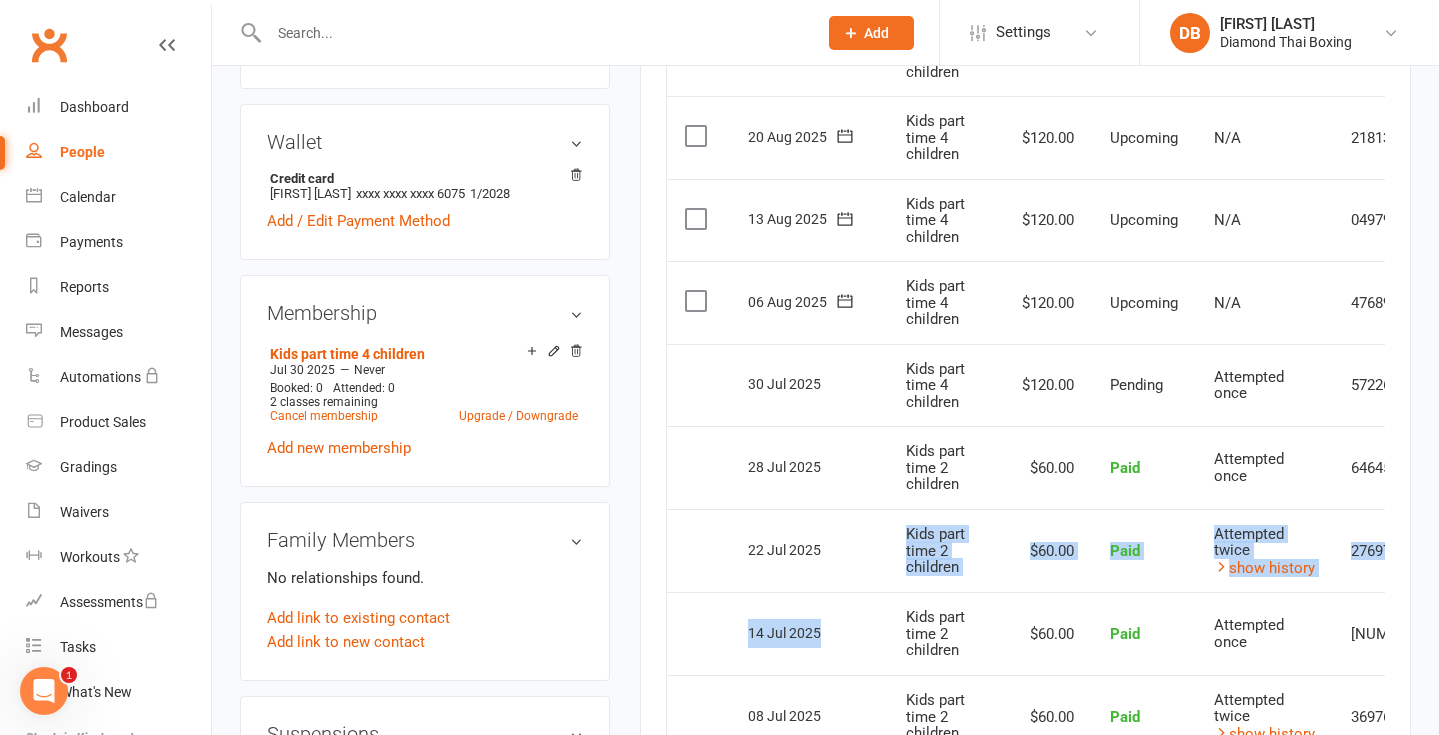 drag, startPoint x: 1410, startPoint y: 623, endPoint x: 1410, endPoint y: 598, distance: 25 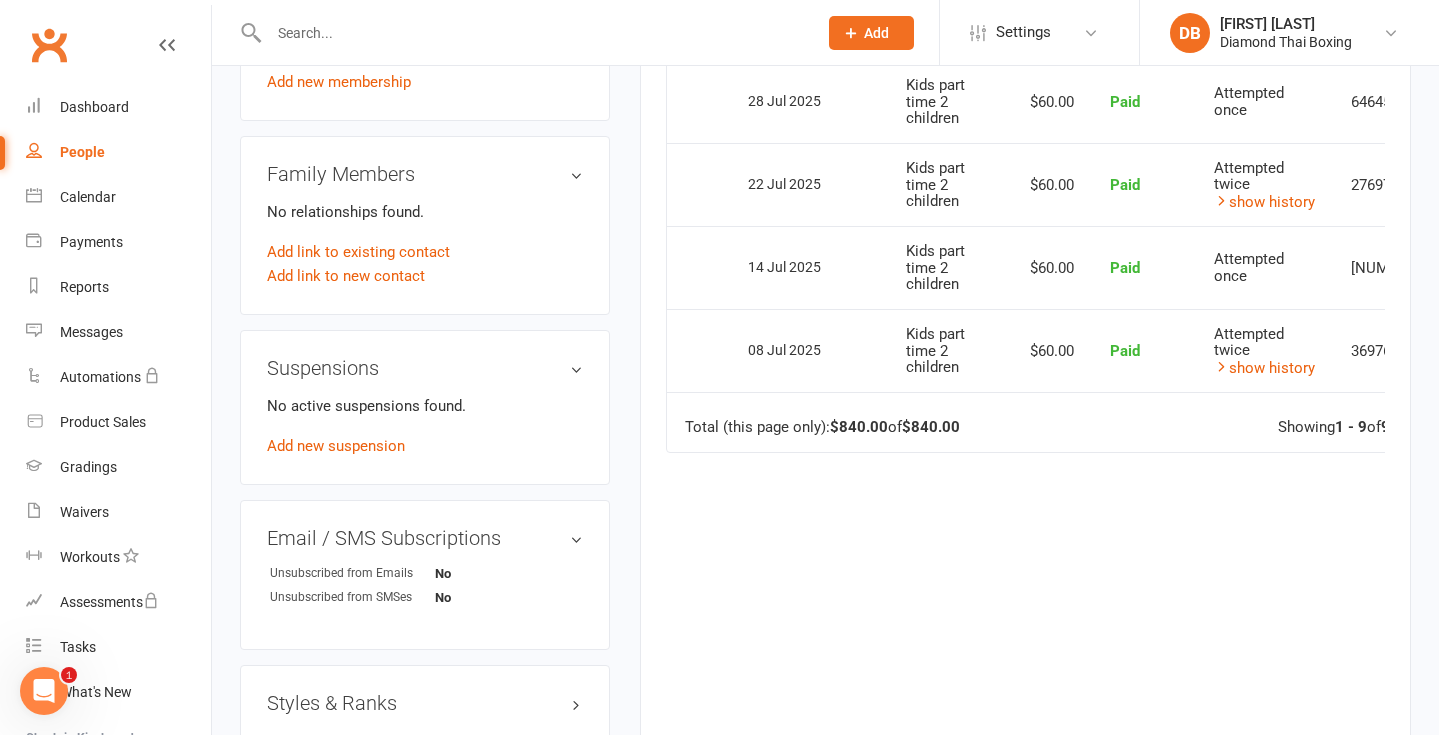 scroll, scrollTop: 978, scrollLeft: 0, axis: vertical 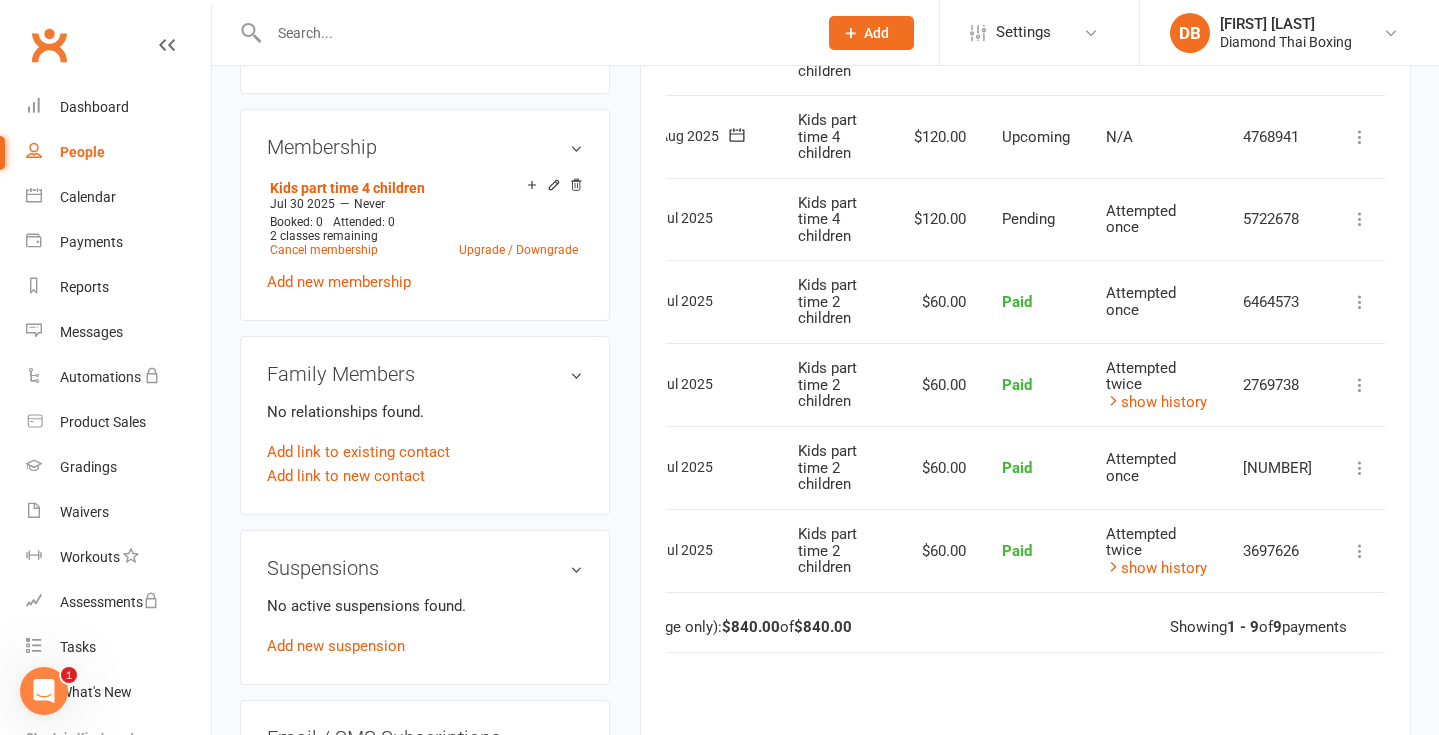click at bounding box center (1360, 137) 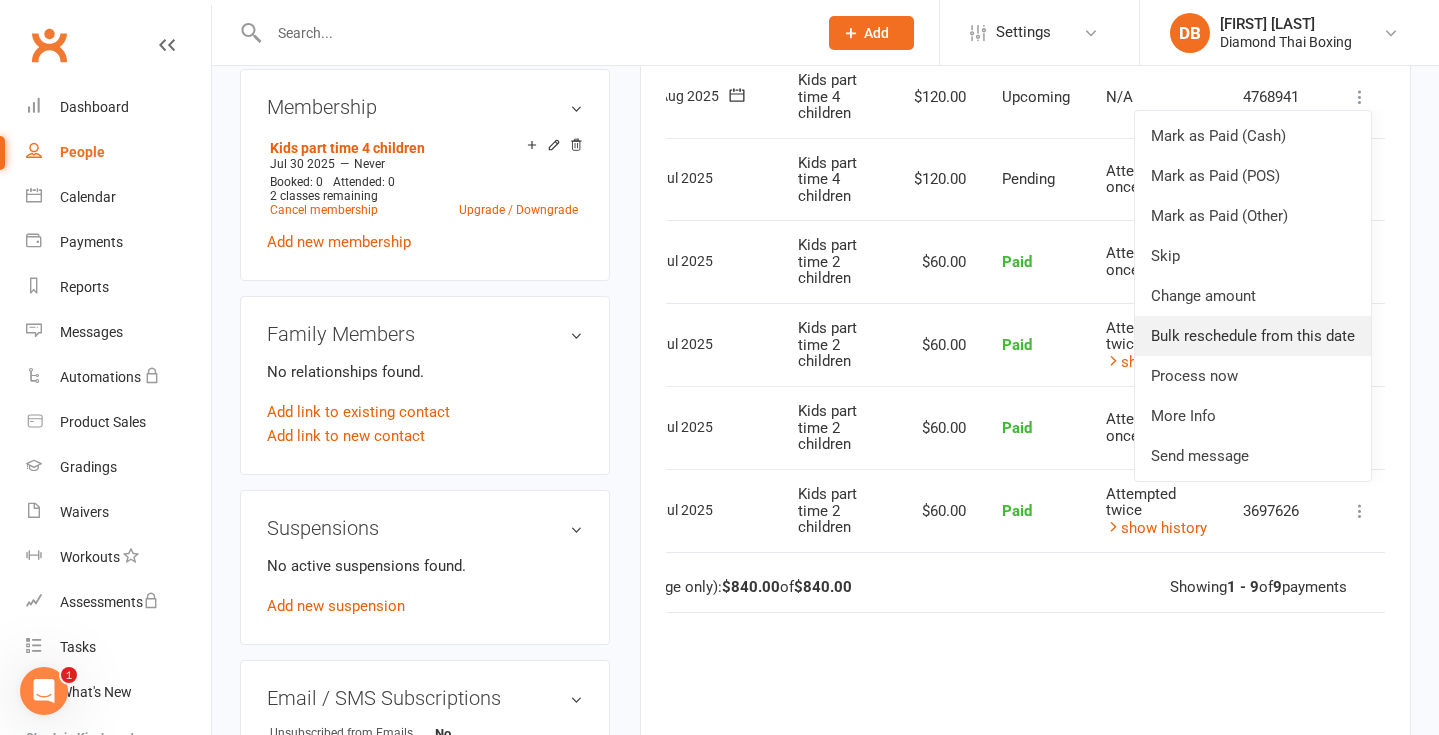 scroll, scrollTop: 812, scrollLeft: 0, axis: vertical 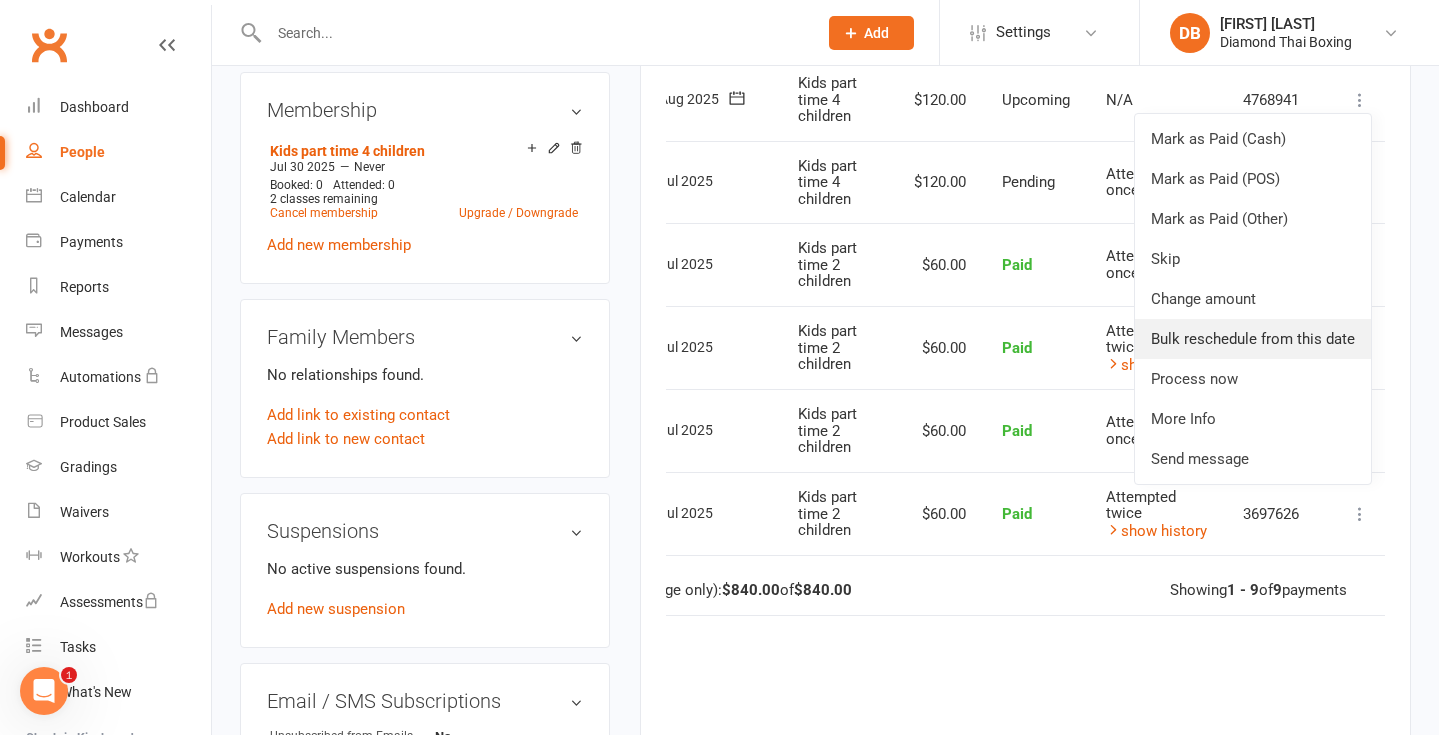 click on "Bulk reschedule from this date" at bounding box center (1253, 339) 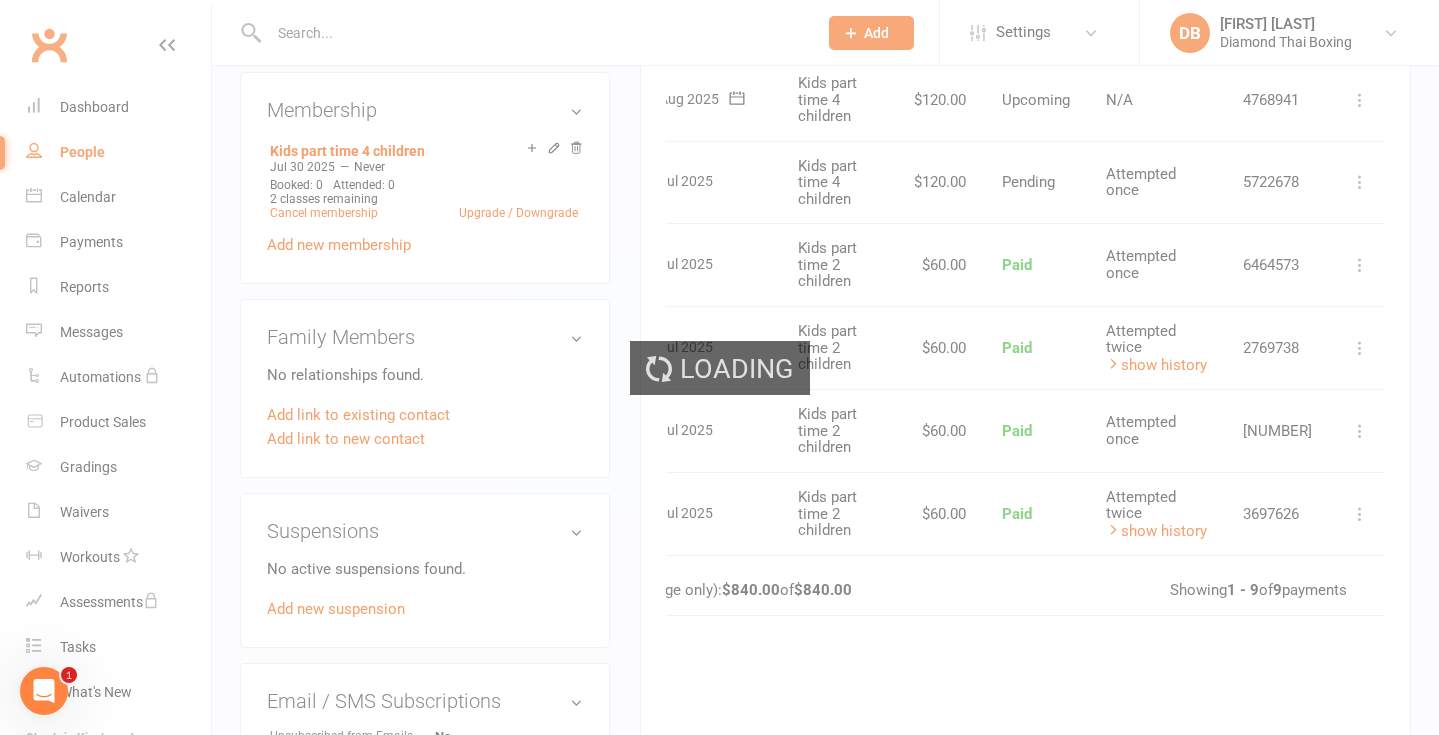 scroll, scrollTop: 0, scrollLeft: 0, axis: both 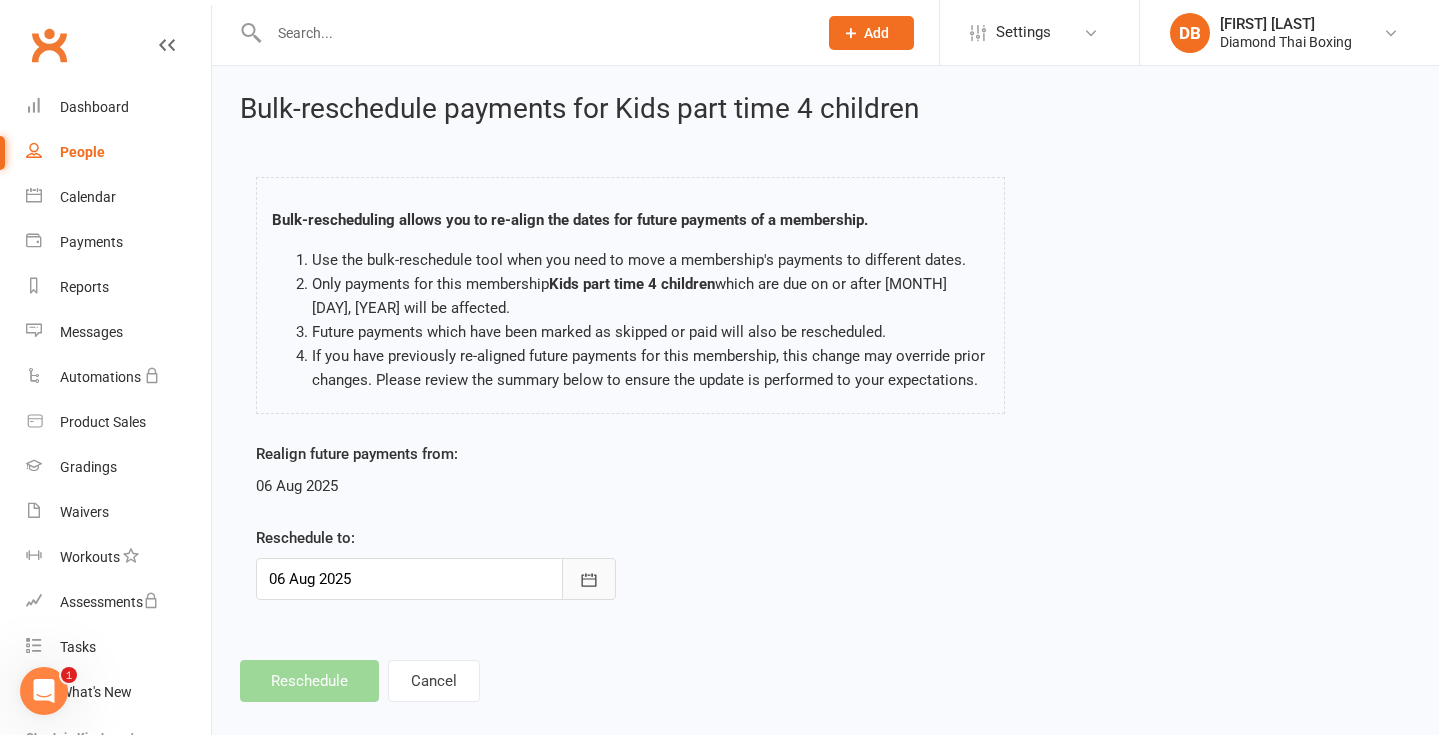 click 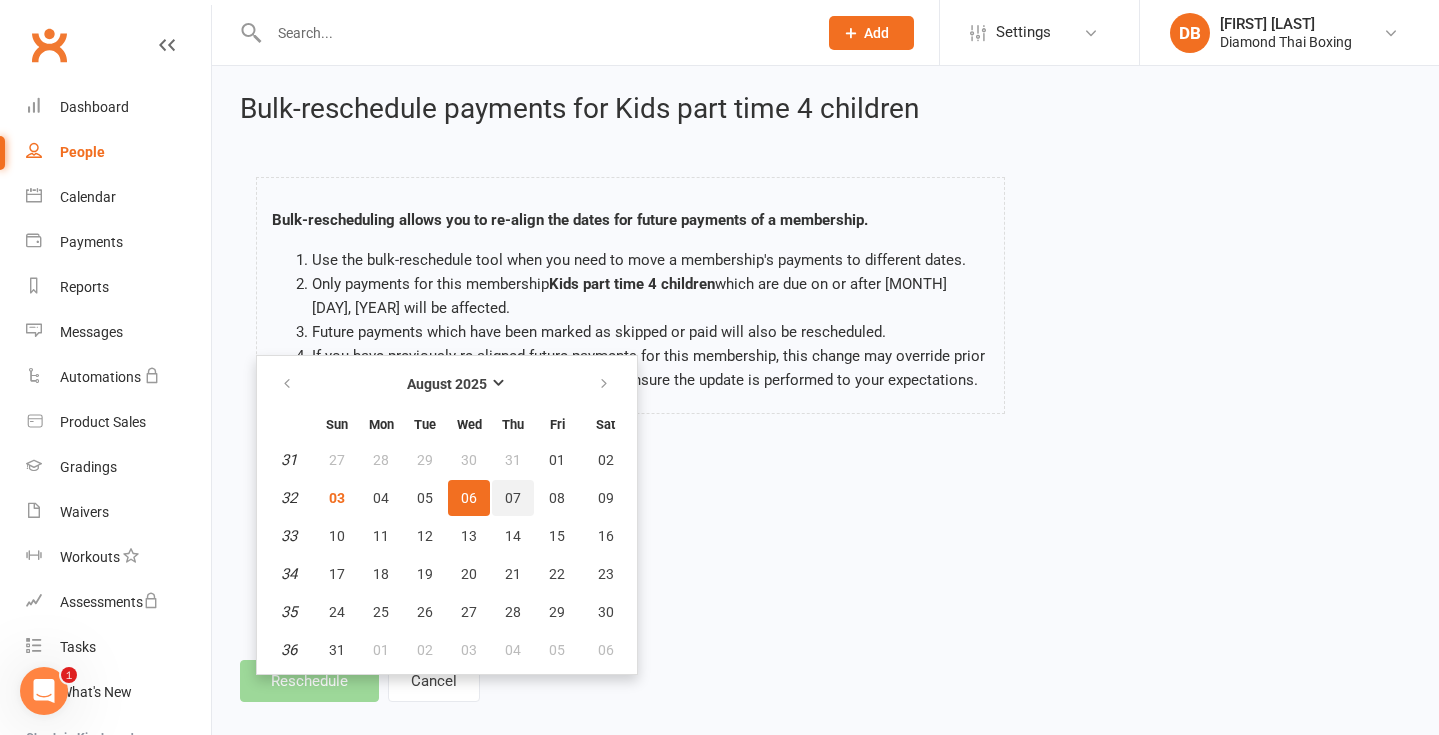 click on "07" at bounding box center [513, 498] 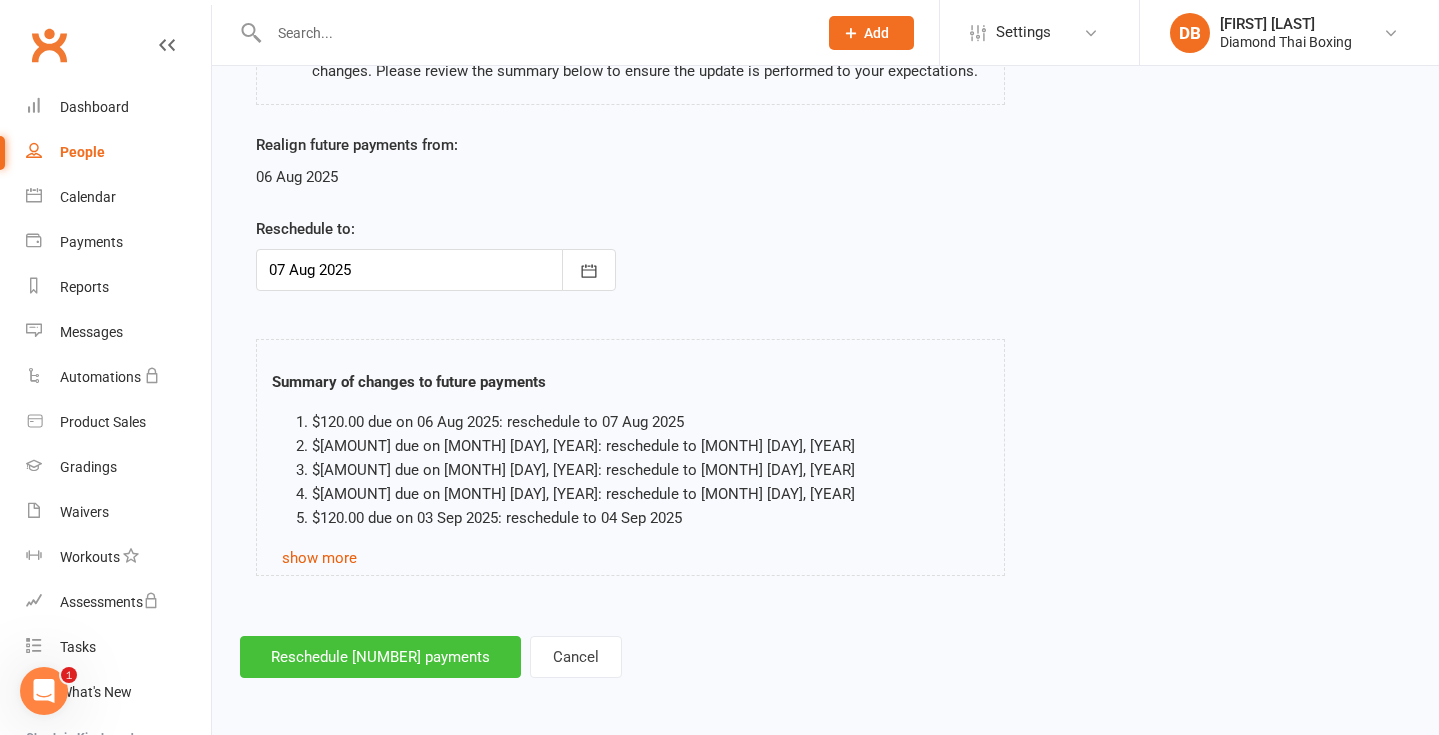 scroll, scrollTop: 325, scrollLeft: 0, axis: vertical 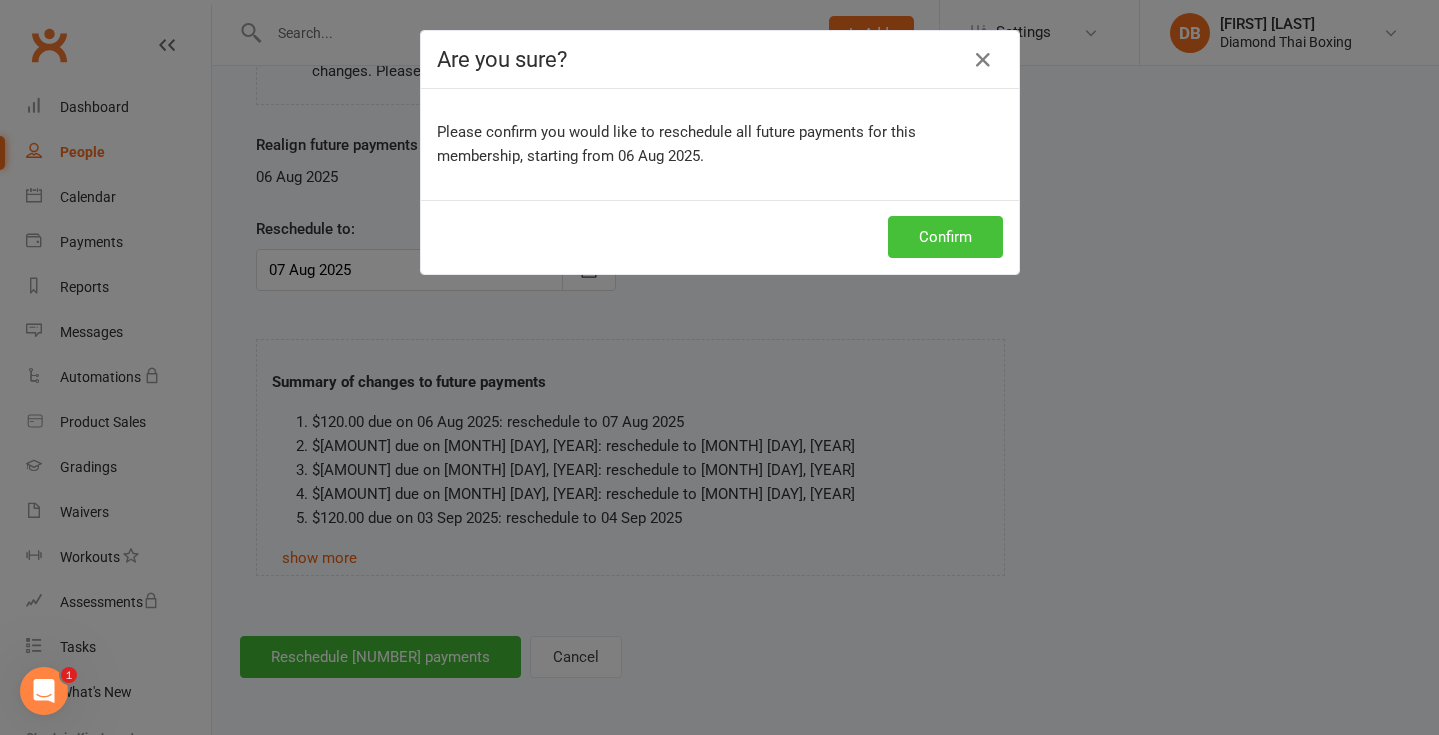 click on "Confirm" at bounding box center (945, 237) 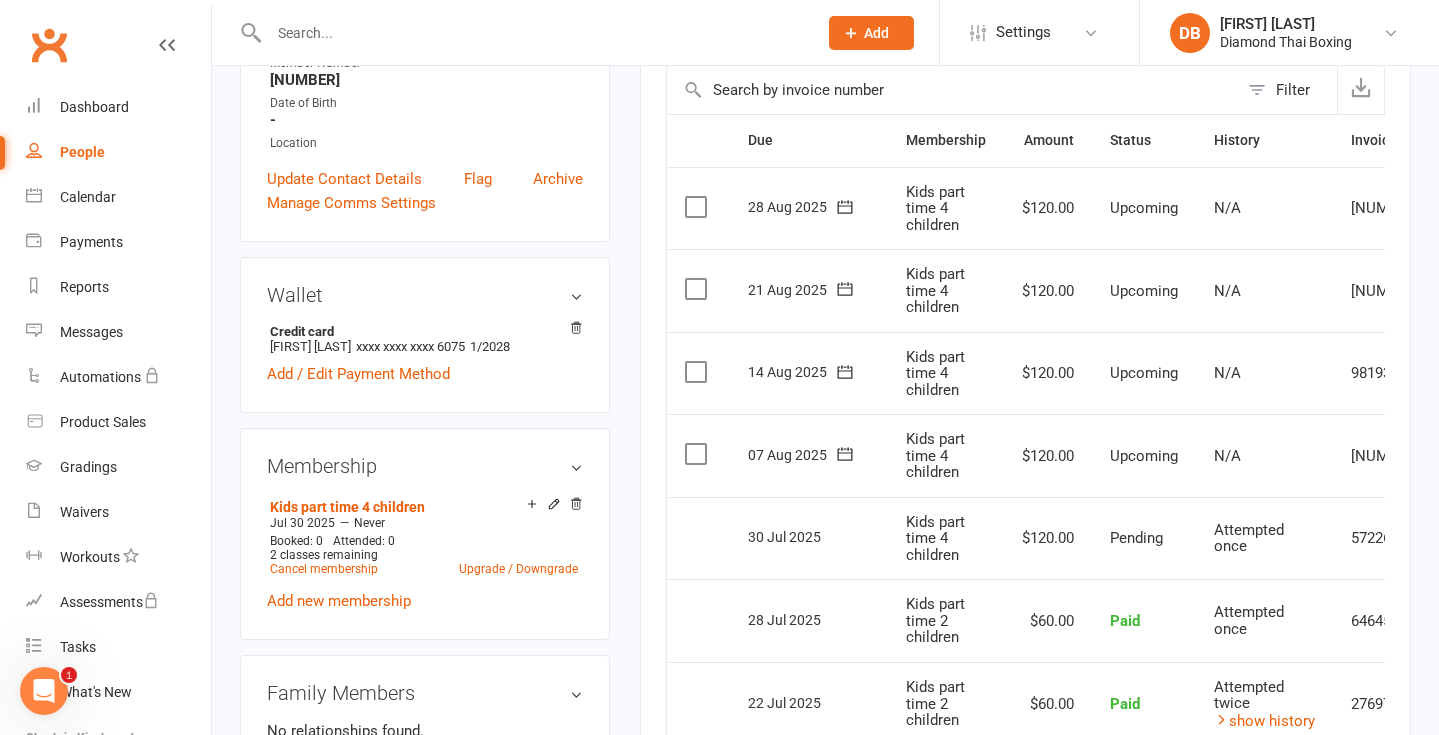 scroll, scrollTop: 464, scrollLeft: 0, axis: vertical 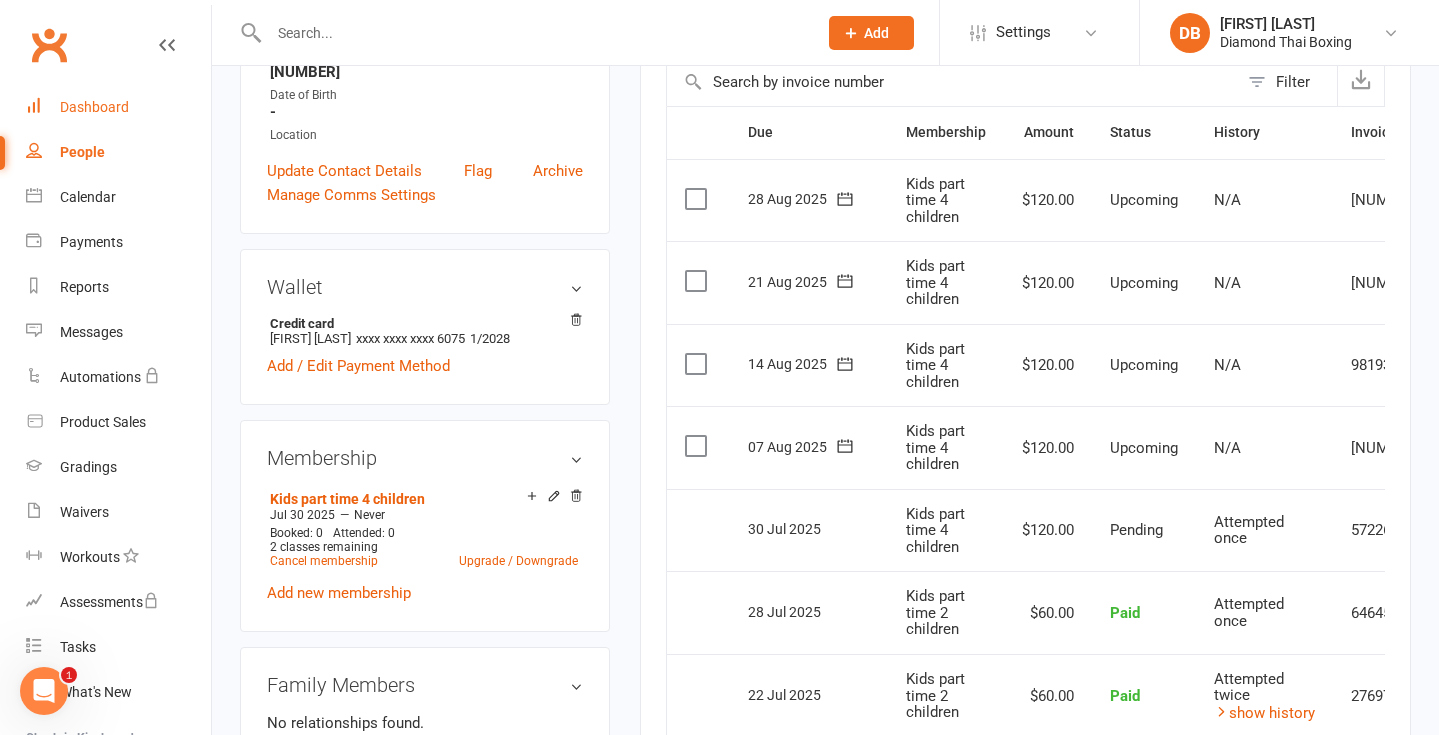 click on "Dashboard" at bounding box center [118, 107] 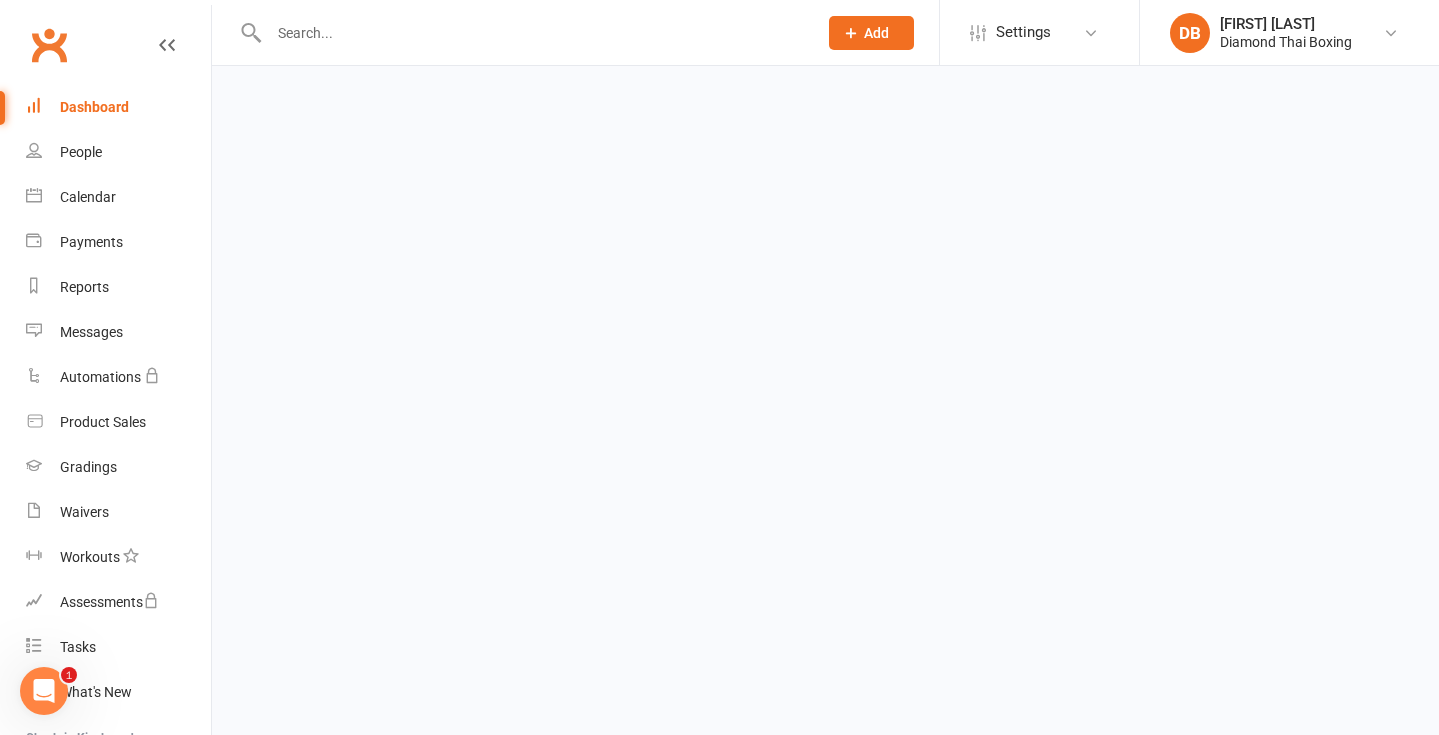 scroll, scrollTop: 0, scrollLeft: 0, axis: both 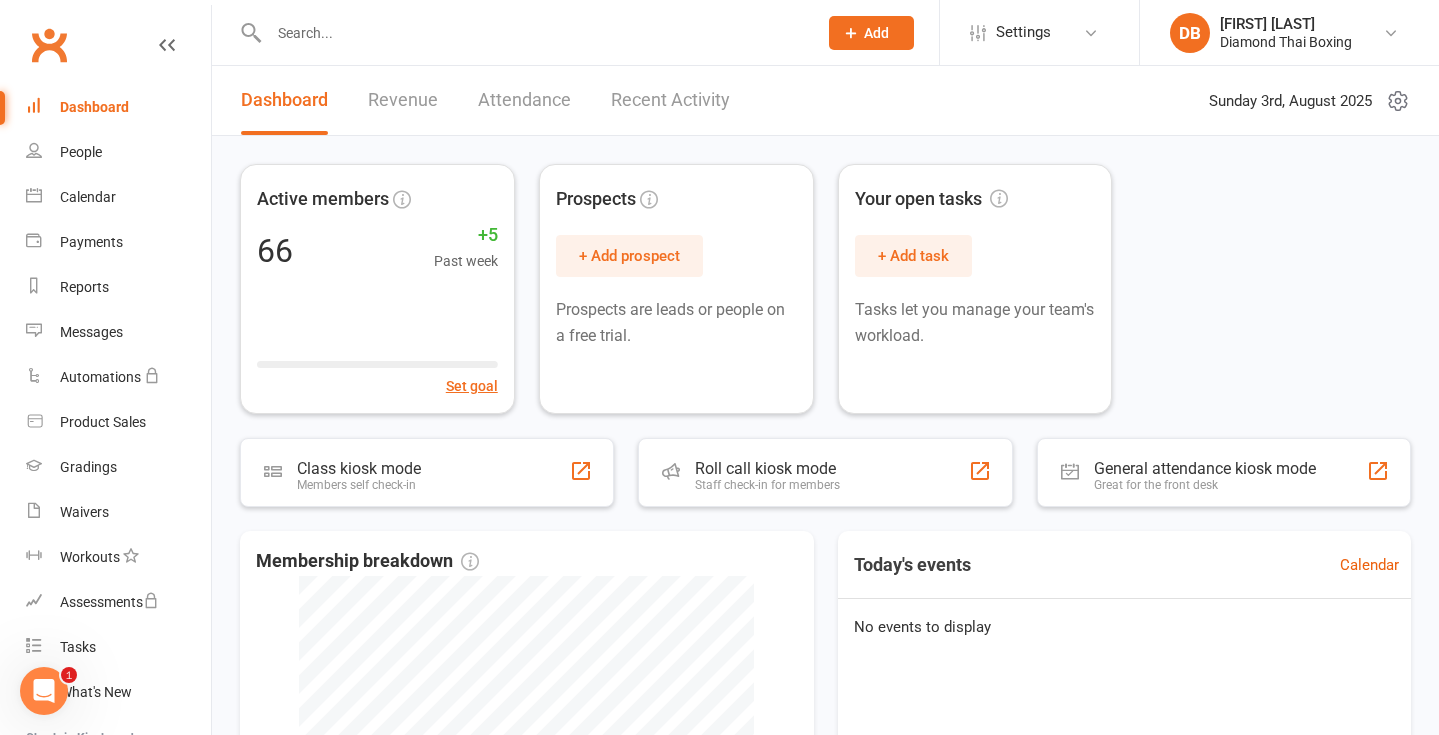 click on "Dashboard" at bounding box center [94, 107] 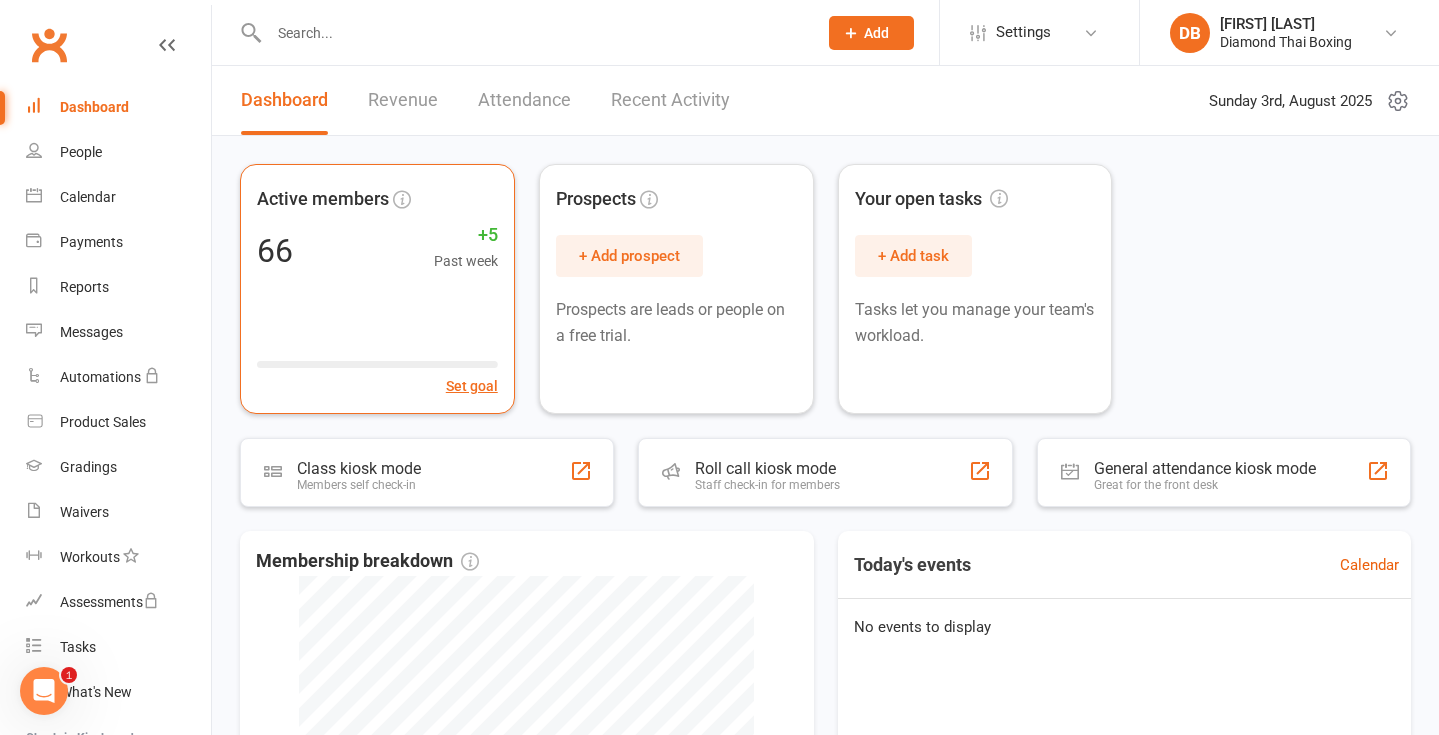 scroll, scrollTop: 0, scrollLeft: 0, axis: both 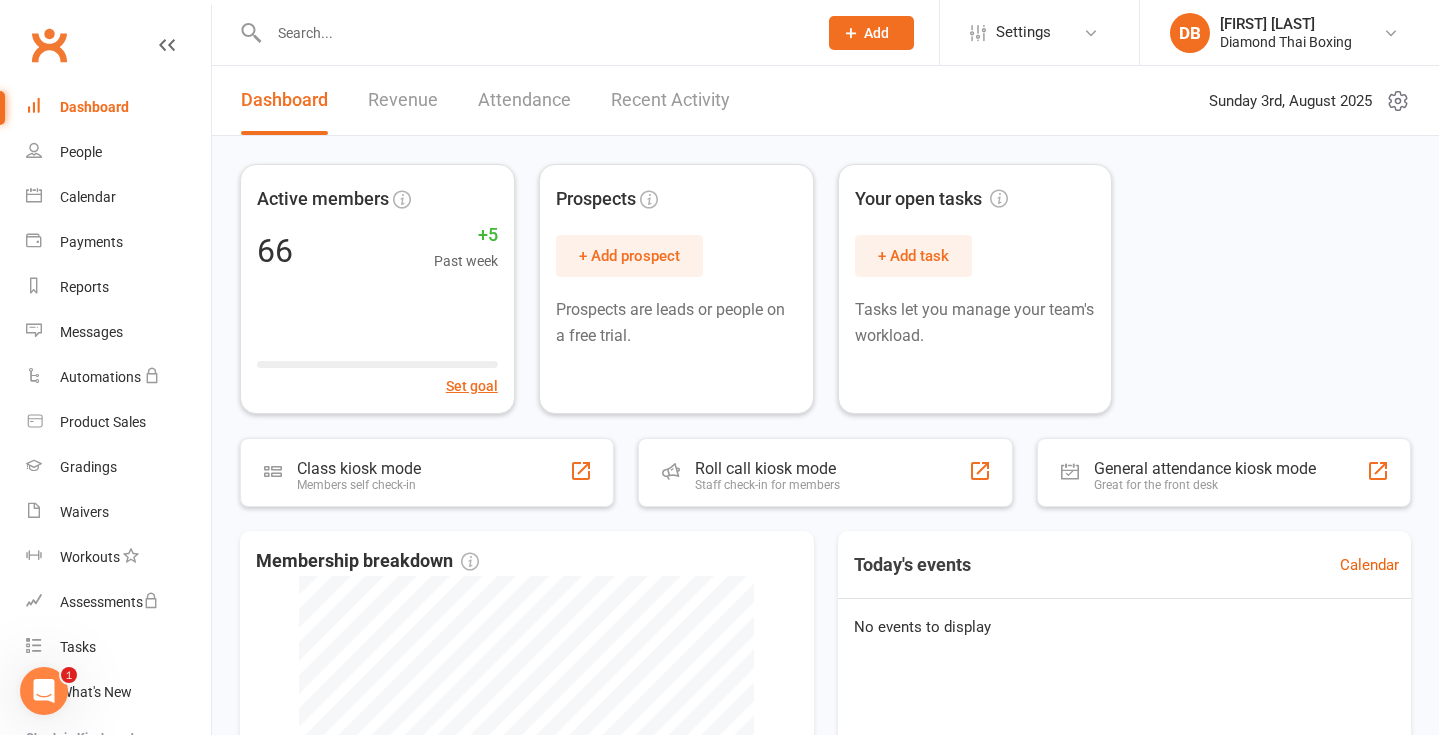 click on "Dashboard" at bounding box center [94, 107] 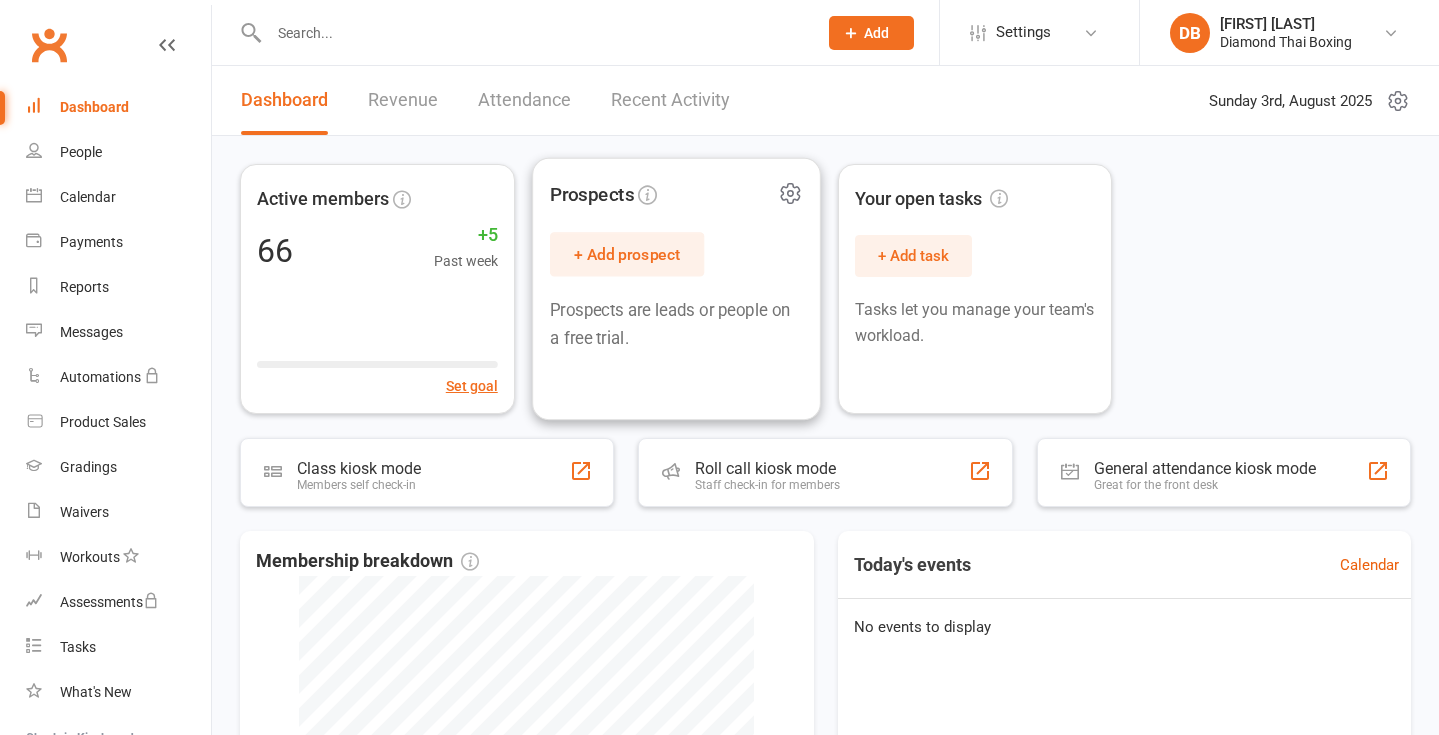 scroll, scrollTop: 40, scrollLeft: 0, axis: vertical 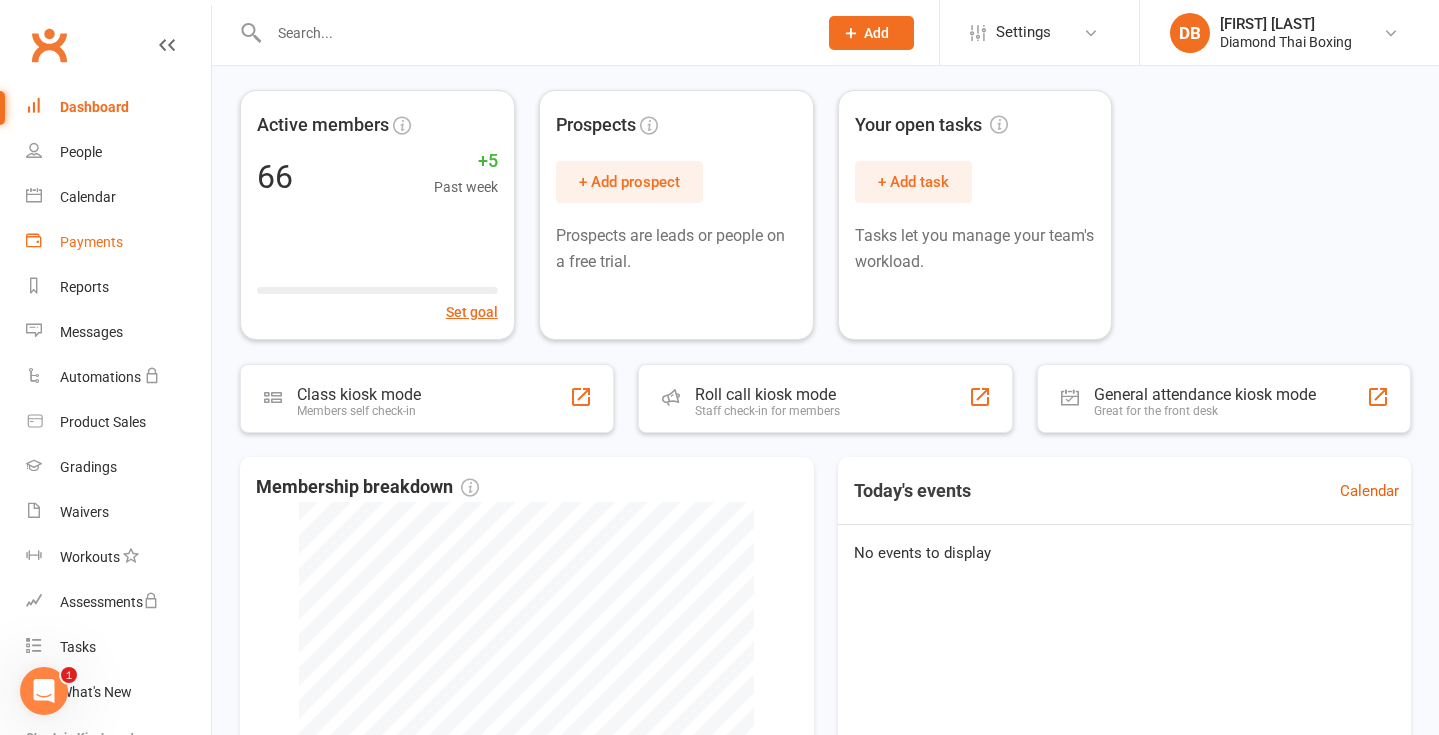 click on "Payments" at bounding box center (91, 242) 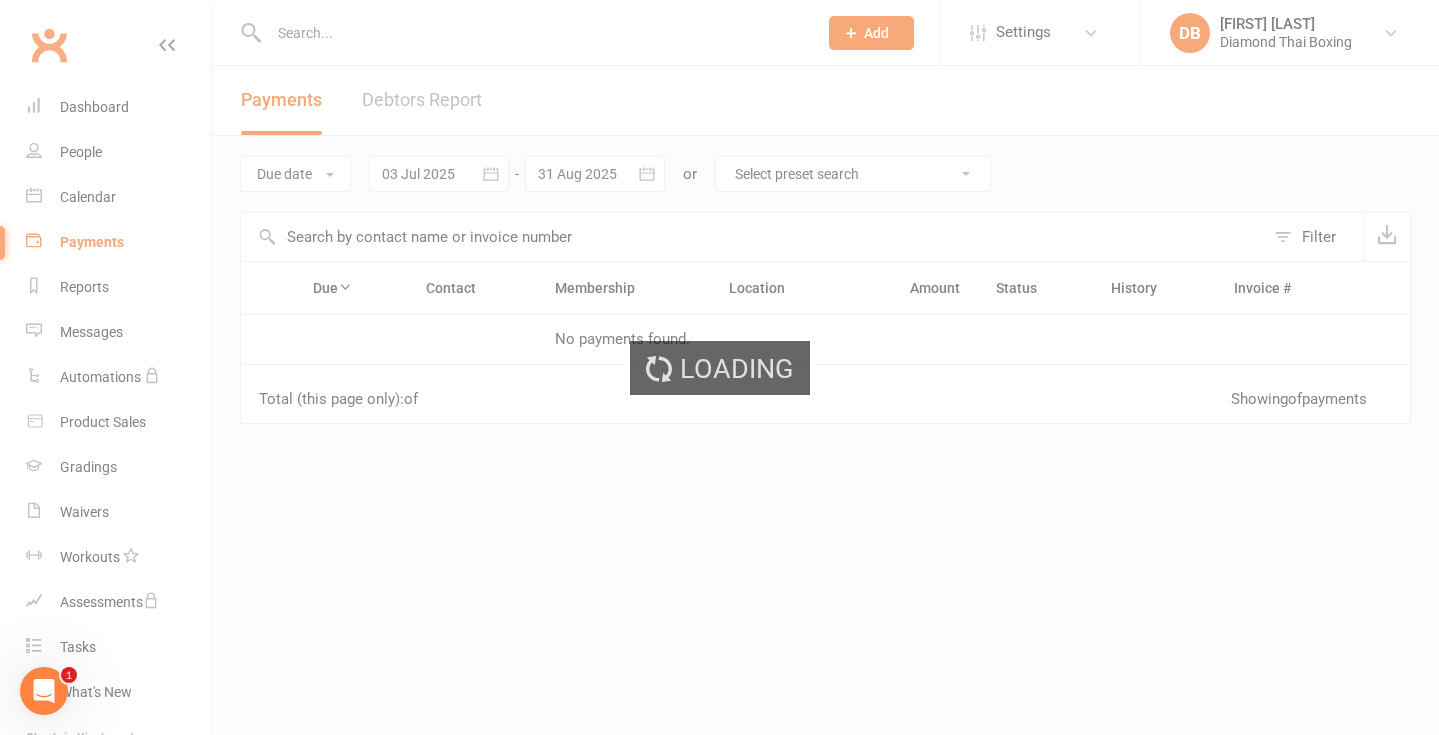 scroll, scrollTop: 0, scrollLeft: 0, axis: both 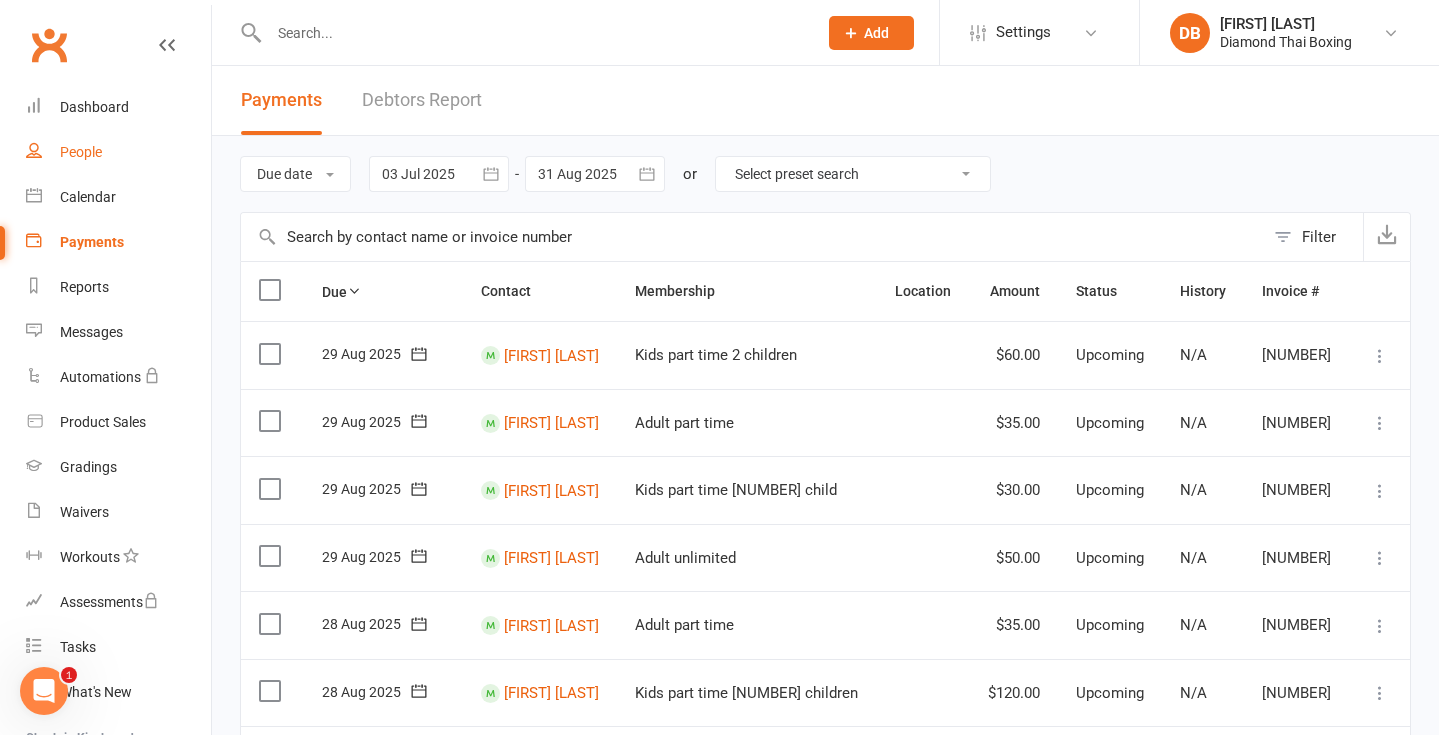click on "People" at bounding box center [118, 152] 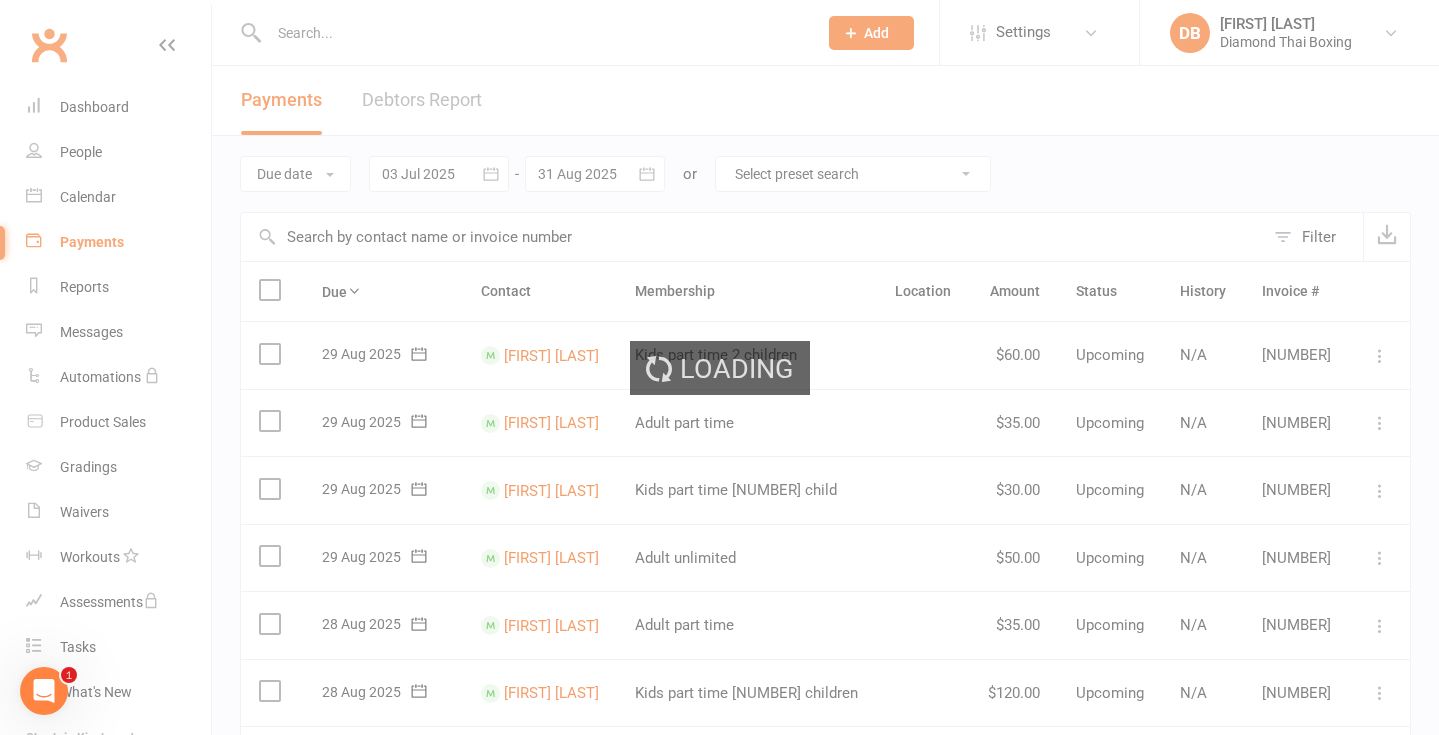 select on "100" 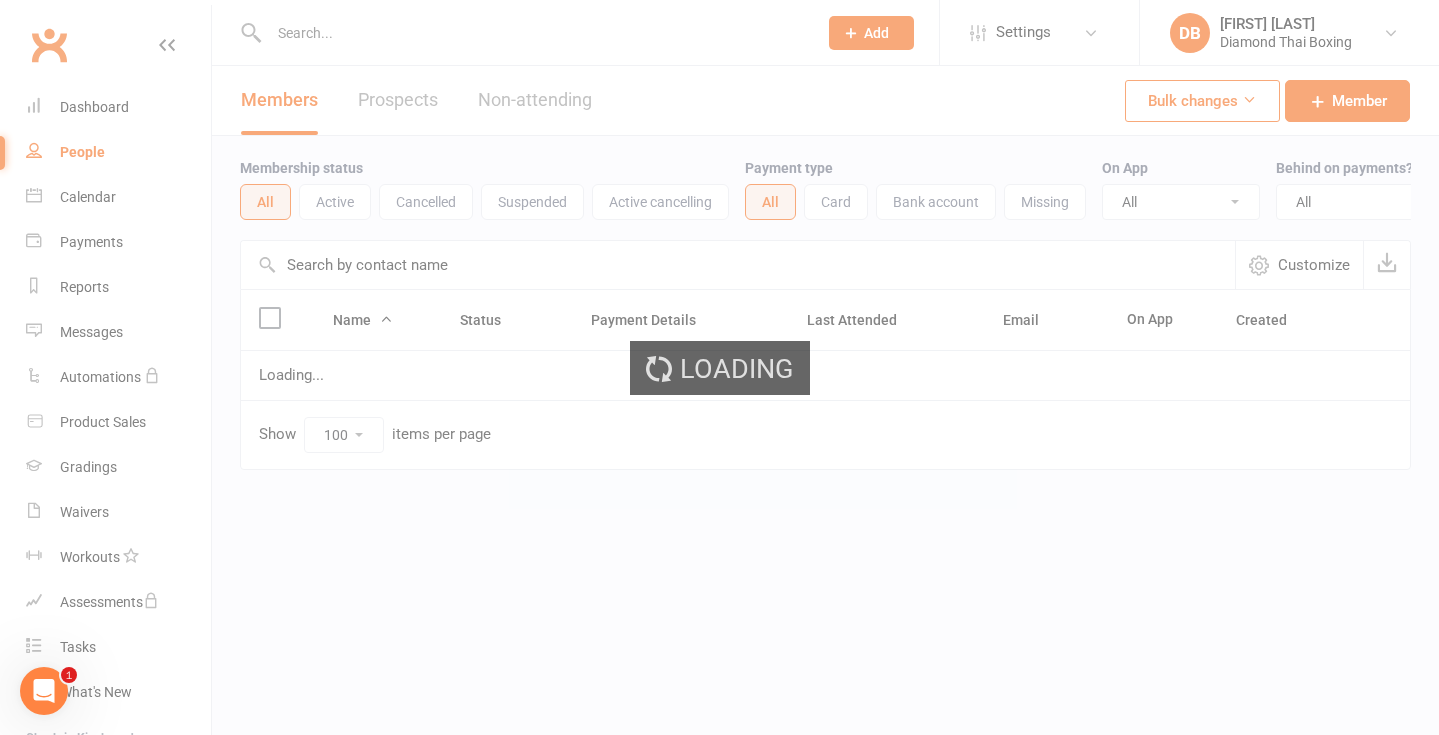 click on "Loading" at bounding box center (719, 367) 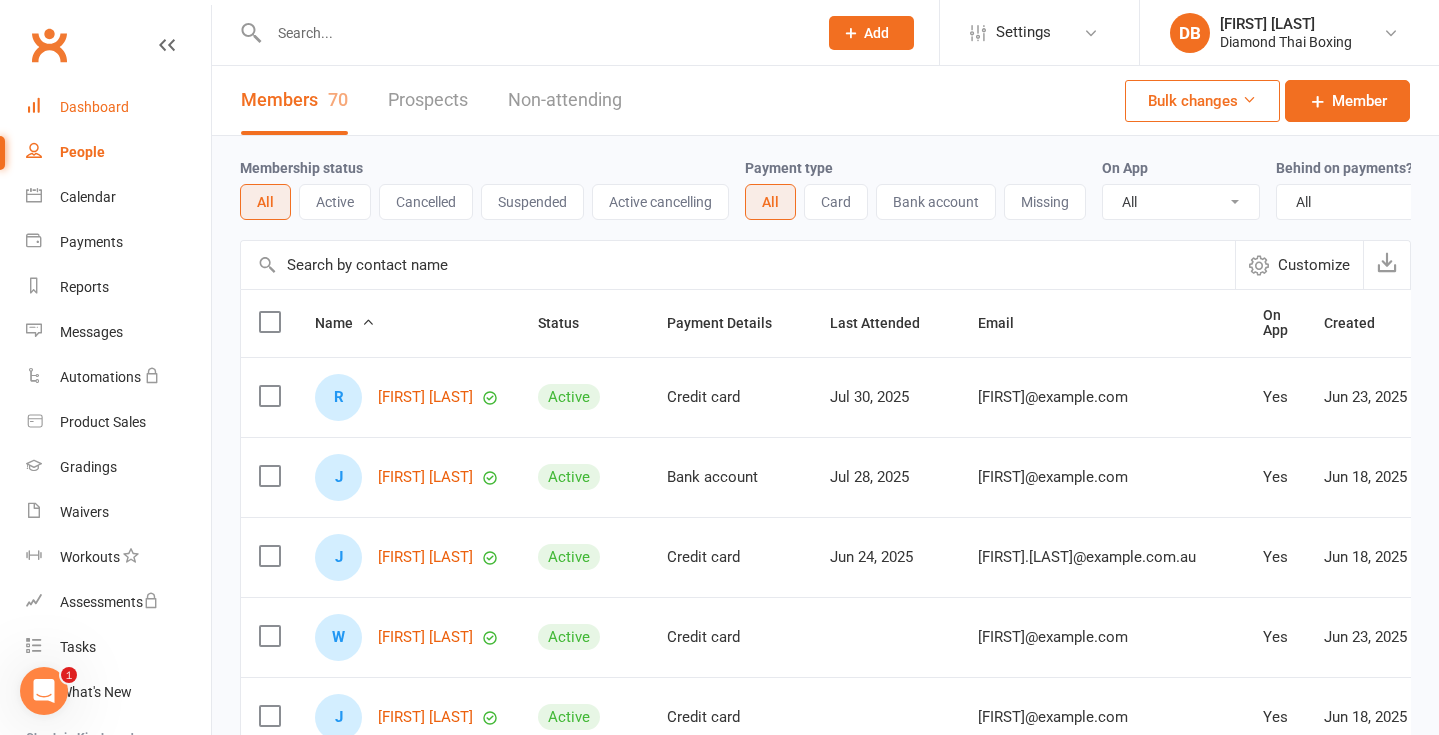 click on "Dashboard" at bounding box center [94, 107] 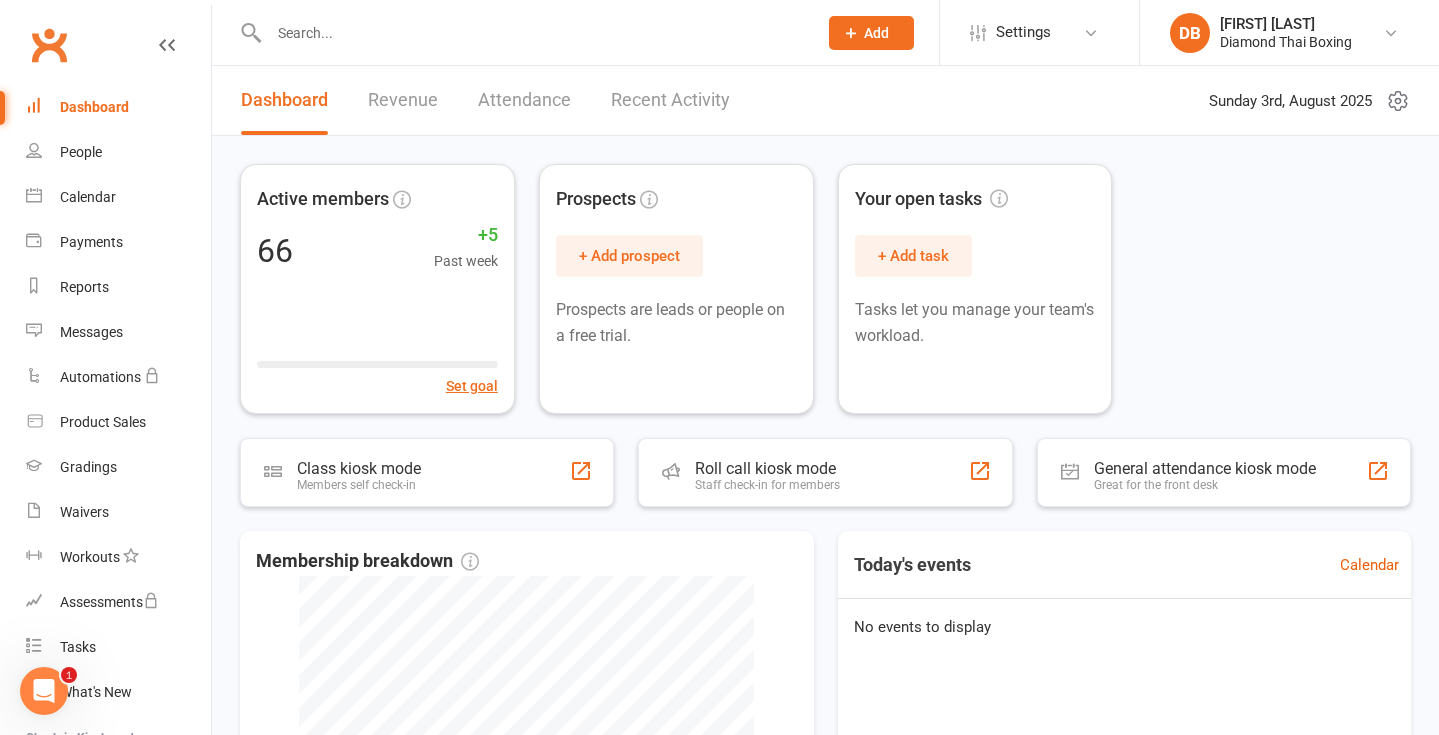 click on "Revenue" at bounding box center (403, 100) 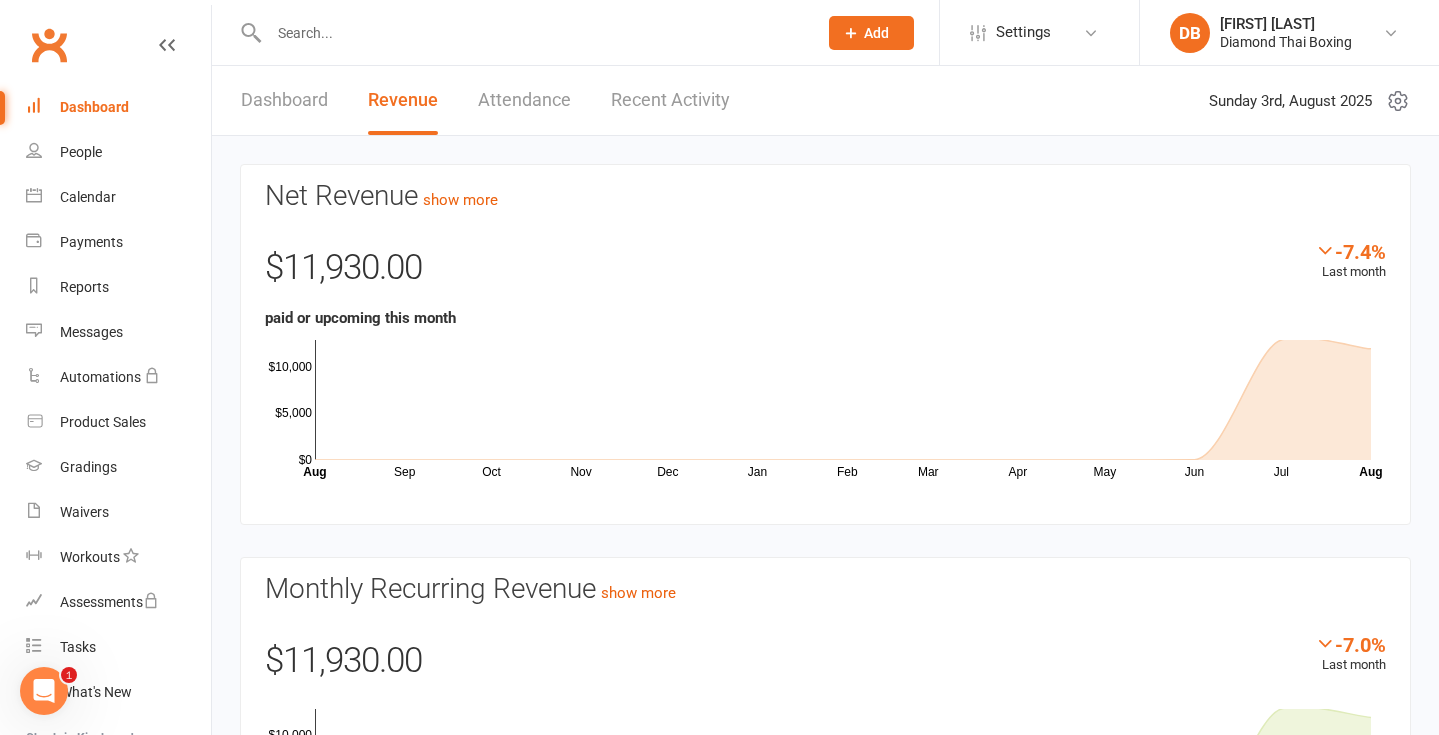 scroll, scrollTop: 0, scrollLeft: 0, axis: both 